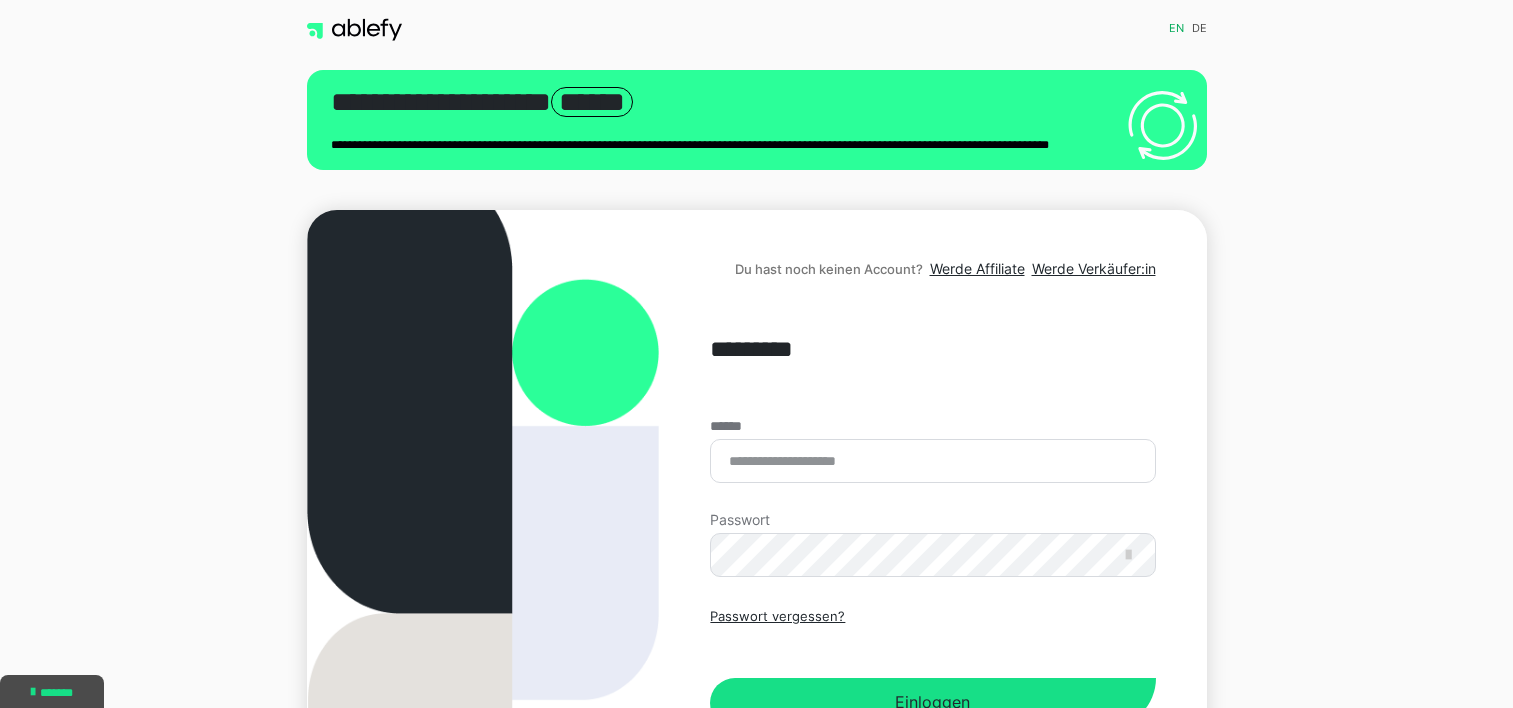 scroll, scrollTop: 0, scrollLeft: 0, axis: both 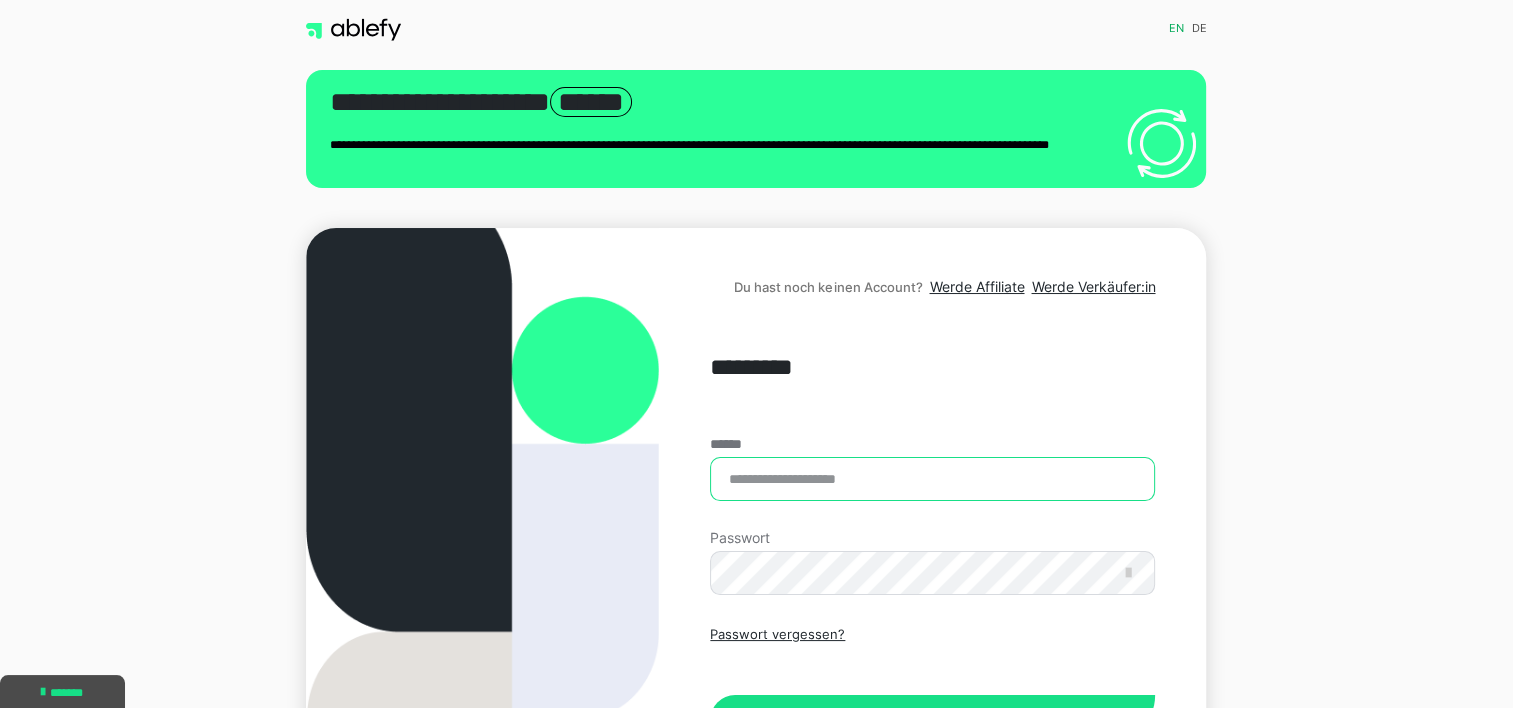 click on "******" at bounding box center [932, 479] 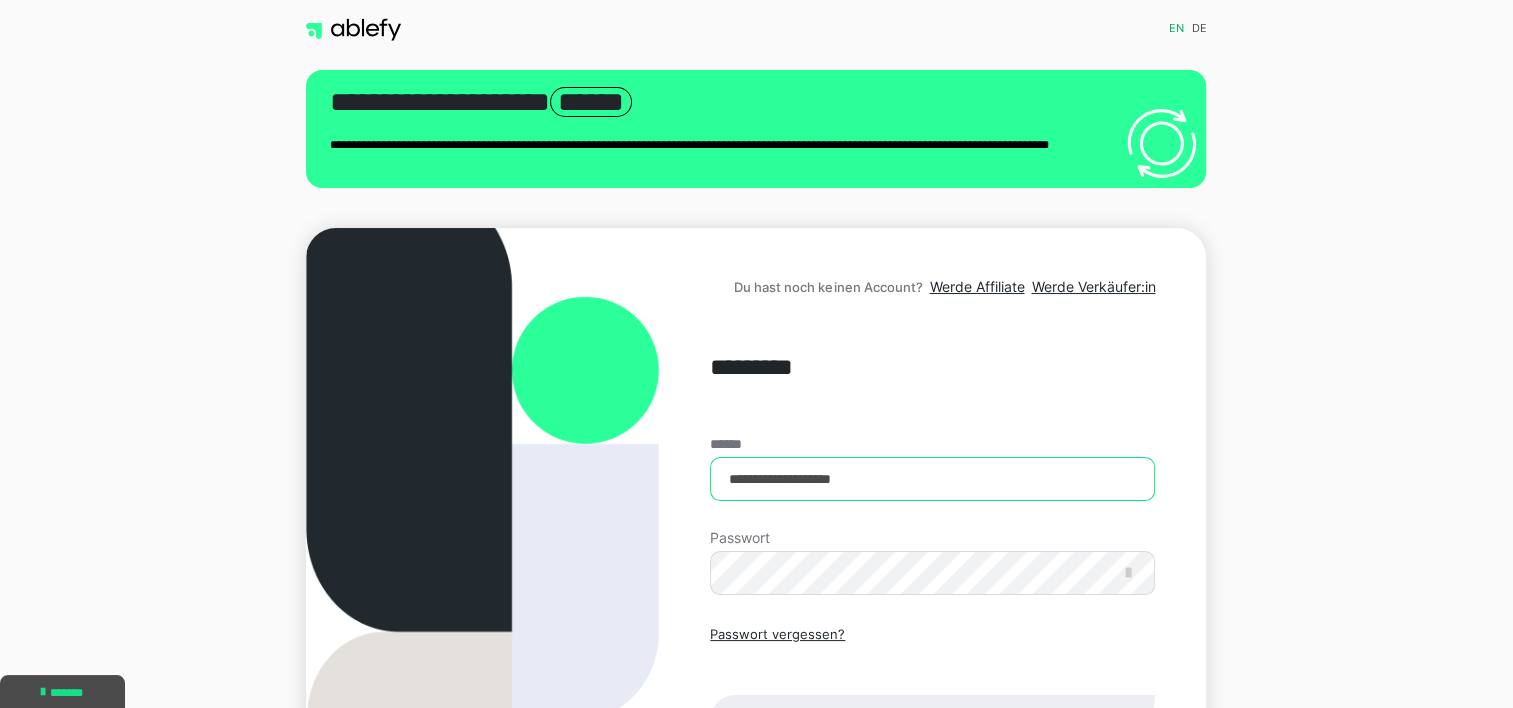 type on "**********" 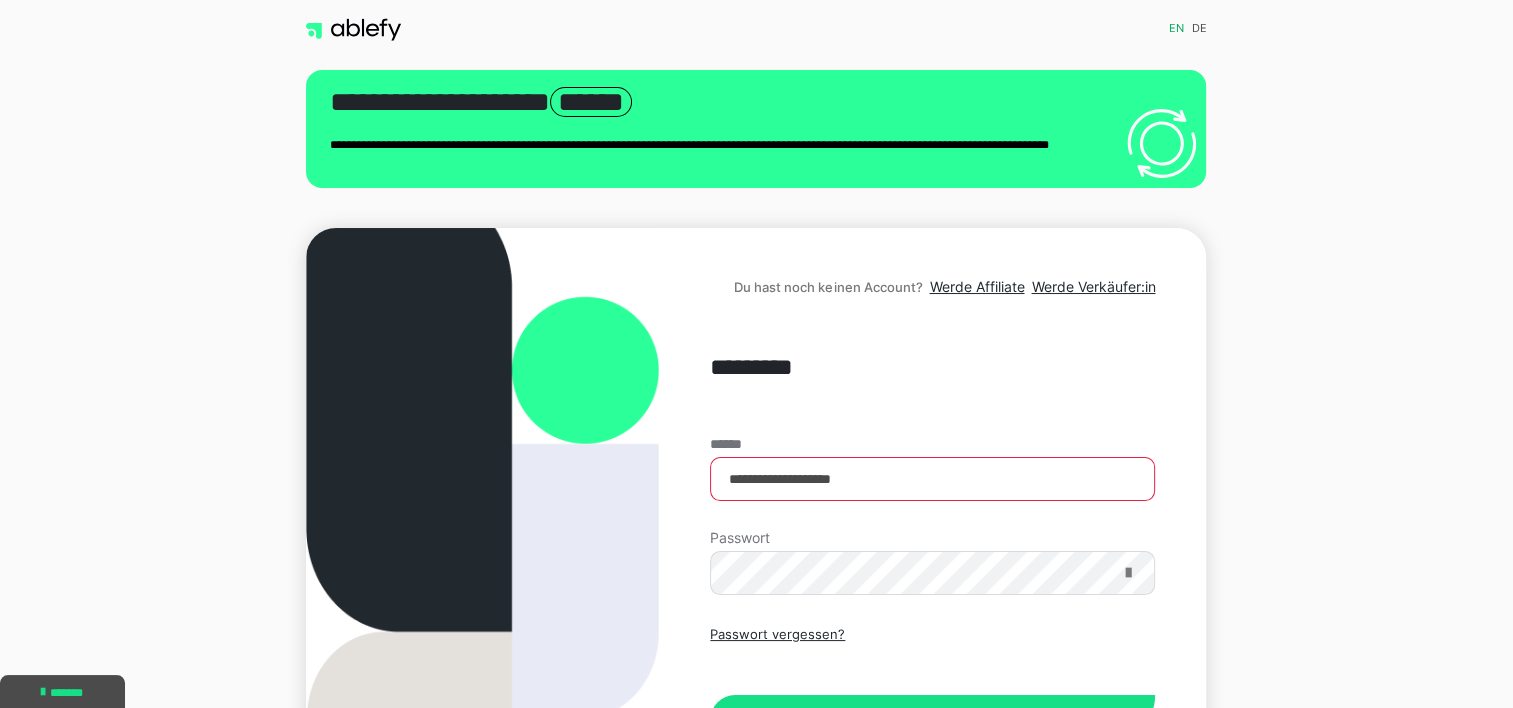 click at bounding box center (1127, 573) 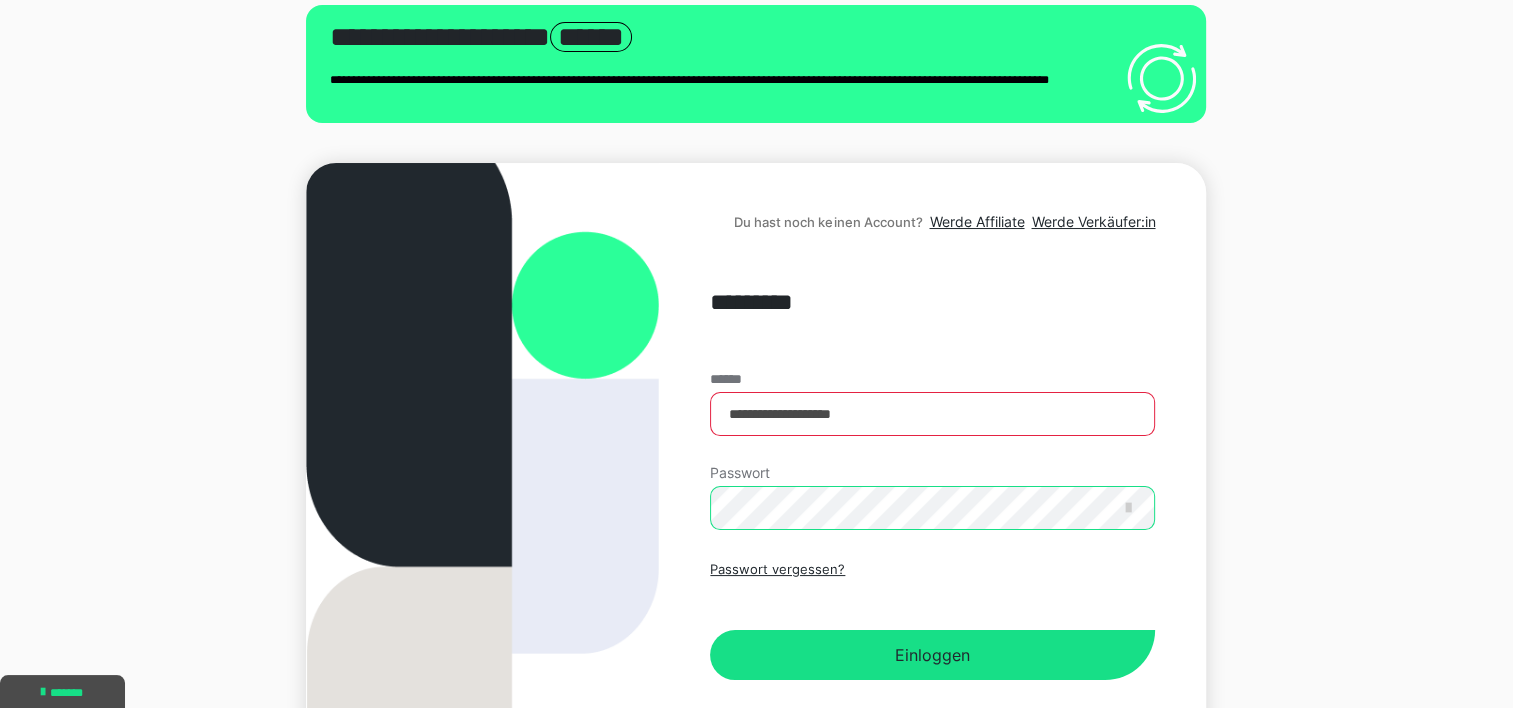scroll, scrollTop: 100, scrollLeft: 0, axis: vertical 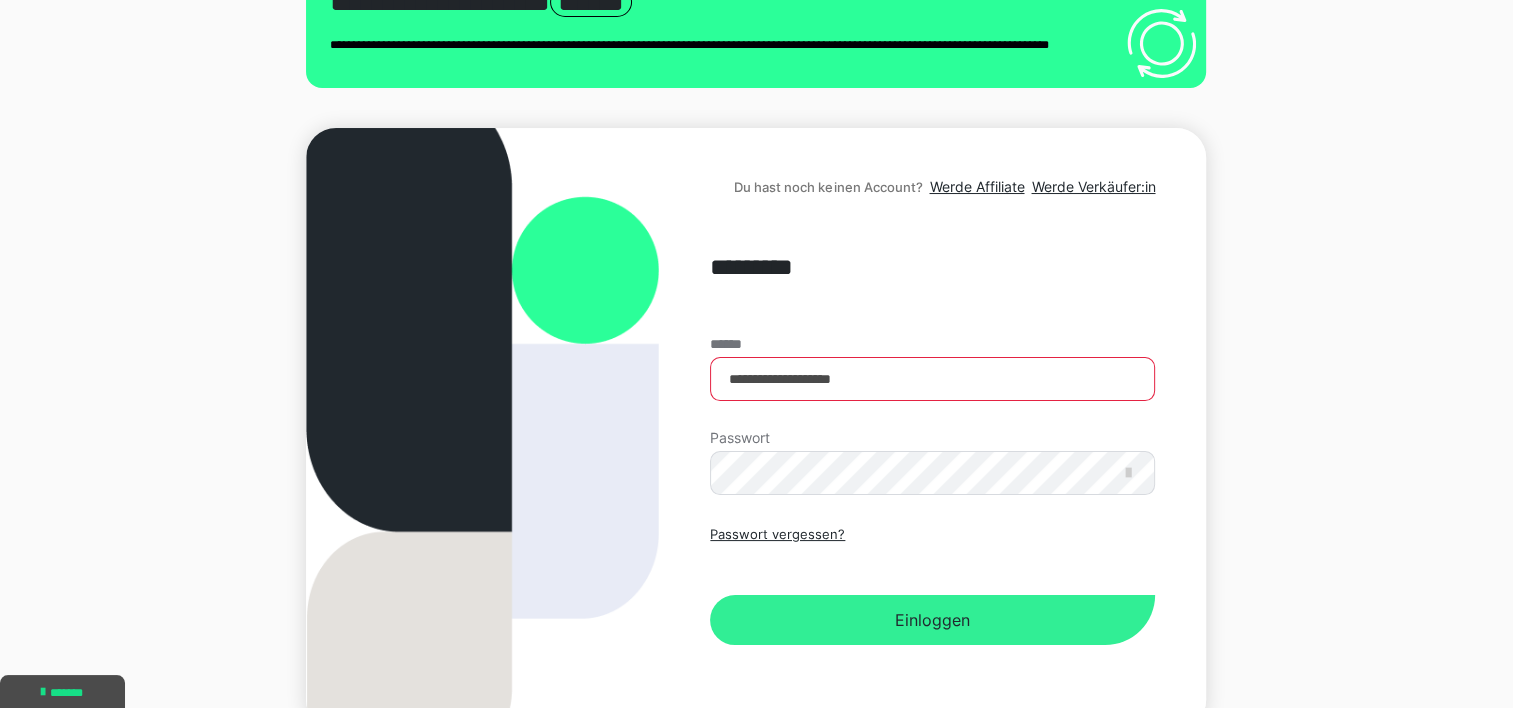 click on "Einloggen" at bounding box center [932, 620] 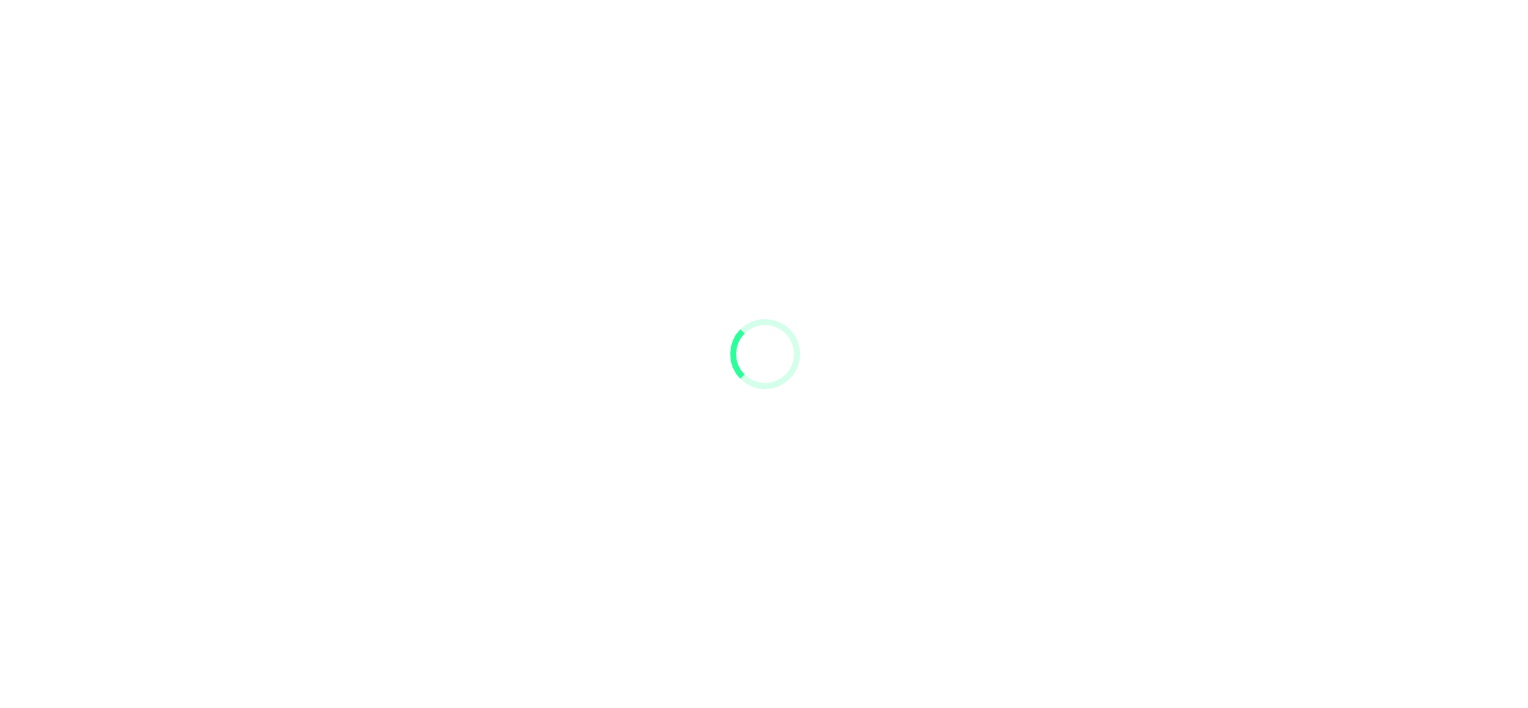 scroll, scrollTop: 0, scrollLeft: 0, axis: both 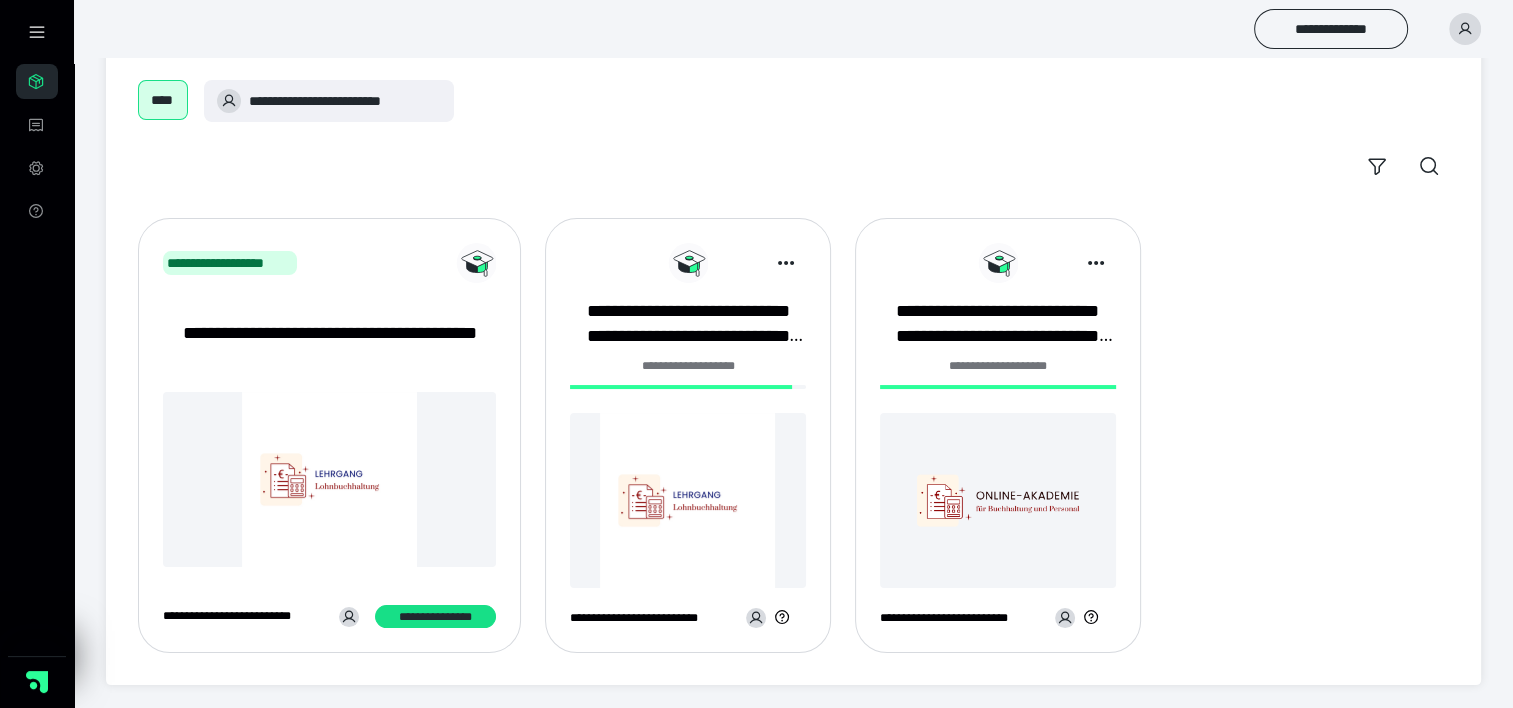 click at bounding box center [688, 500] 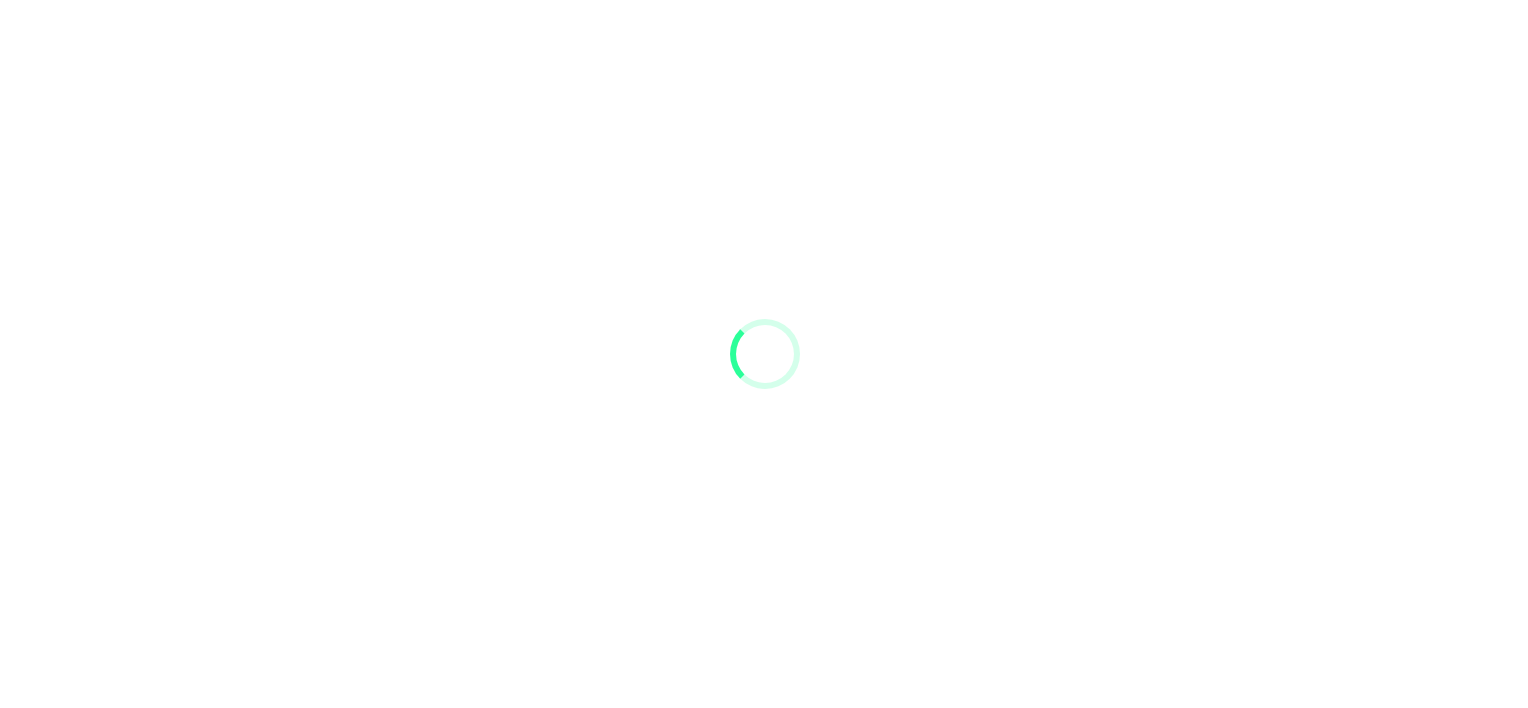 scroll, scrollTop: 0, scrollLeft: 0, axis: both 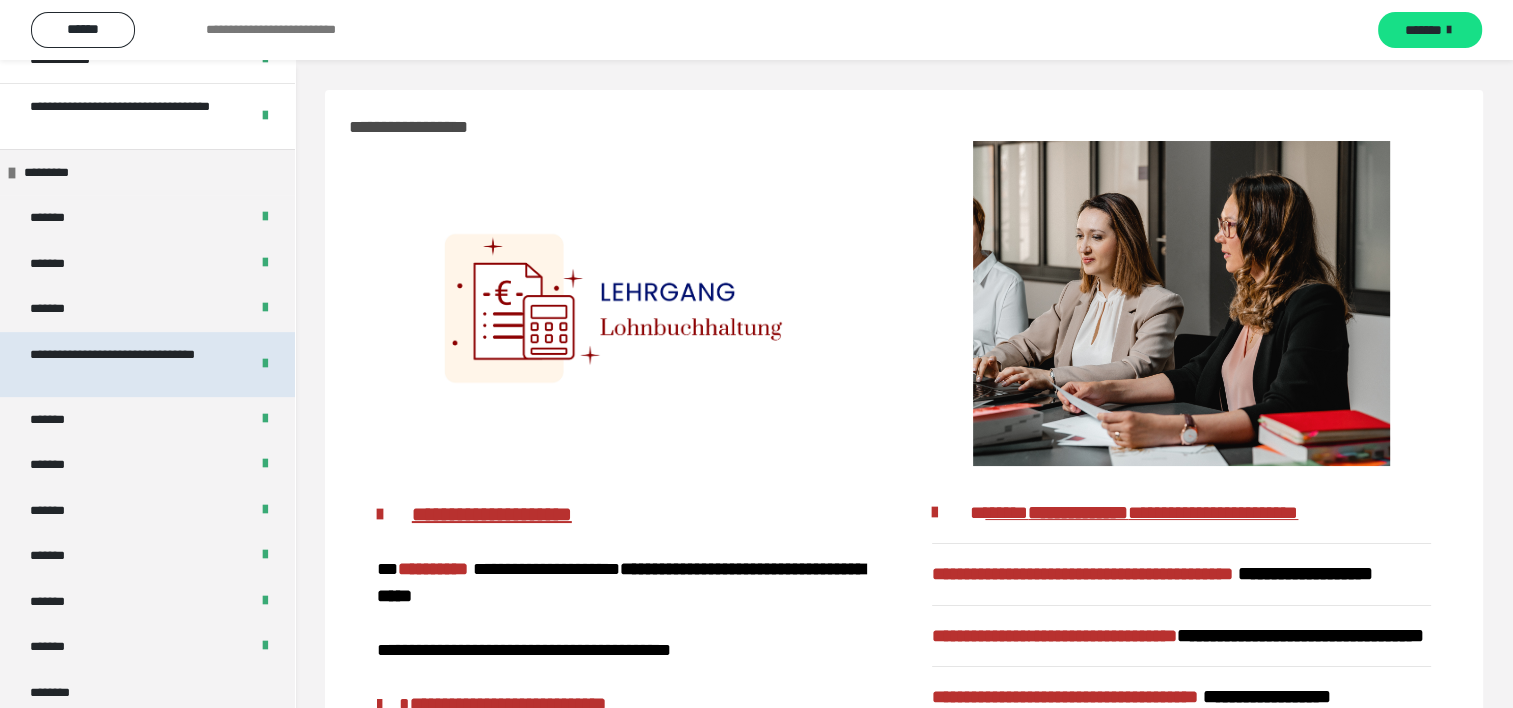 click on "**********" at bounding box center (124, 364) 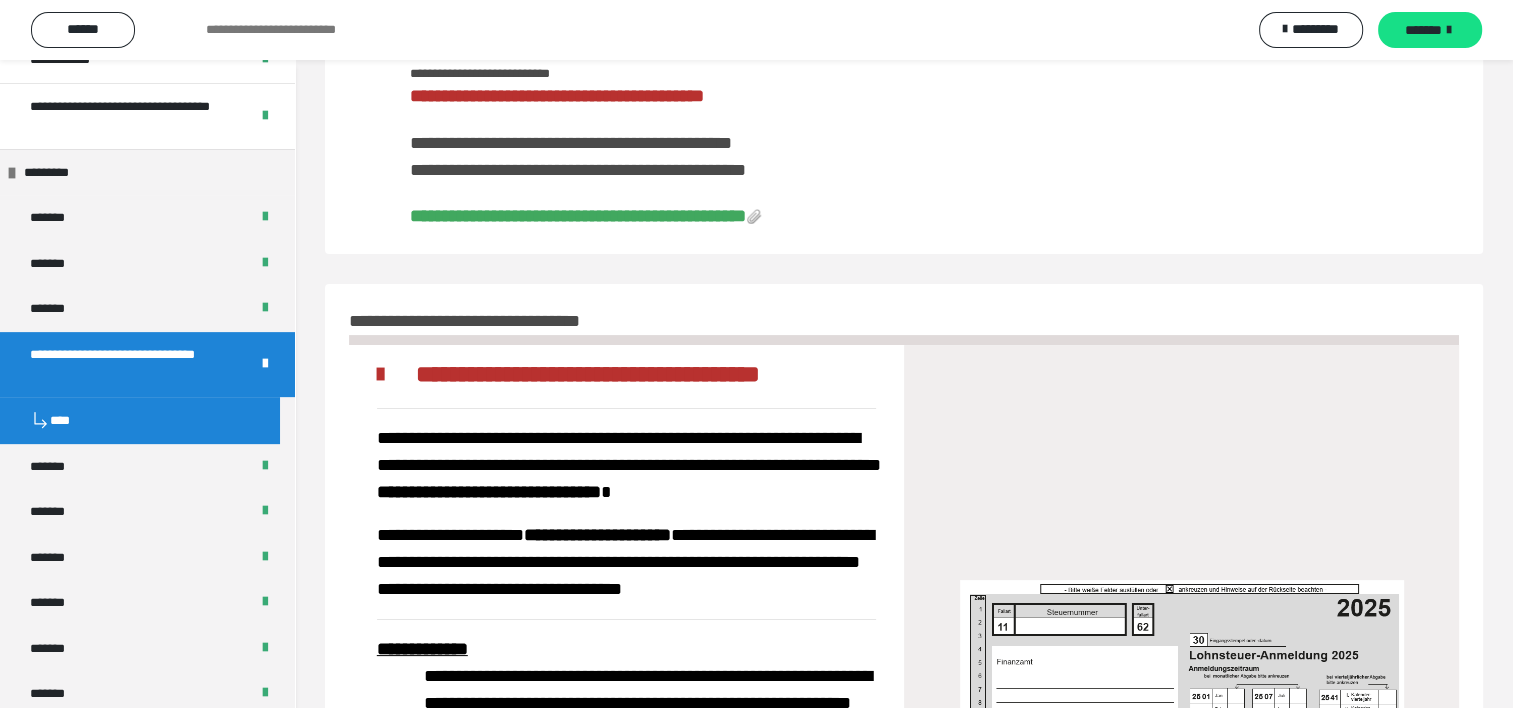 scroll, scrollTop: 0, scrollLeft: 0, axis: both 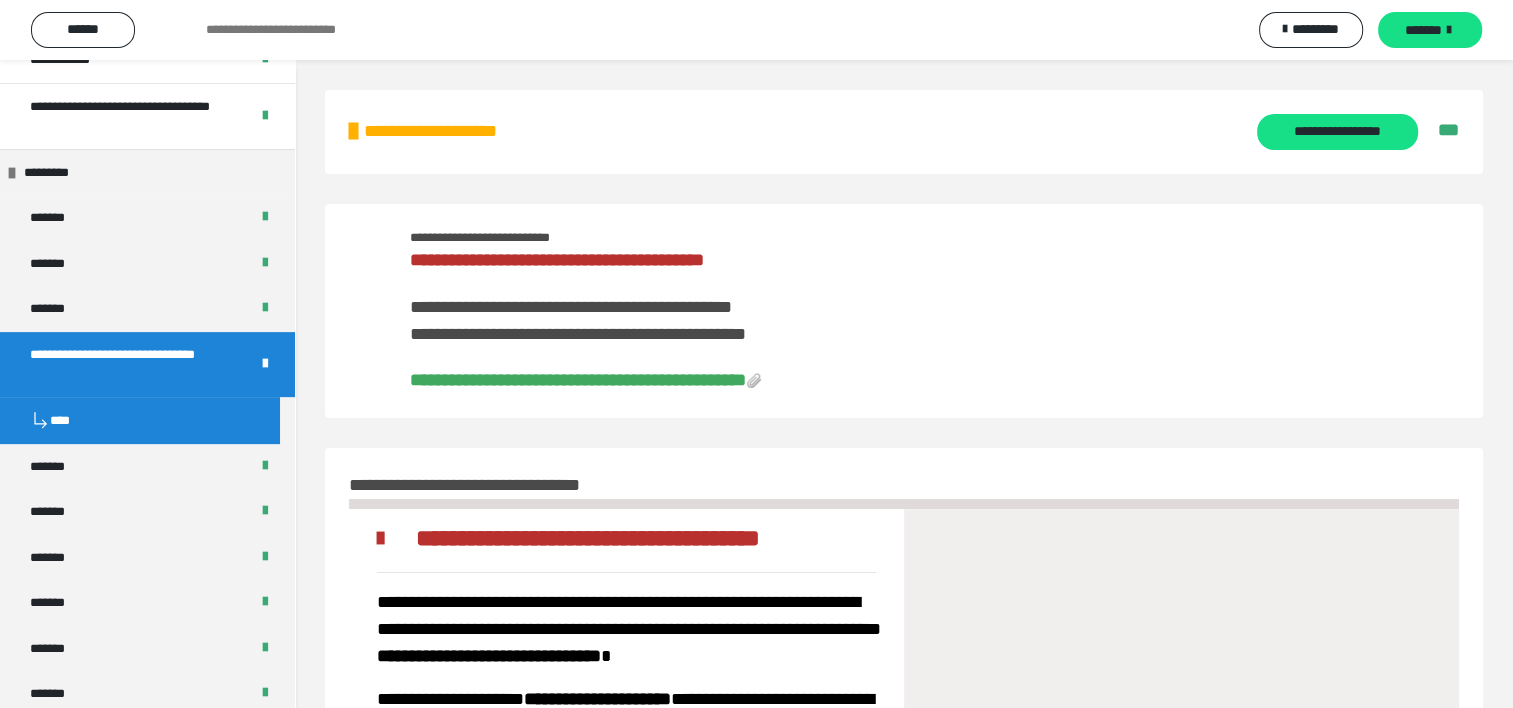 click on "**********" at bounding box center (124, 364) 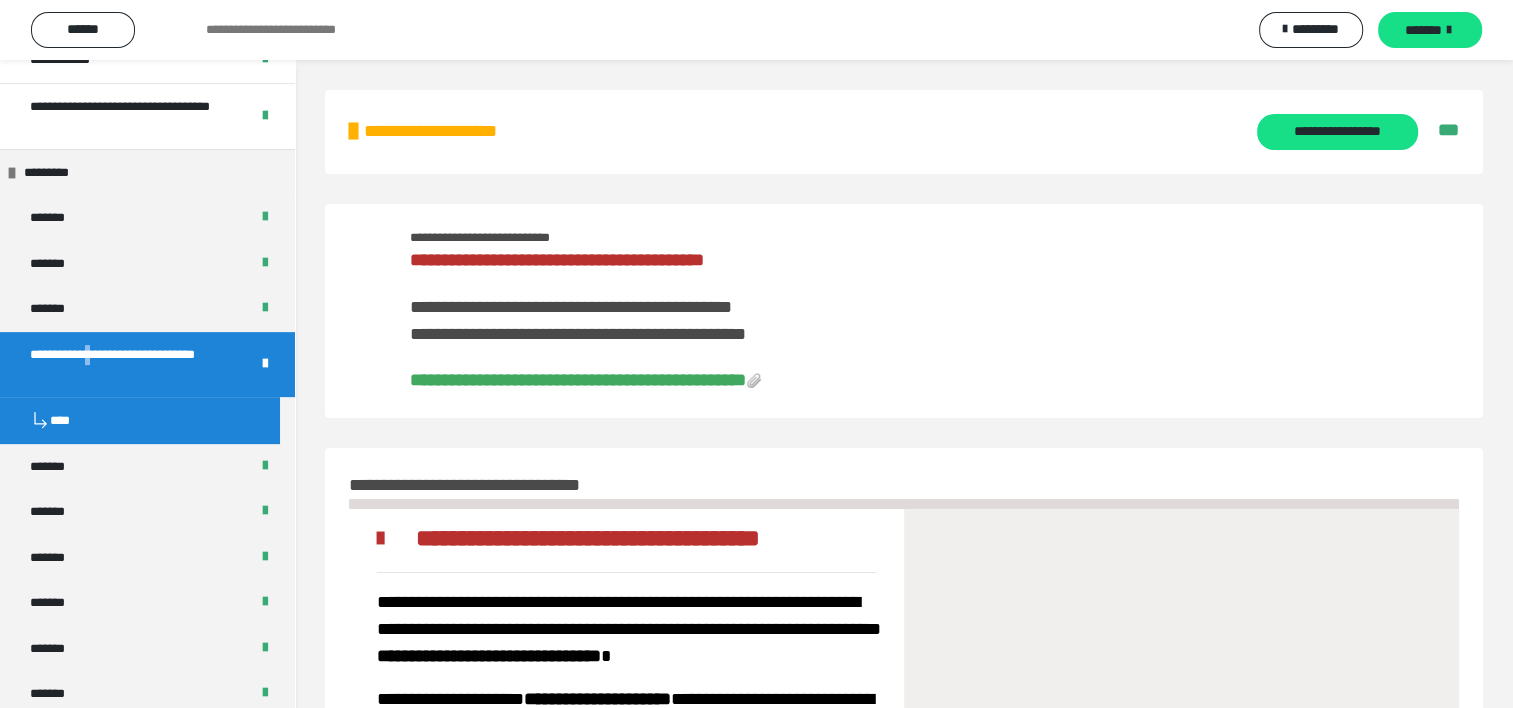 click on "**********" at bounding box center [124, 364] 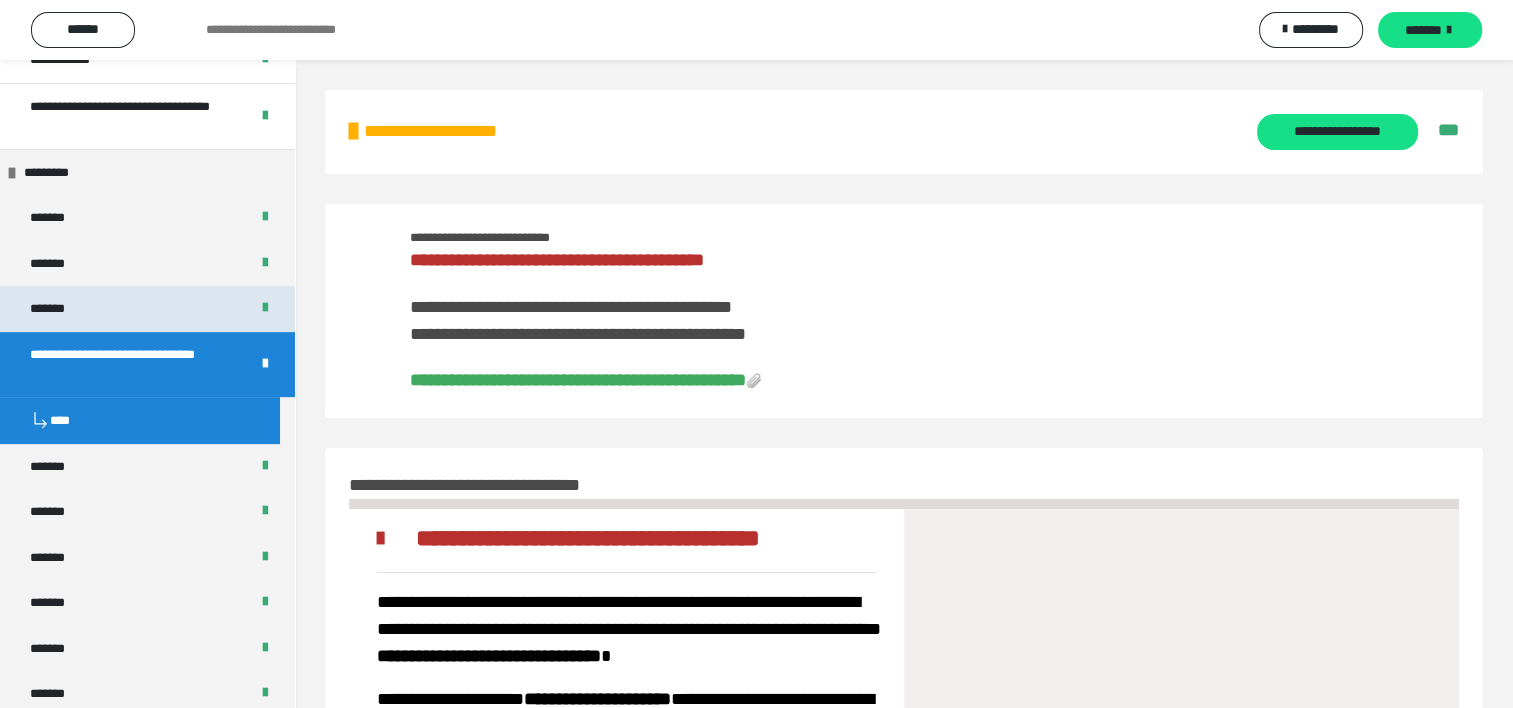 click on "*******" at bounding box center [62, 309] 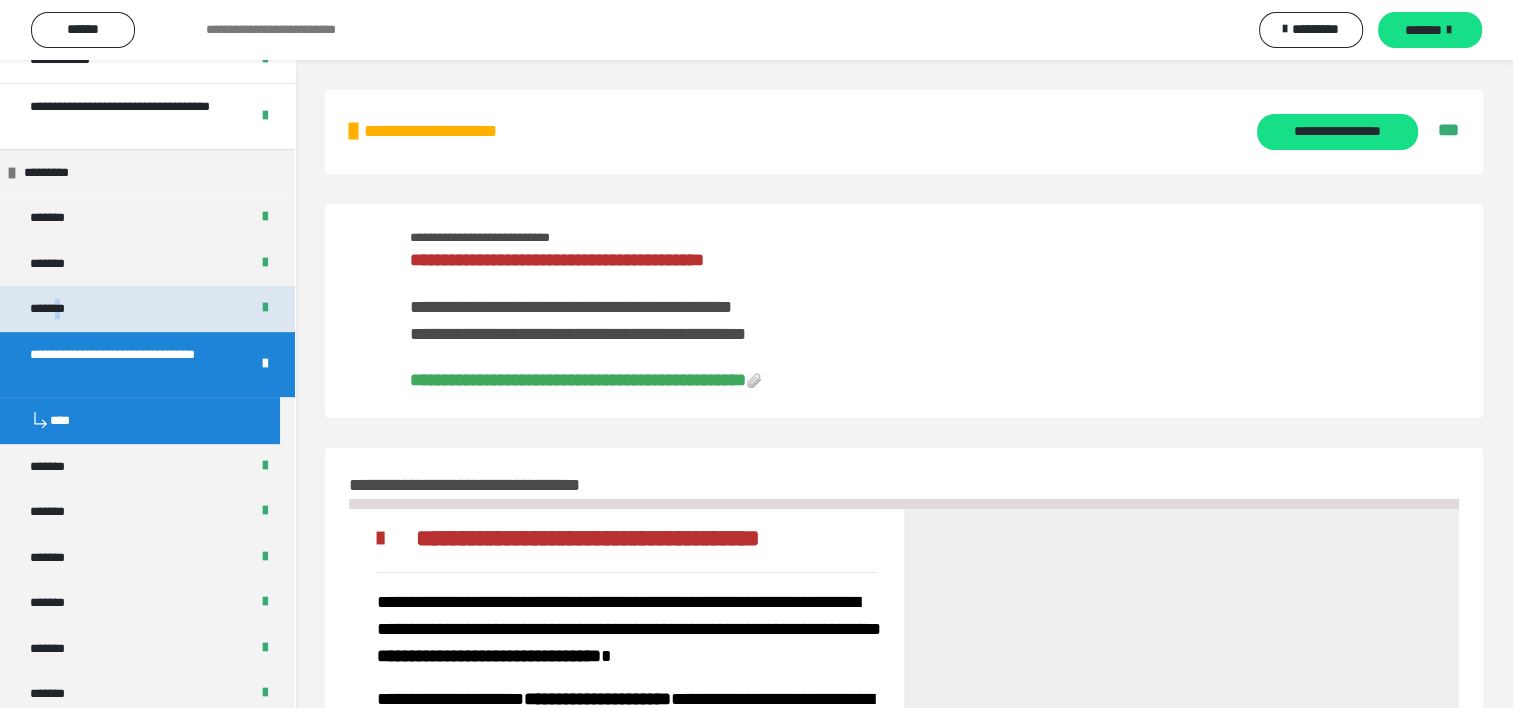 click on "*******" at bounding box center [62, 309] 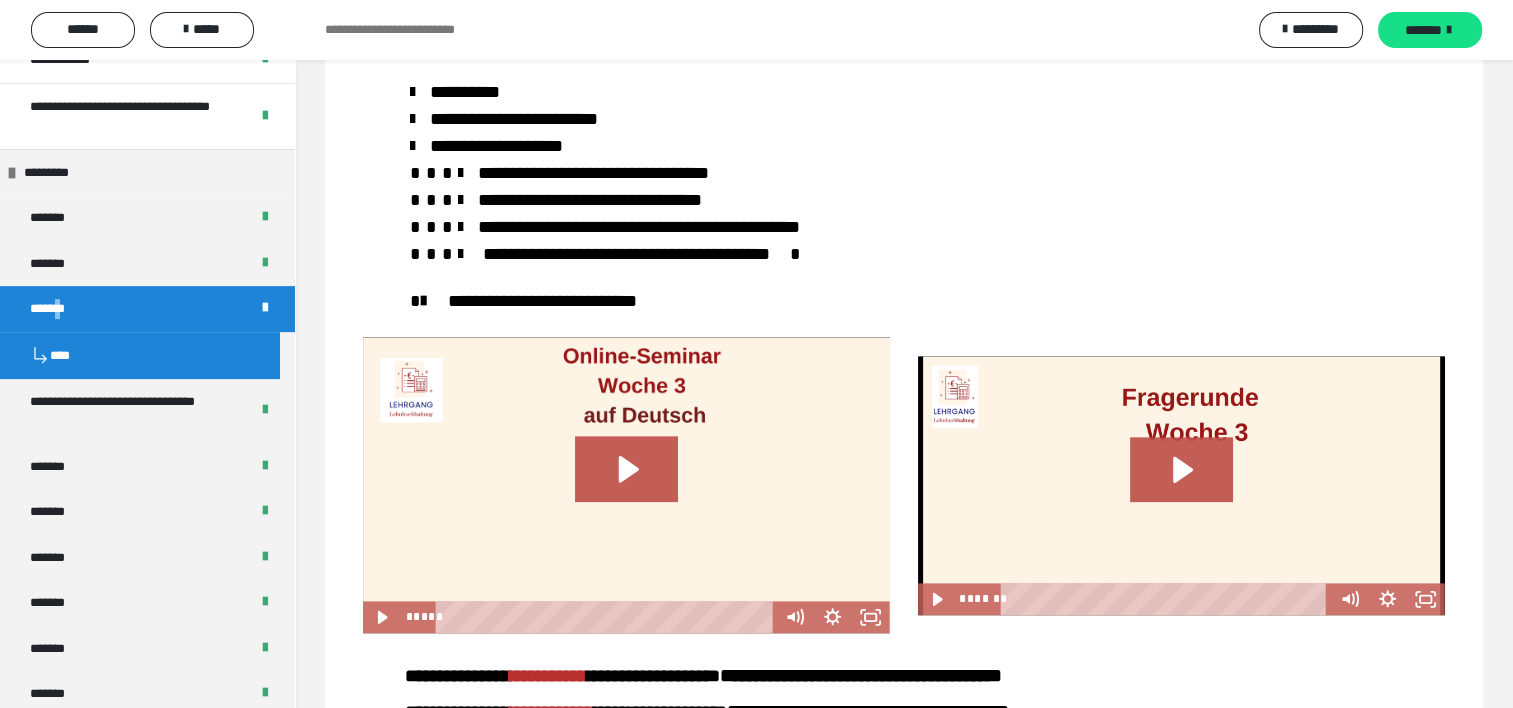 scroll, scrollTop: 2300, scrollLeft: 0, axis: vertical 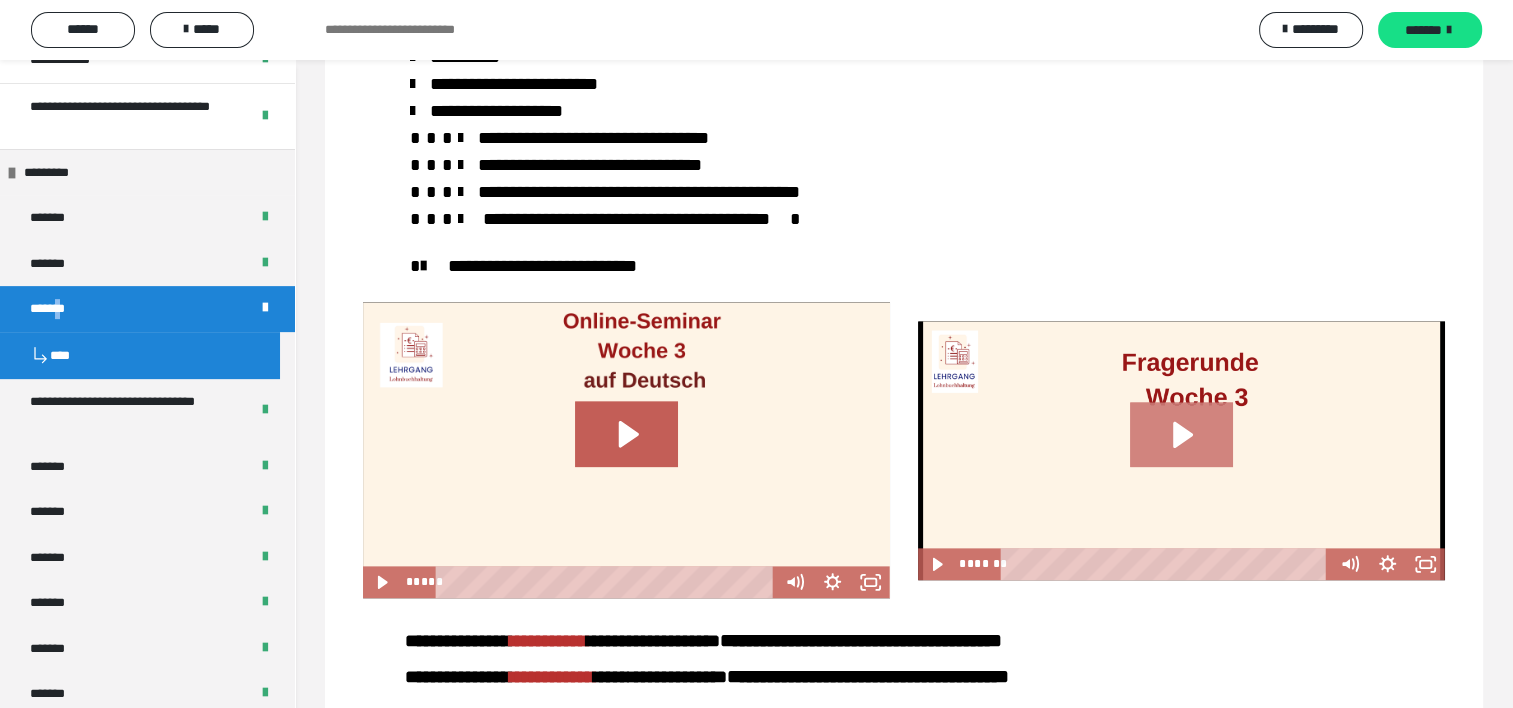 click 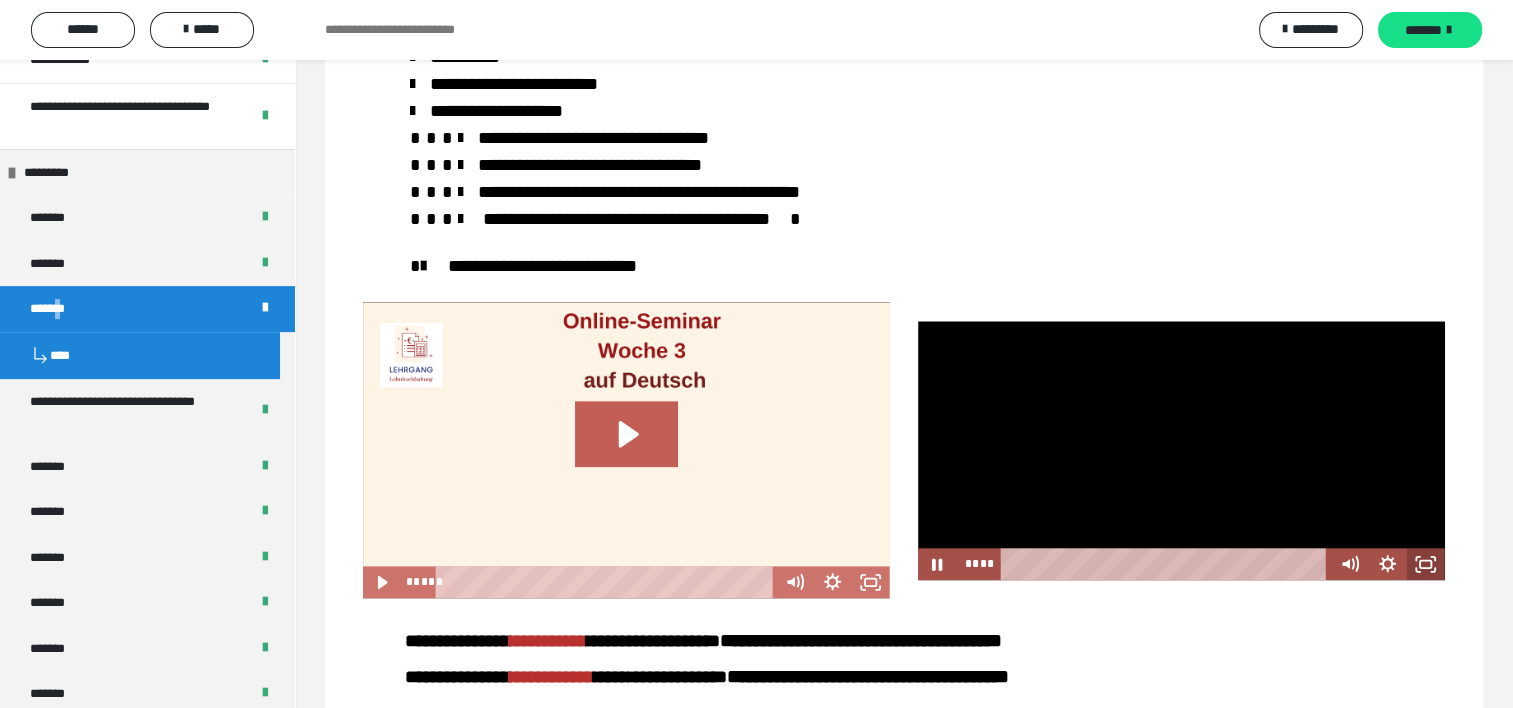 click 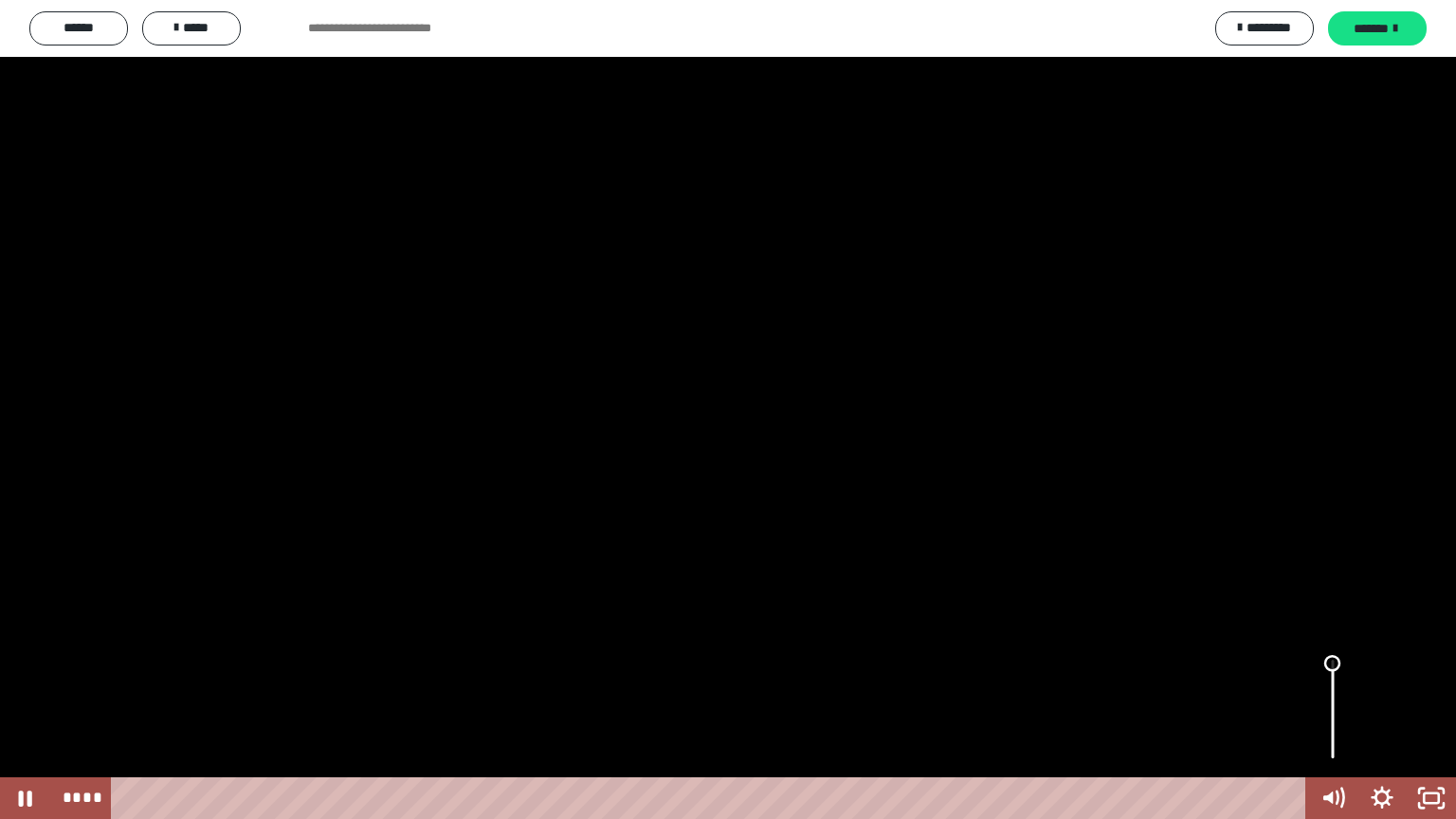 click at bounding box center (1333, 664) 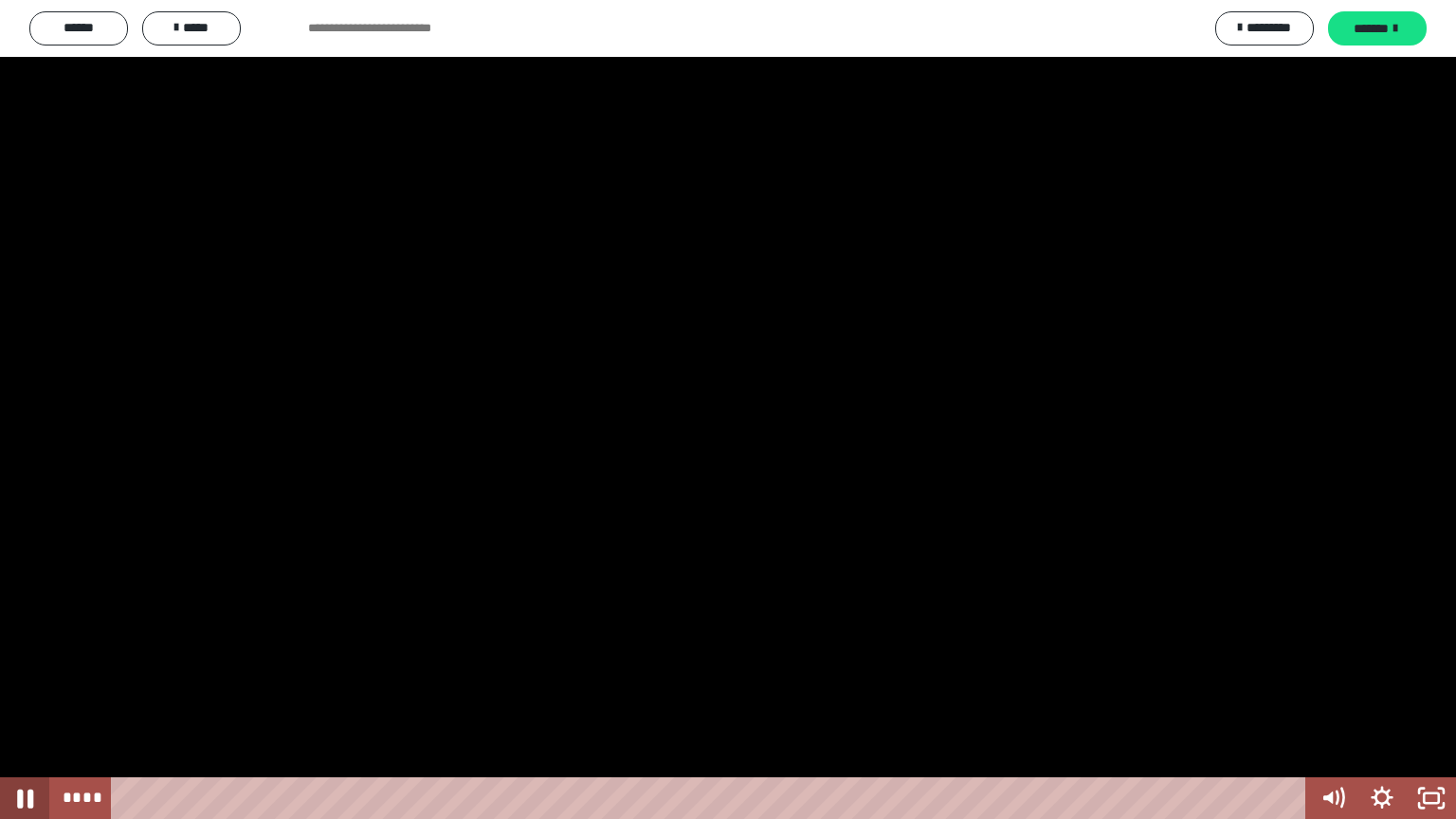click 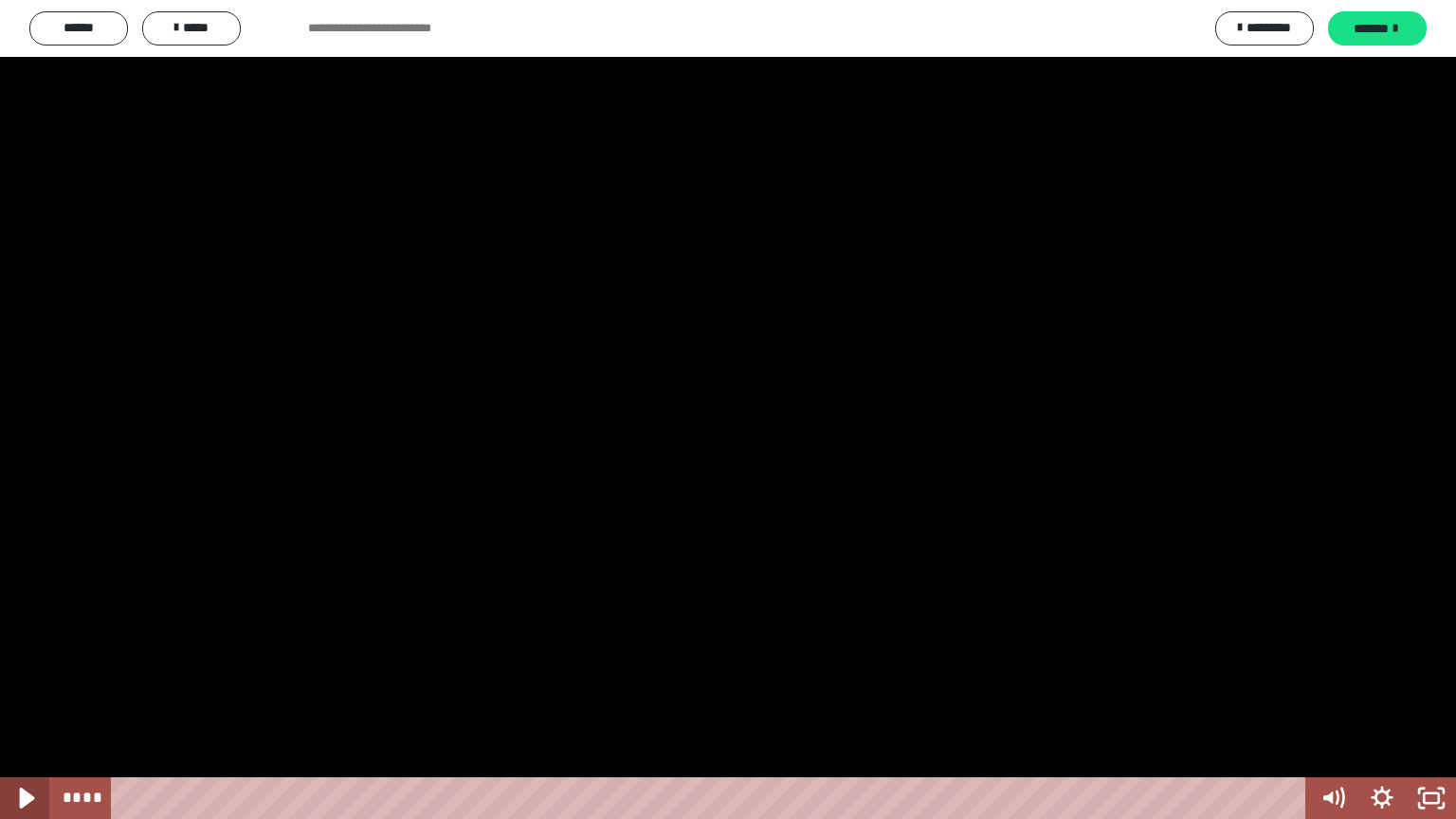 click 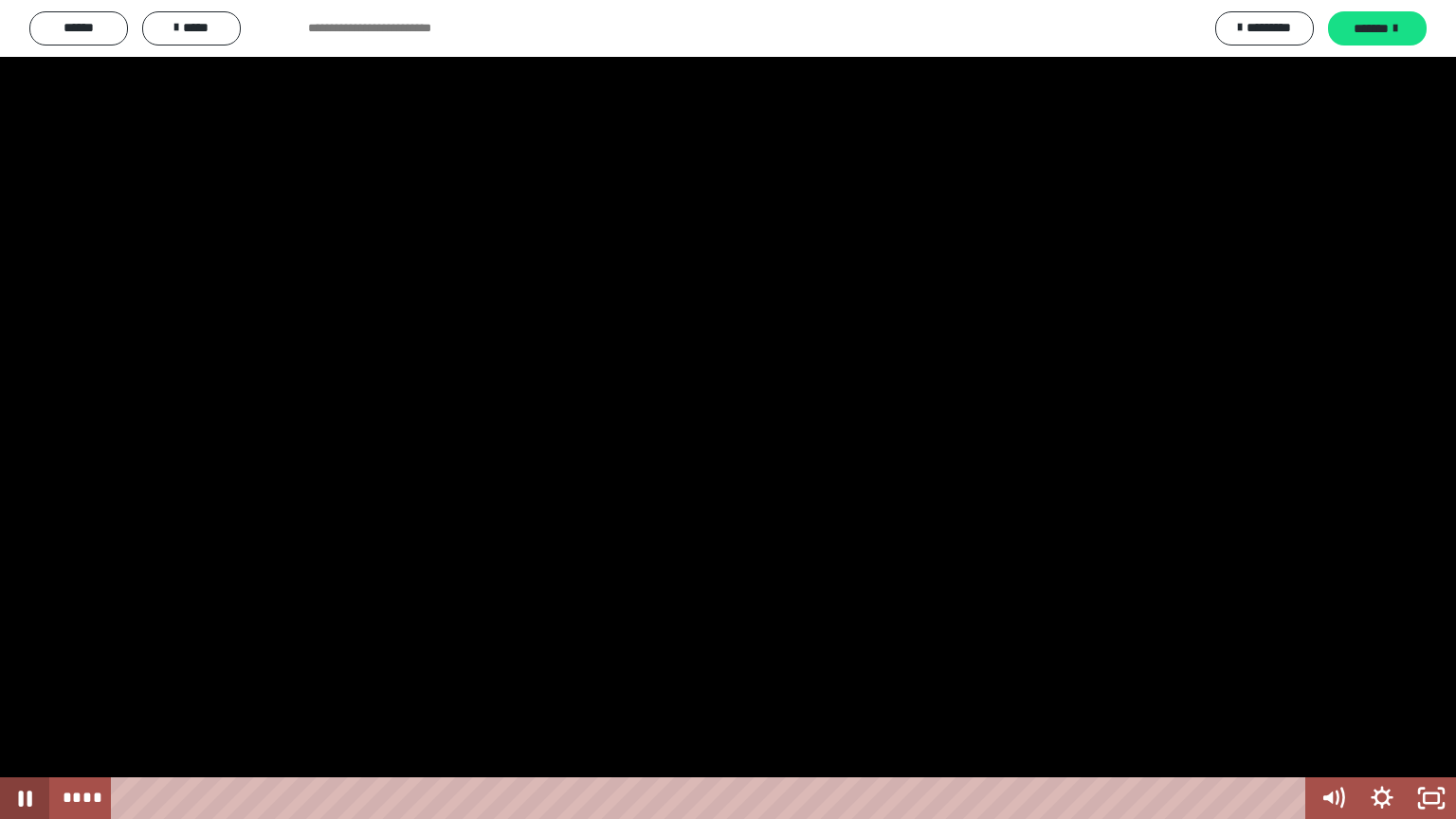 click 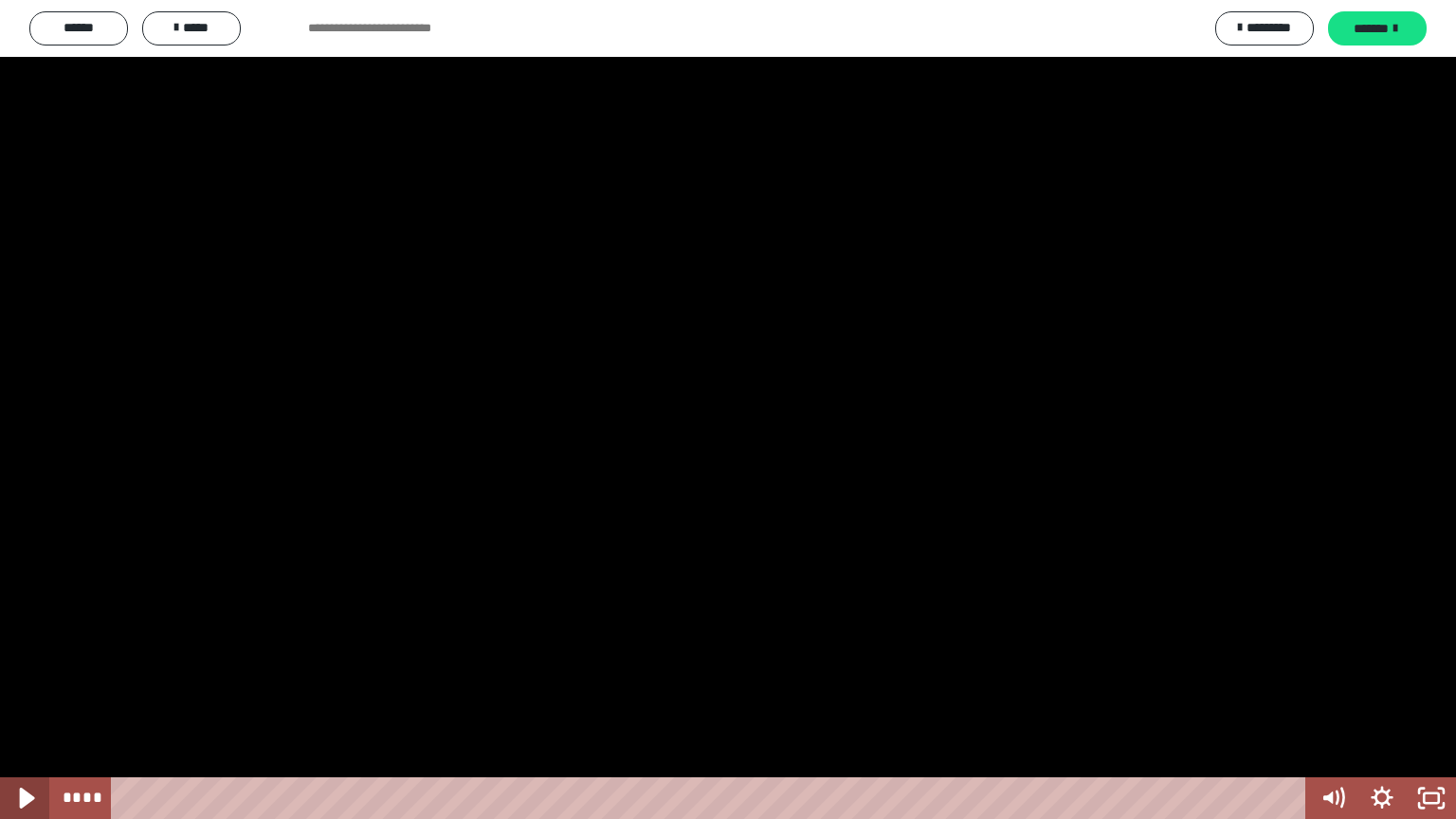 click 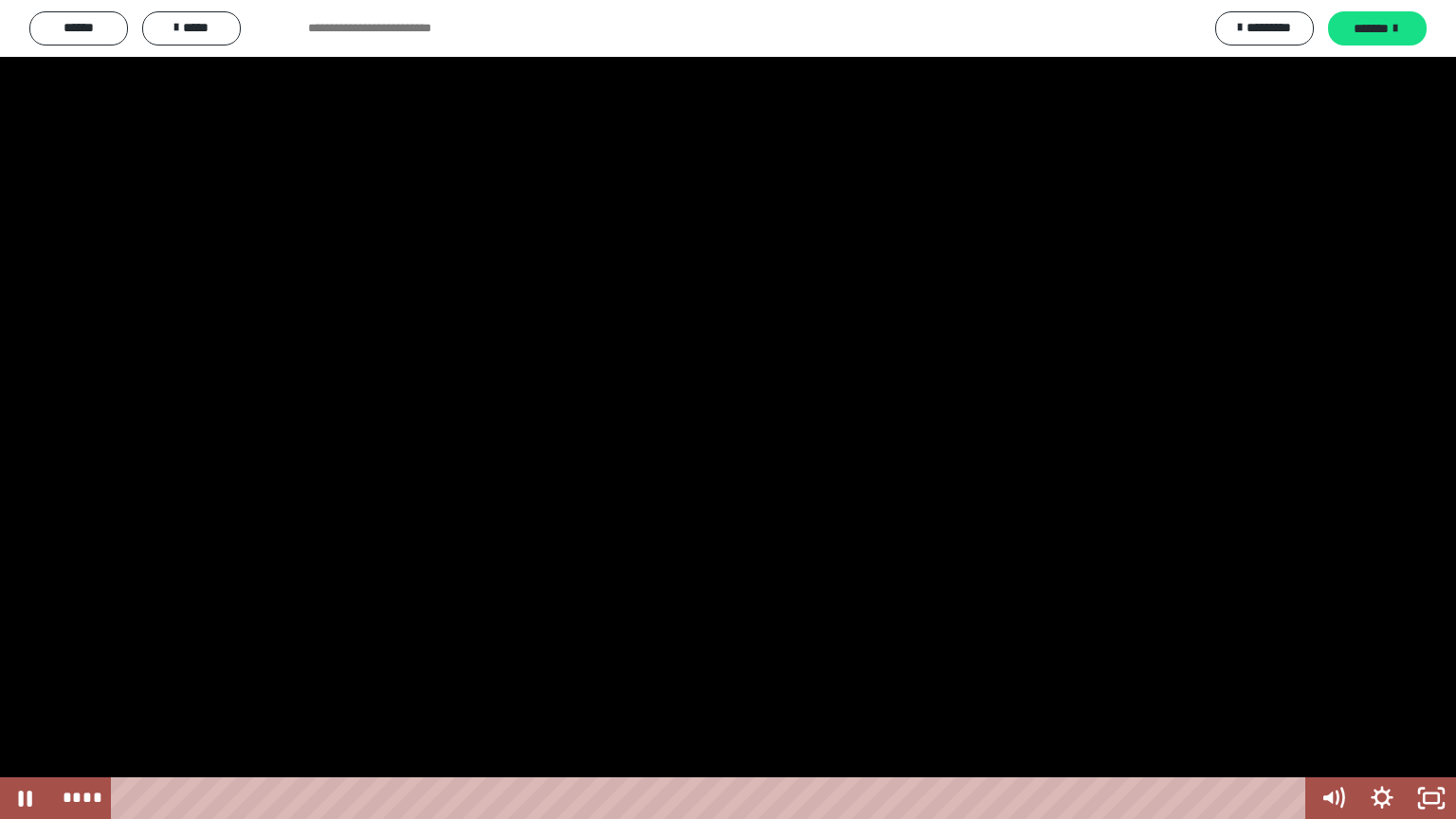 click on "**** *****" at bounding box center [679, 798] 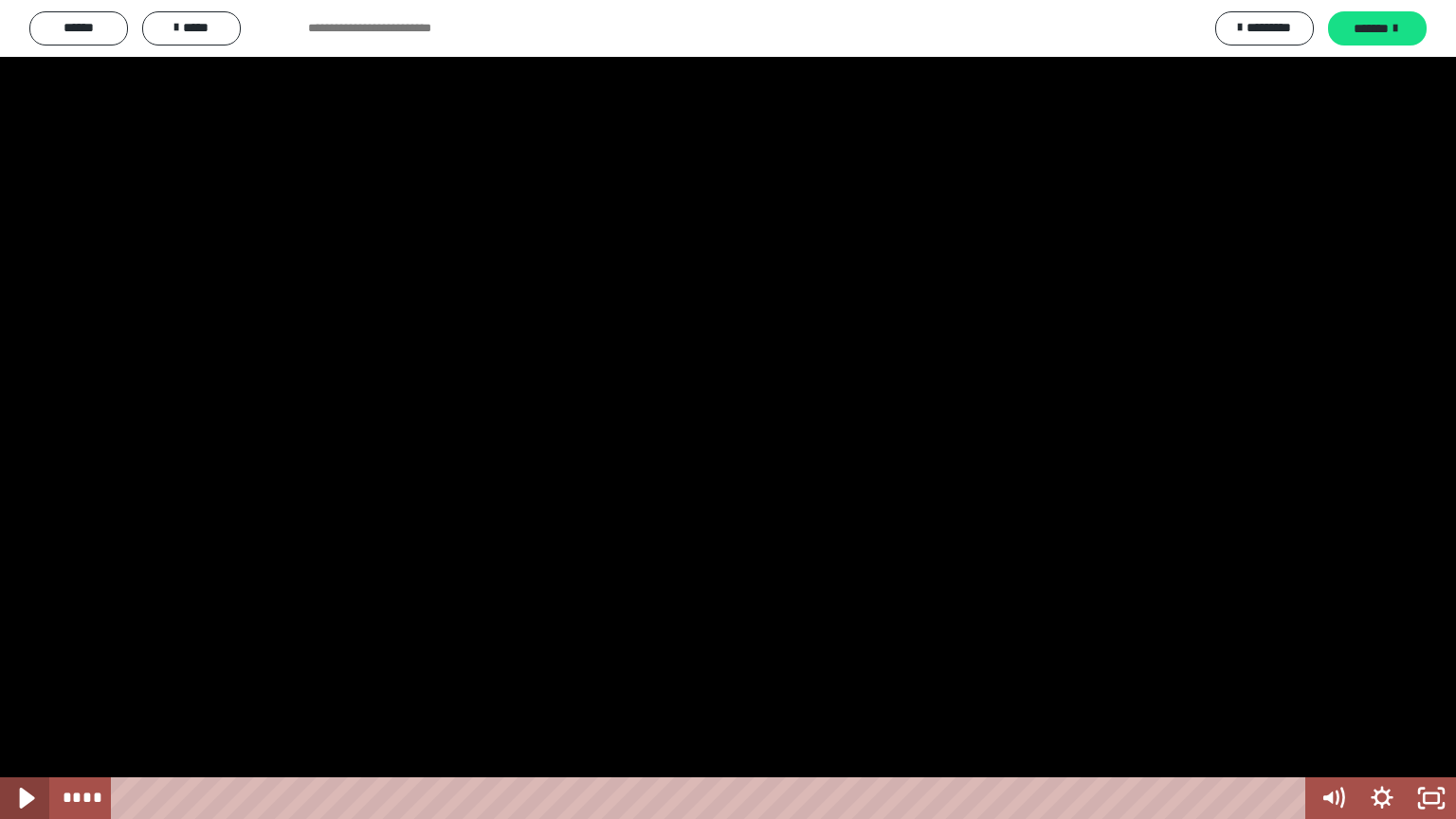 click 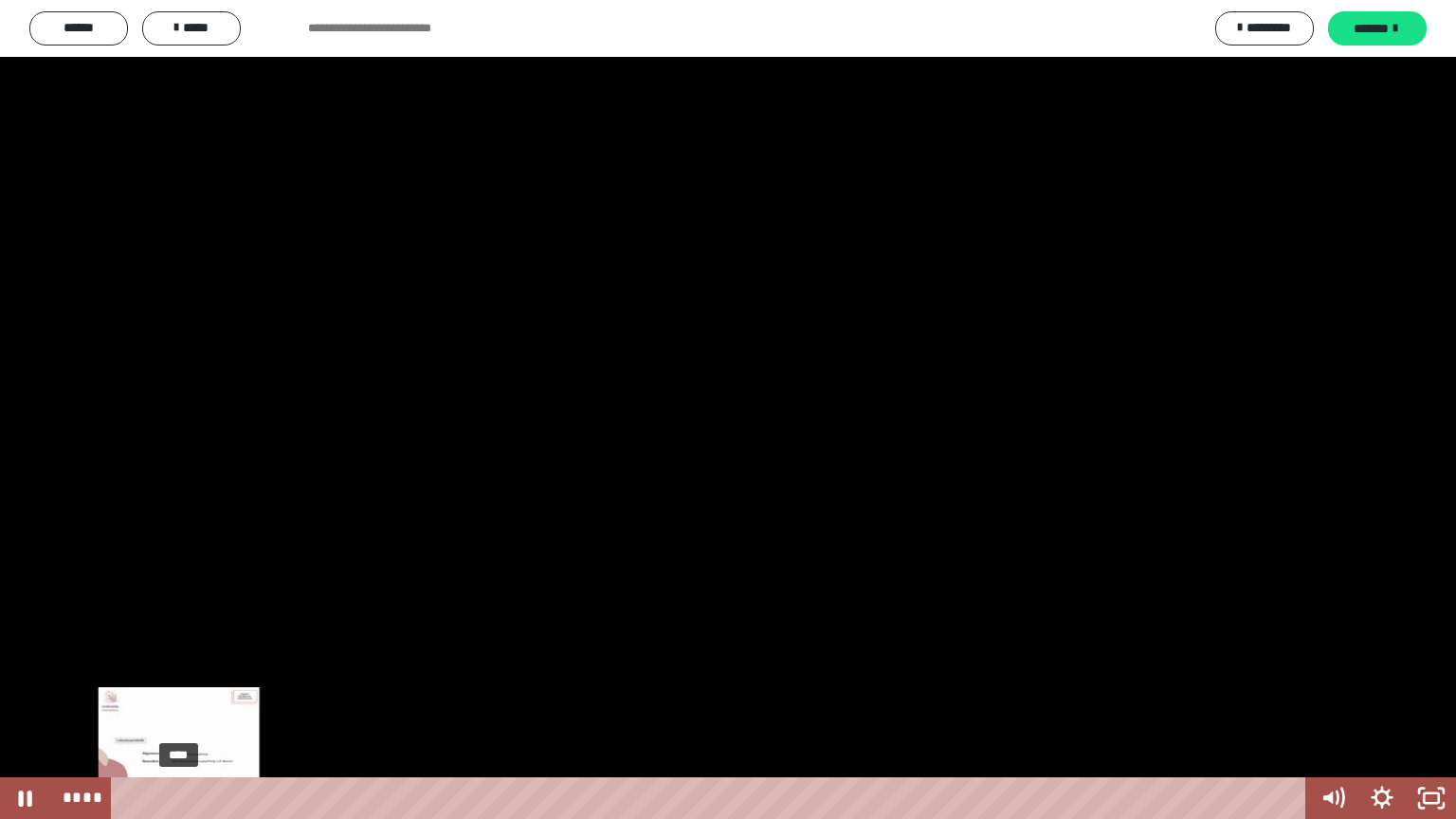 click on "****" at bounding box center (712, 798) 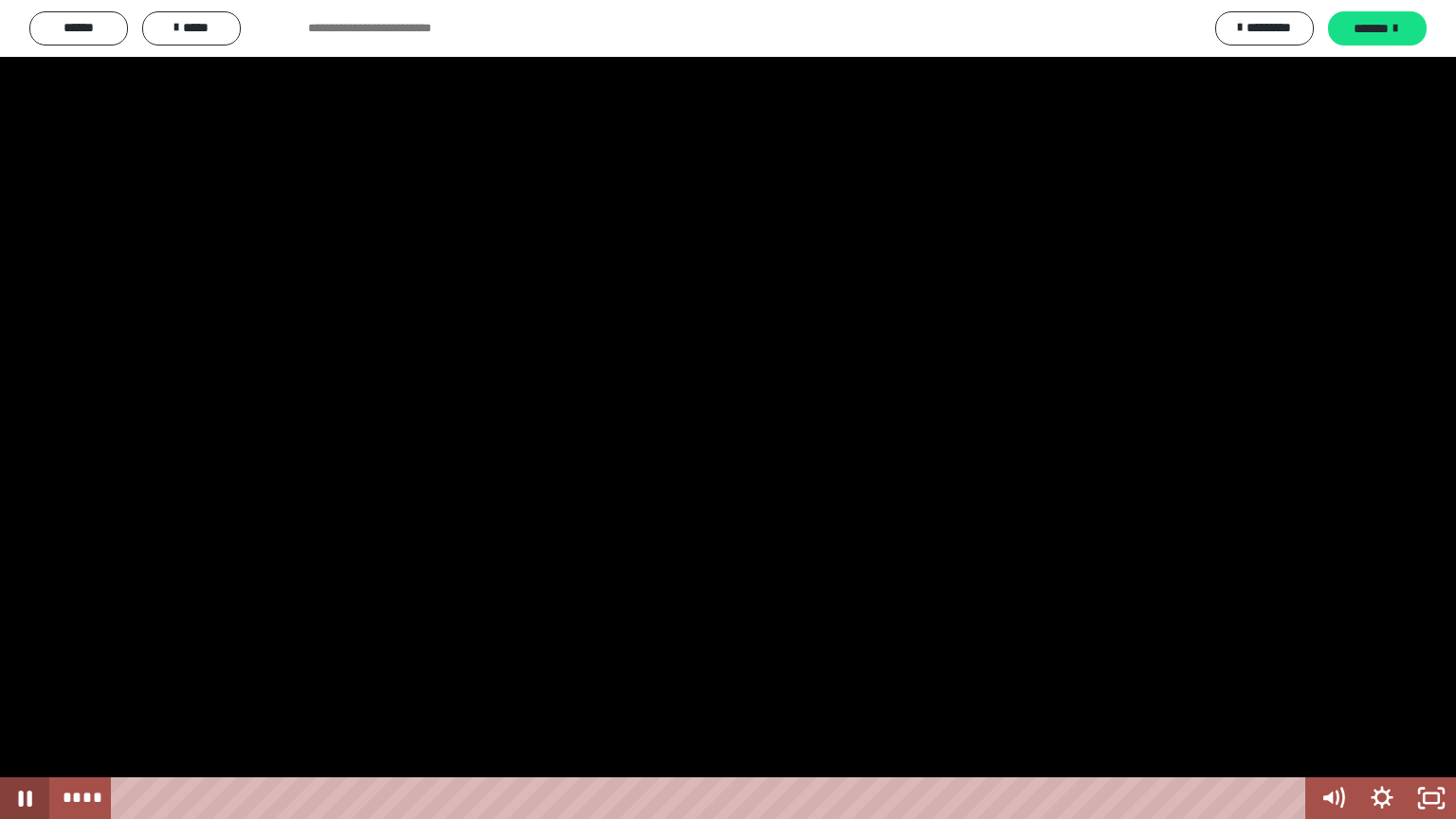 click 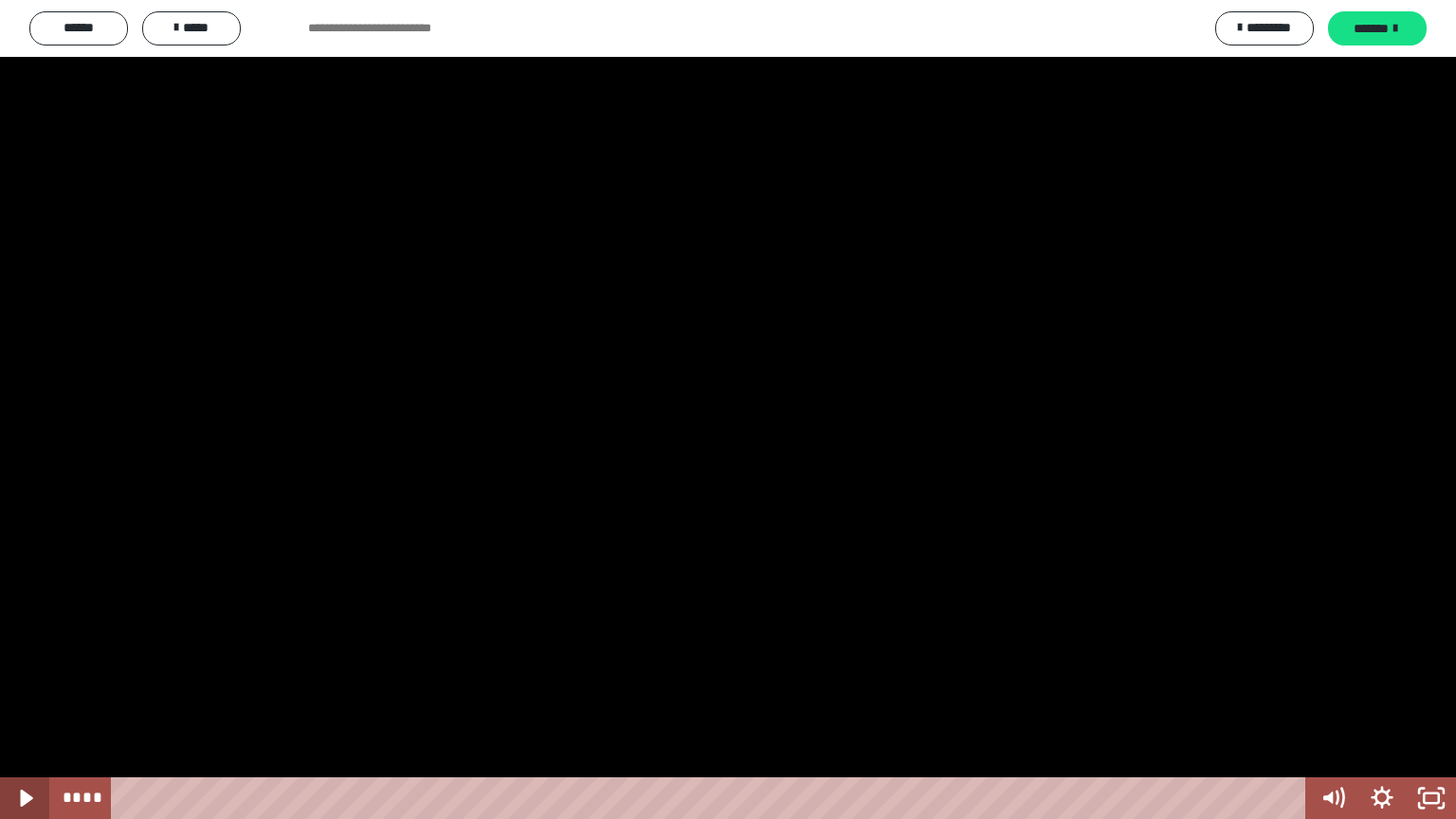 click 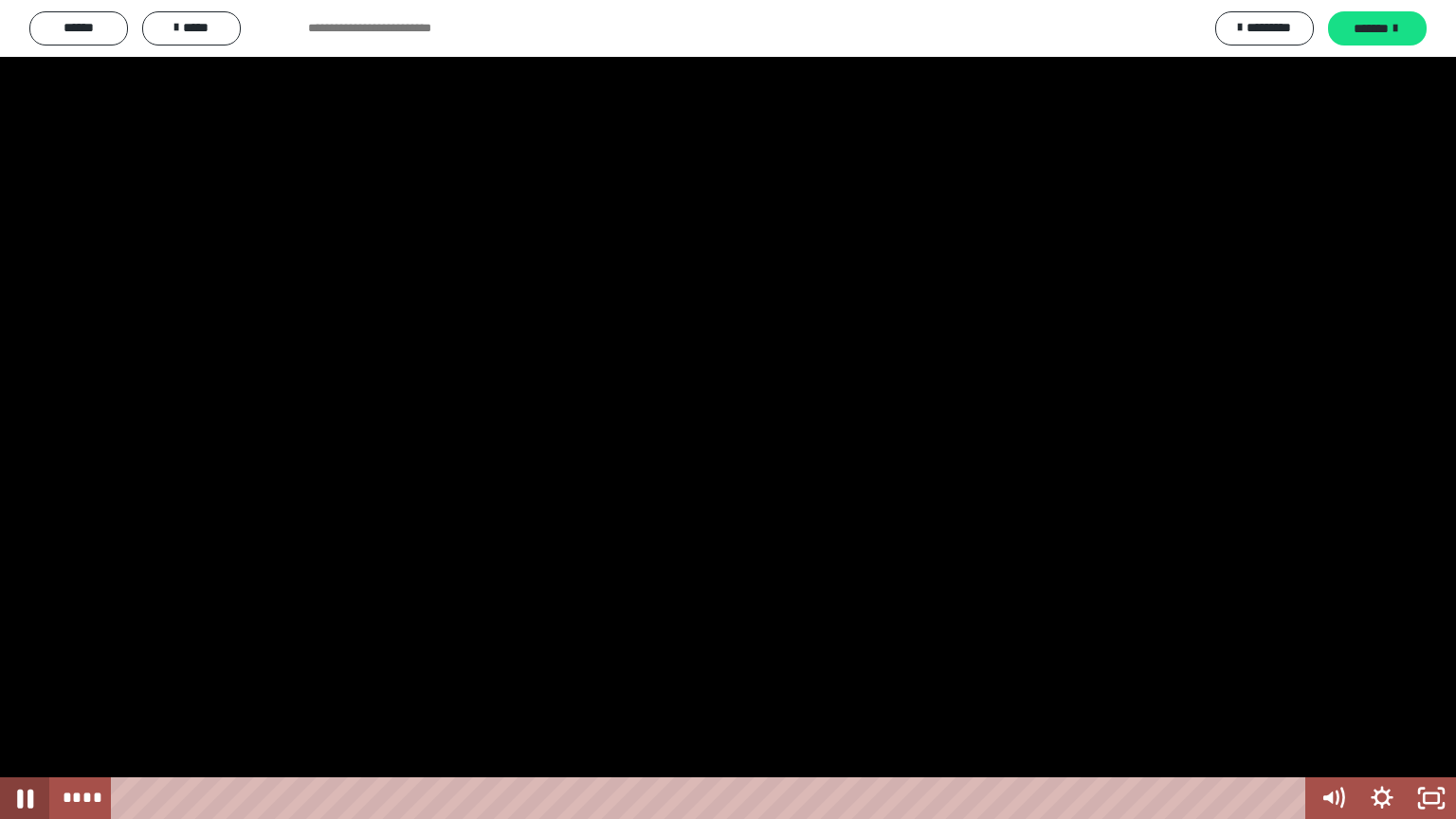 click 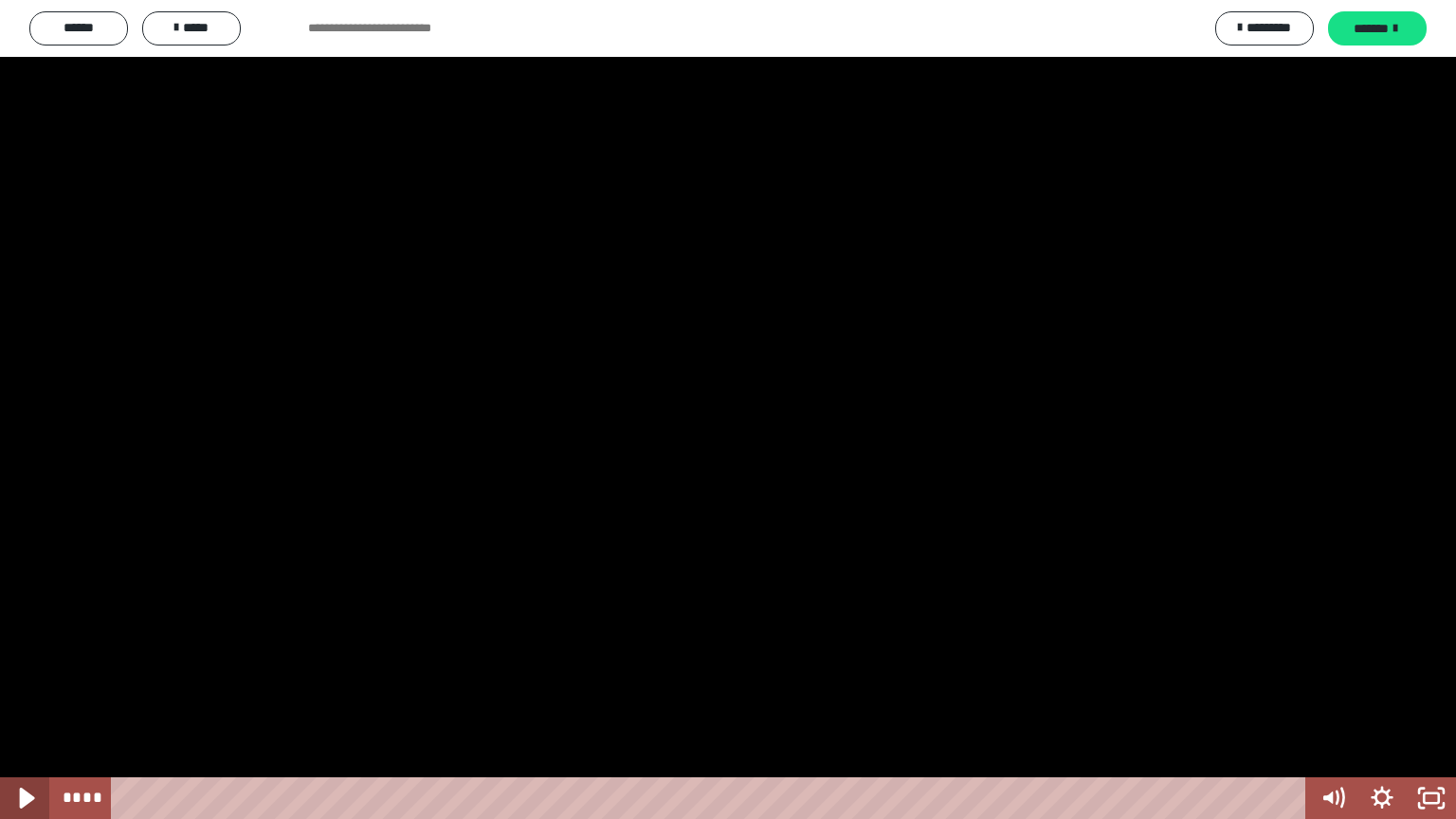 drag, startPoint x: 23, startPoint y: 818, endPoint x: 29, endPoint y: 810, distance: 10 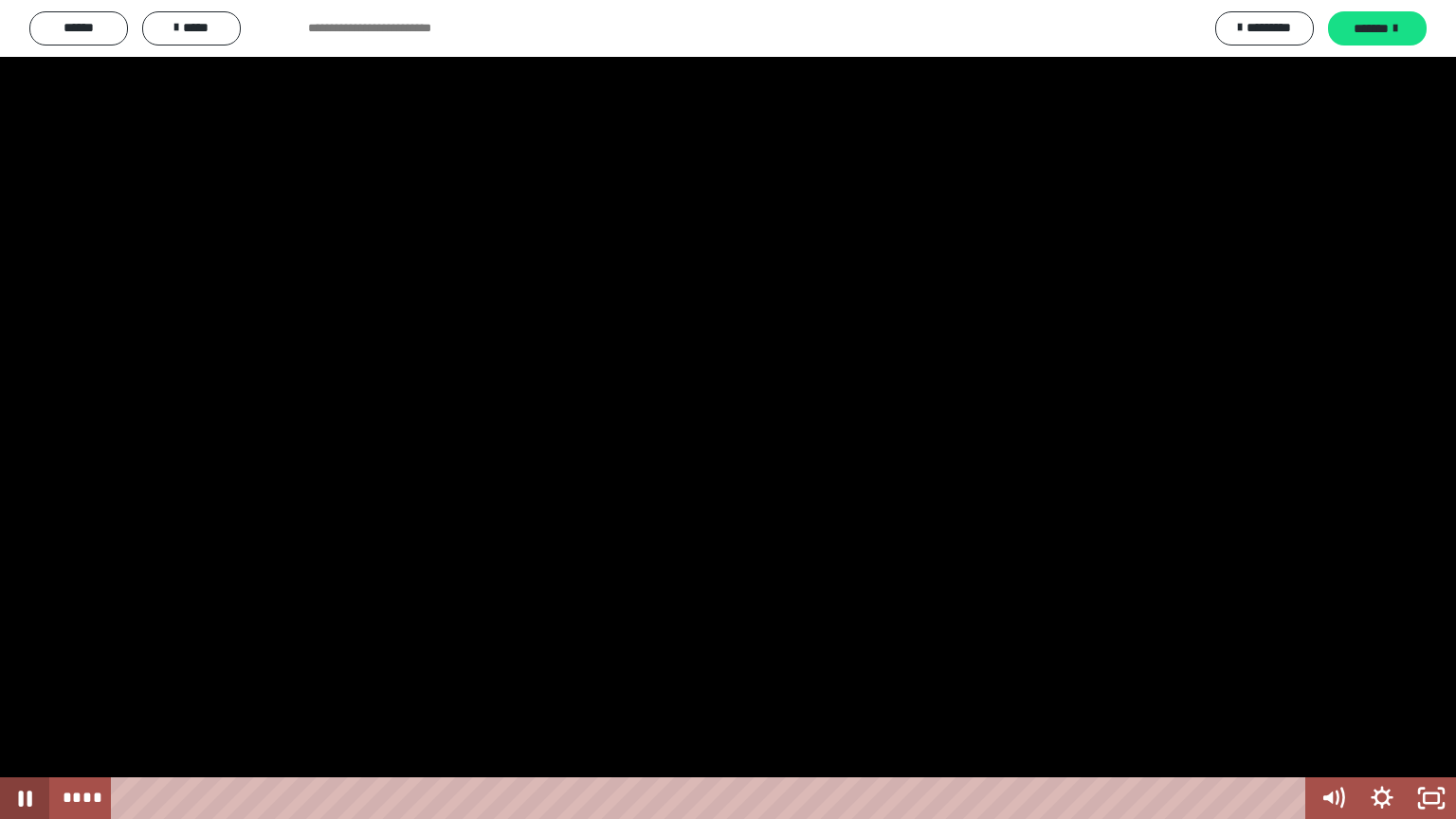click 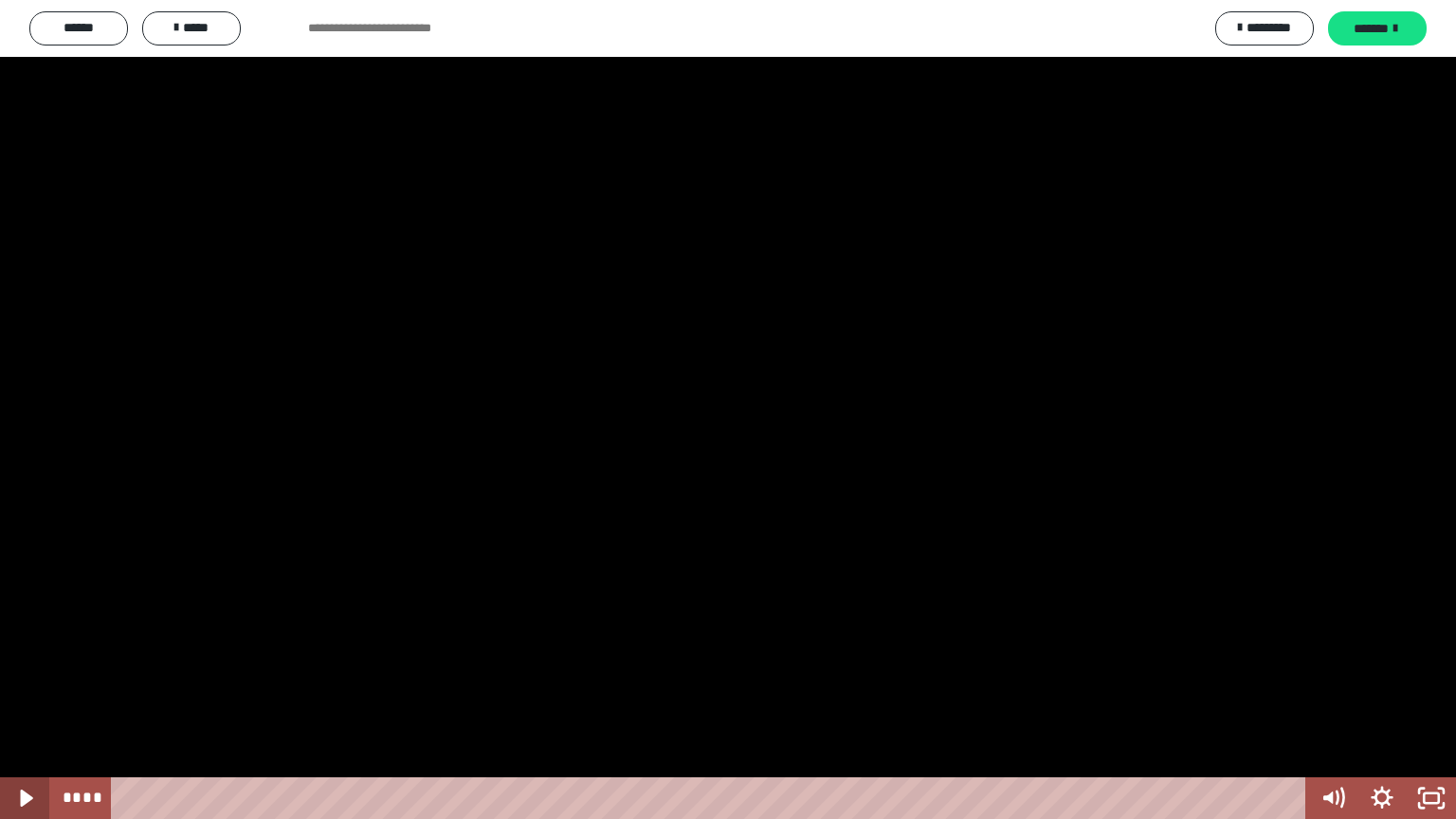 click 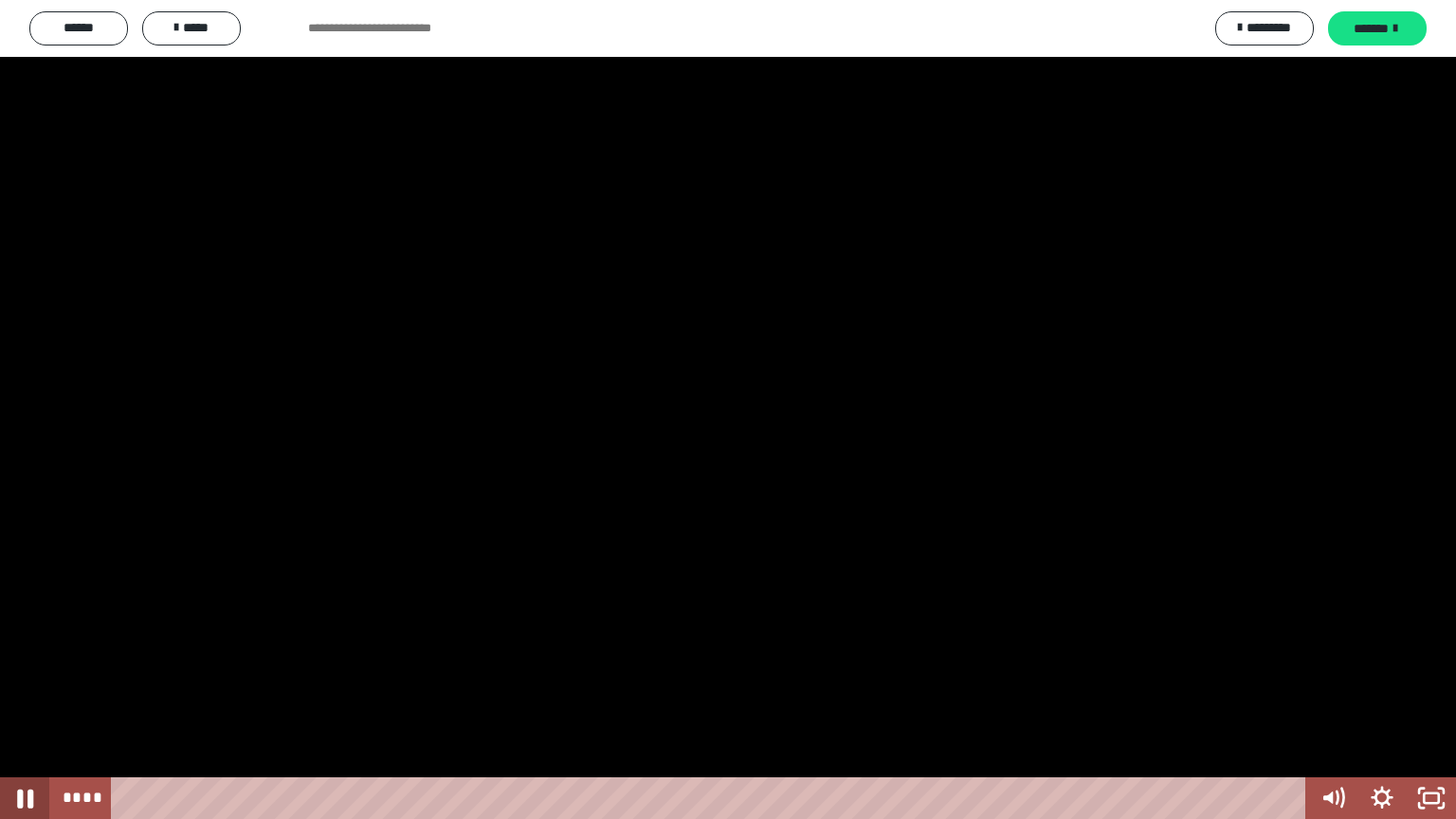click 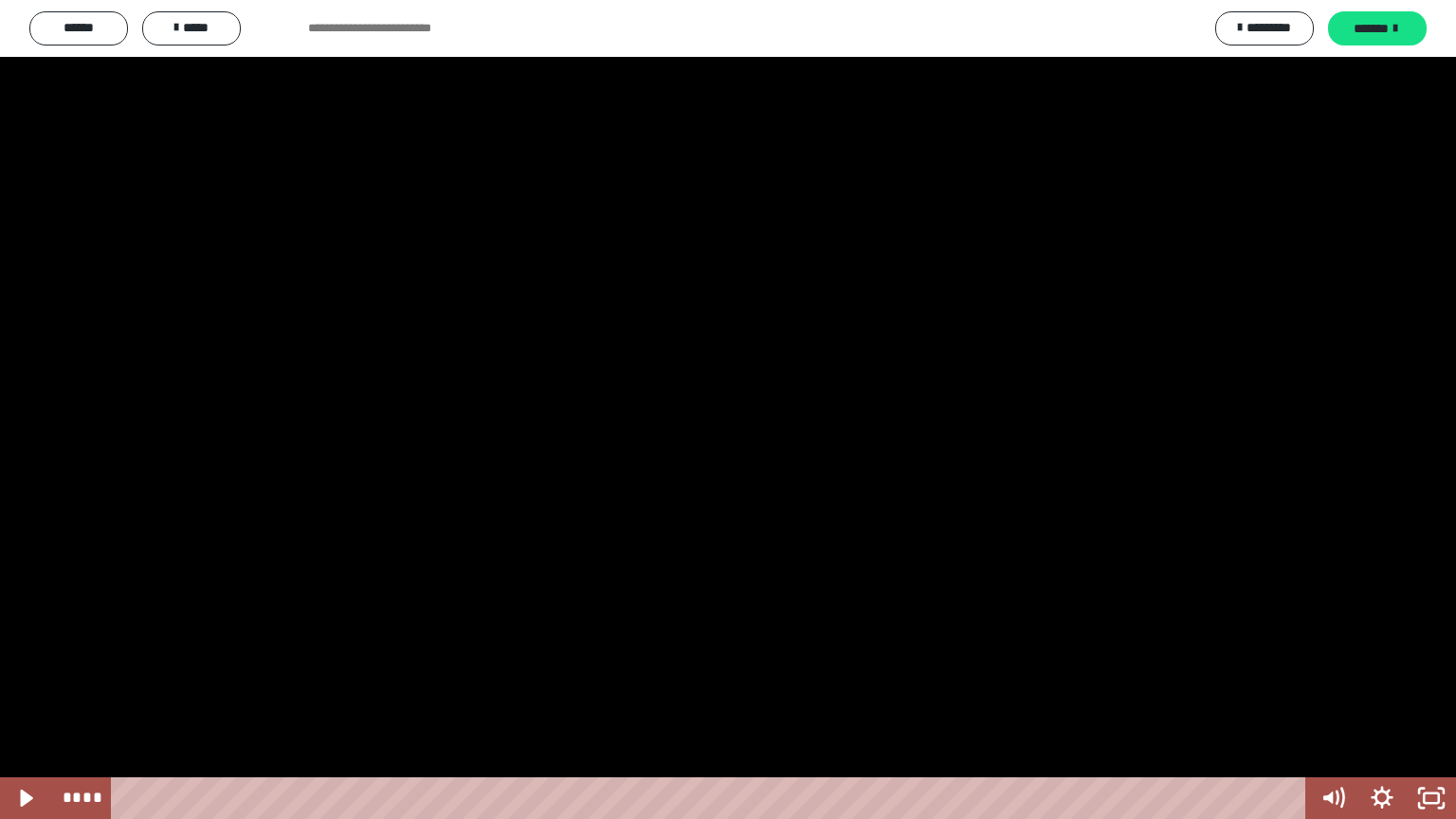 click on "**** ****" at bounding box center (679, 798) 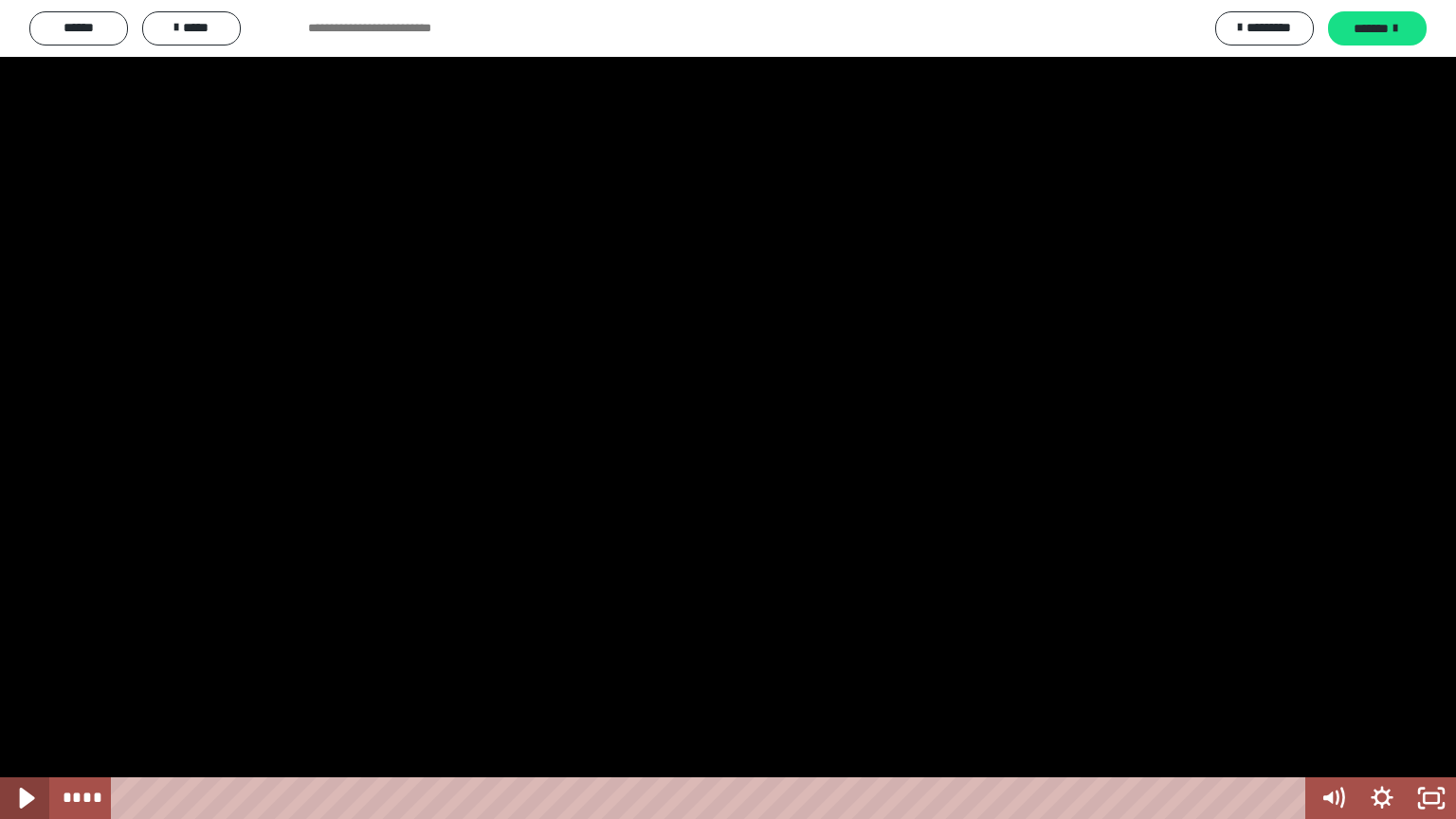 click 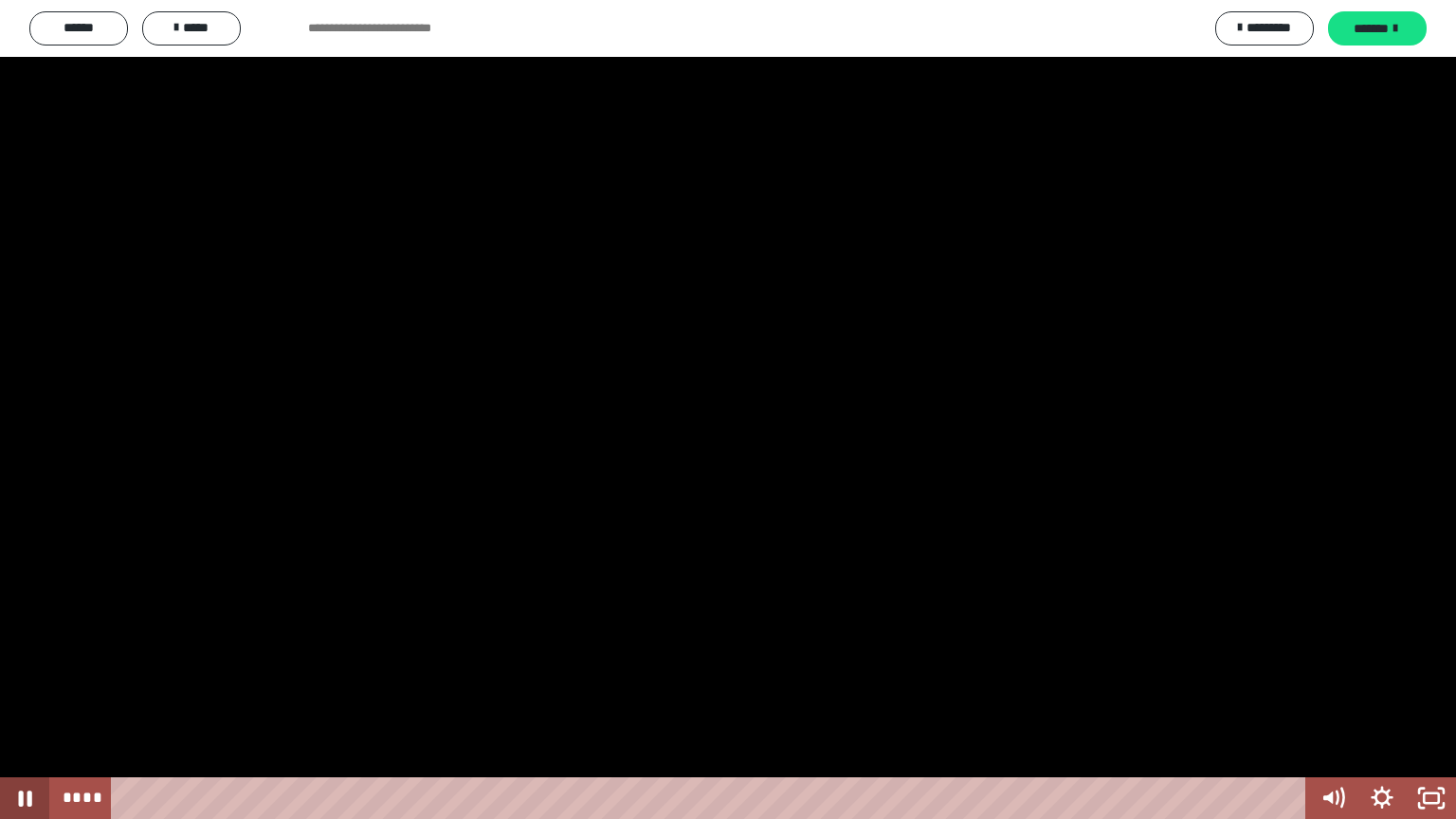 click 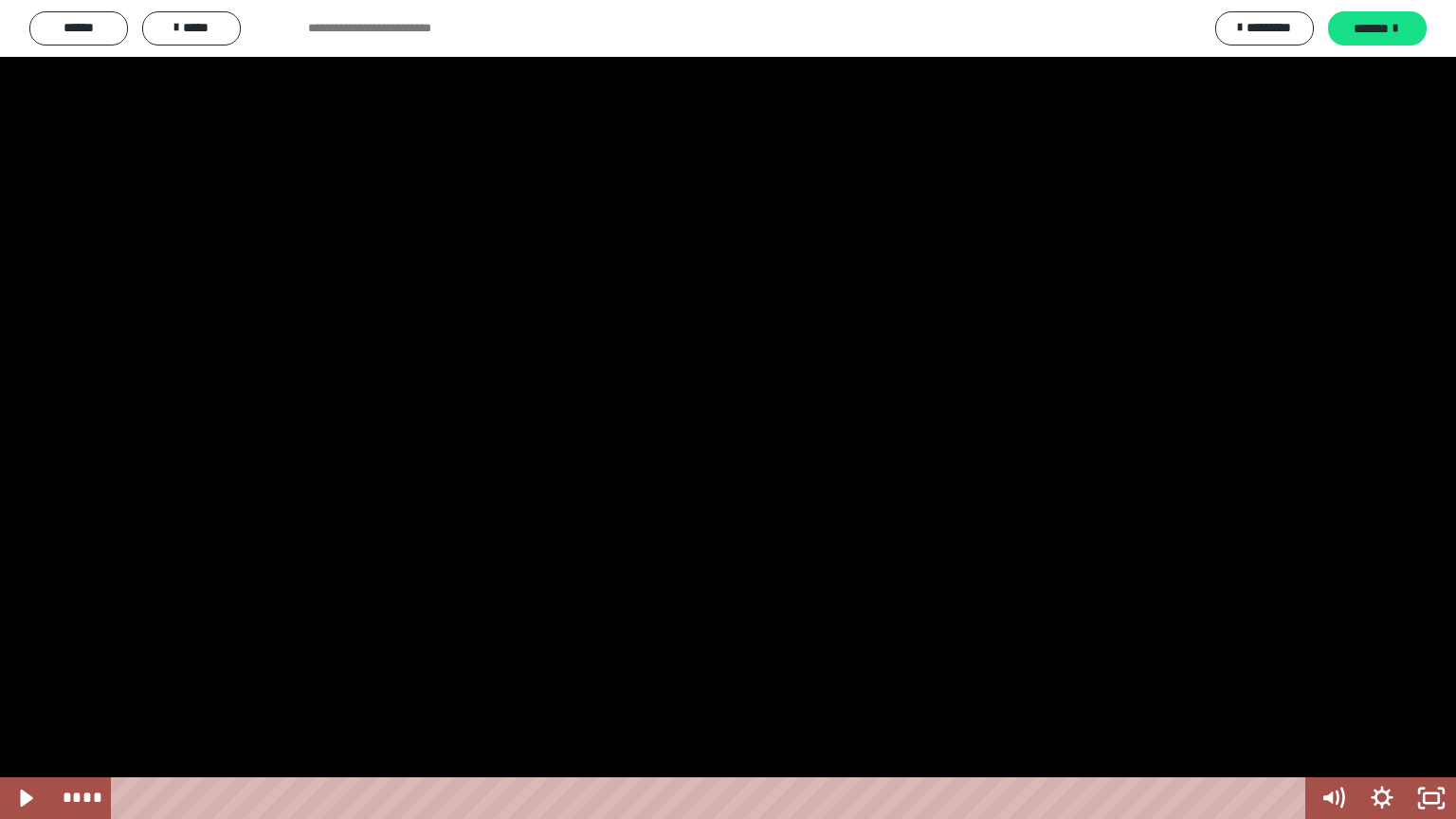 click on "**** ****" at bounding box center (679, 798) 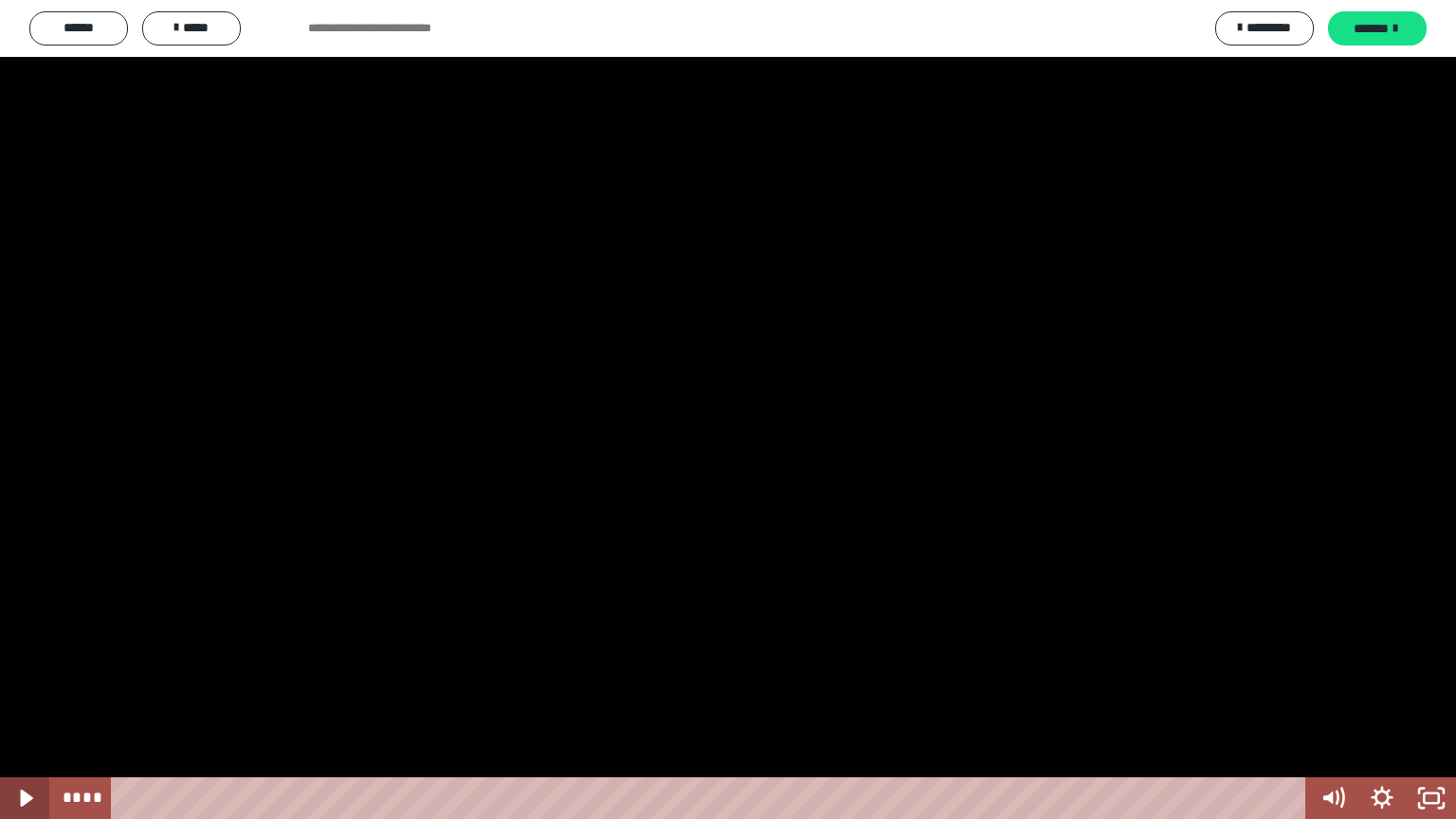 click 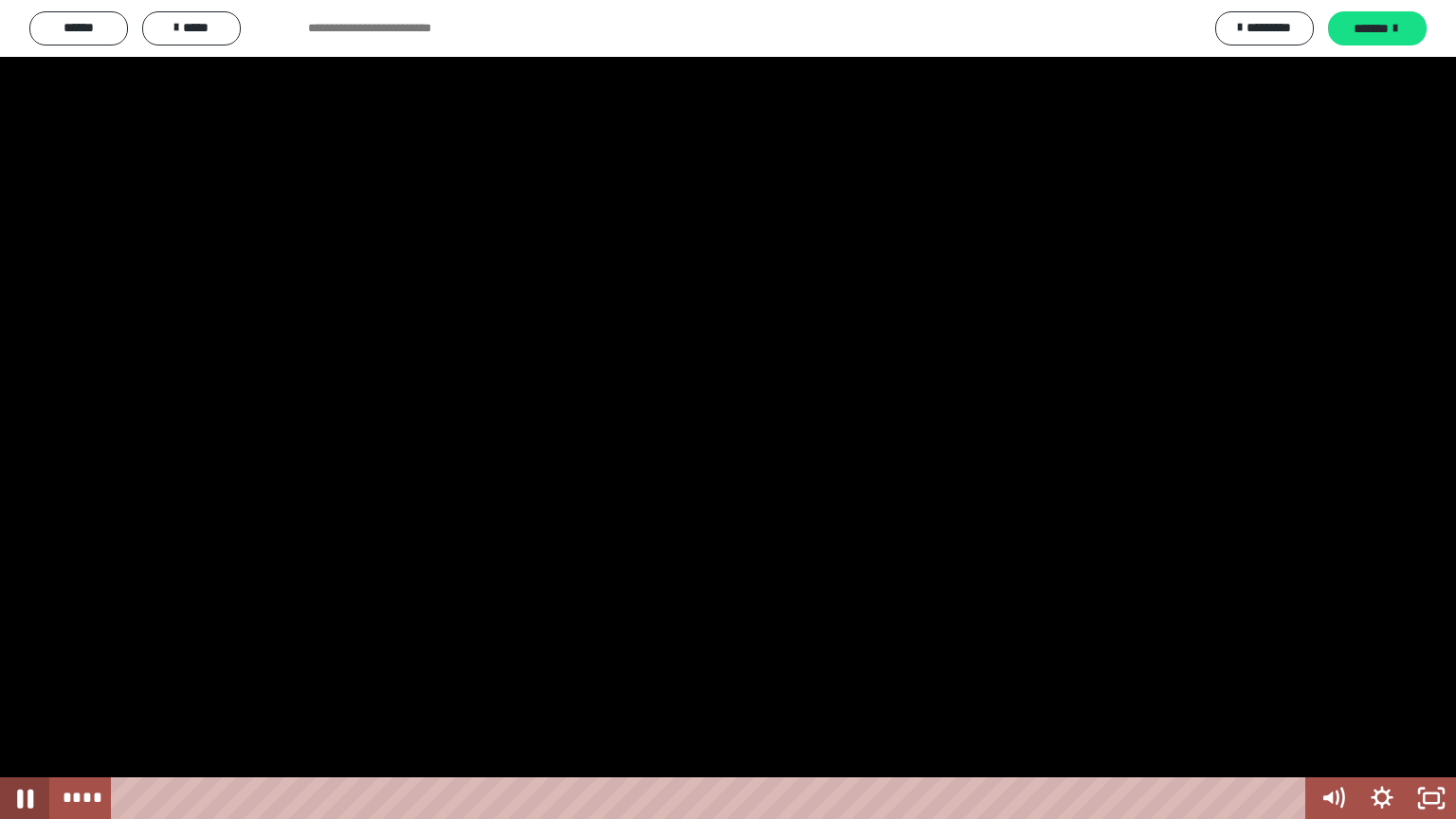 click 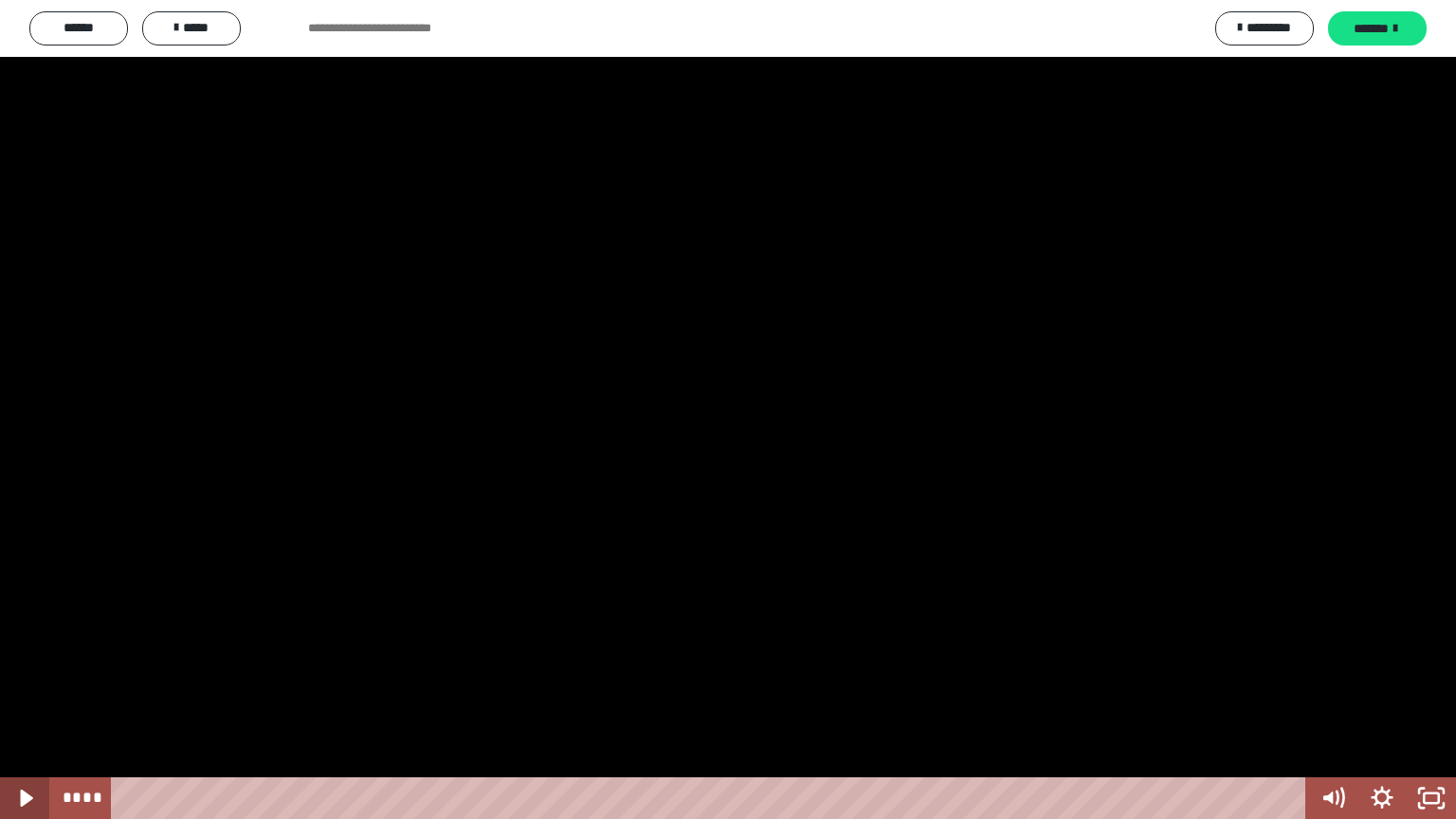 click 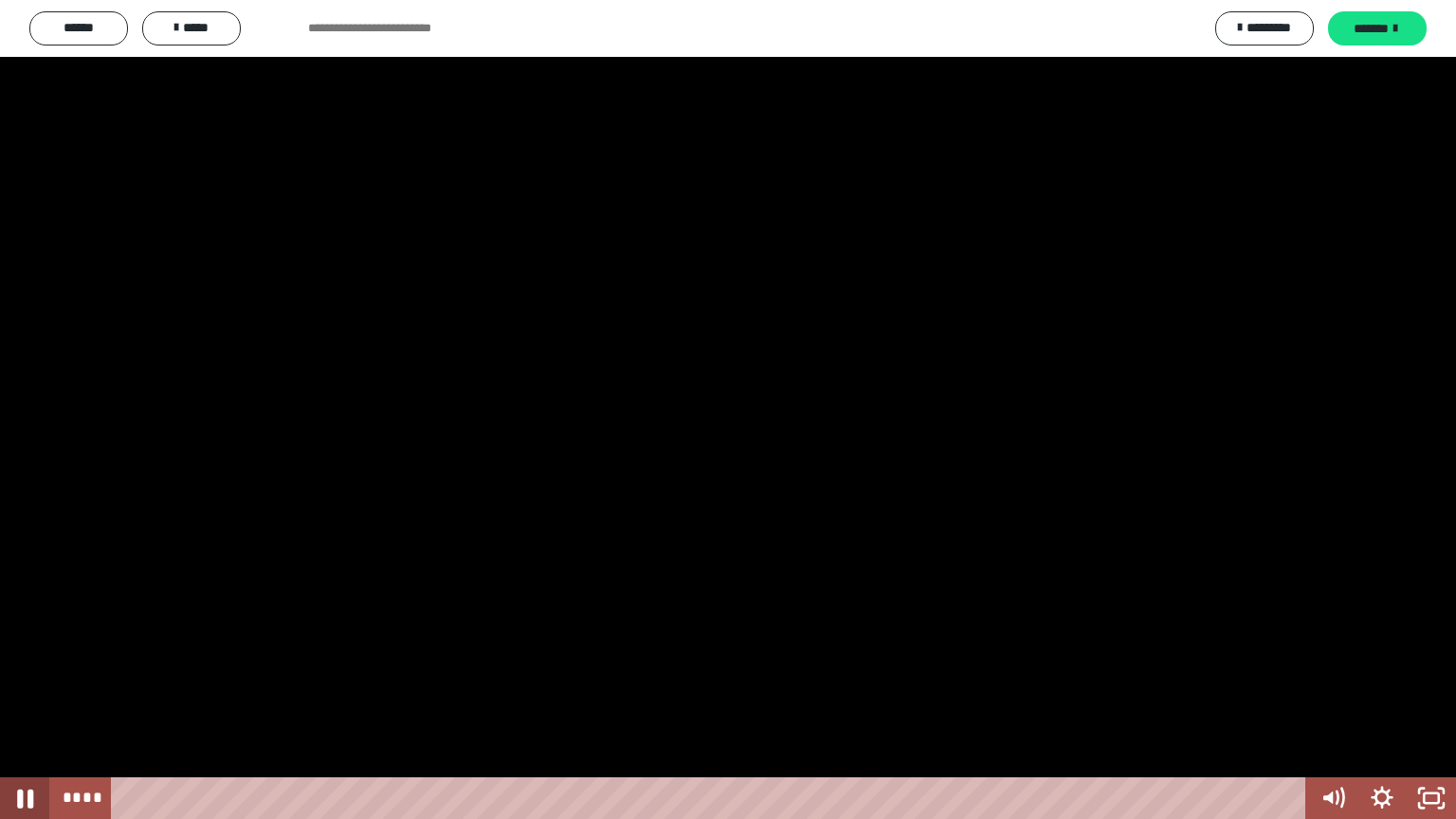 click 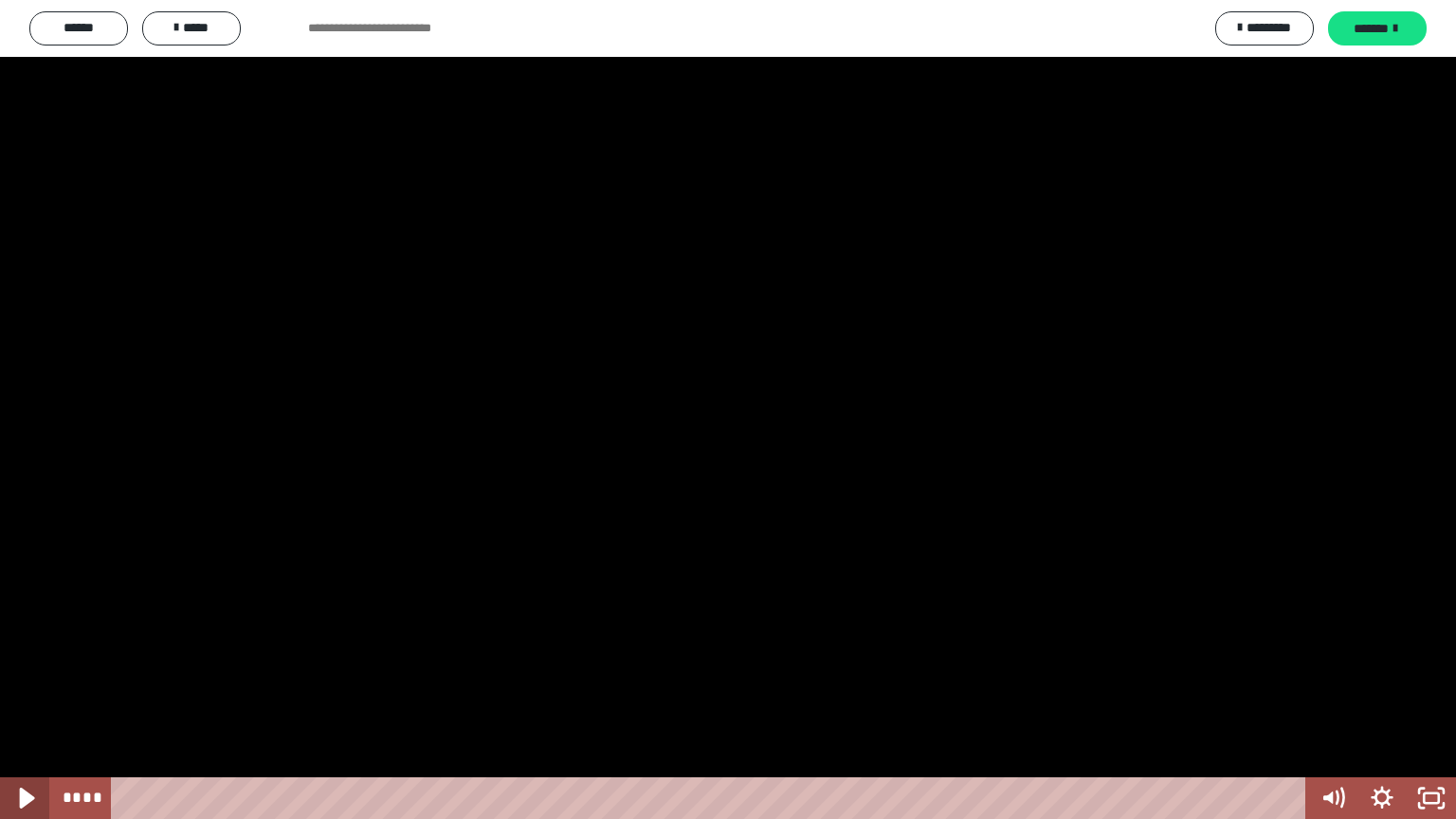 click 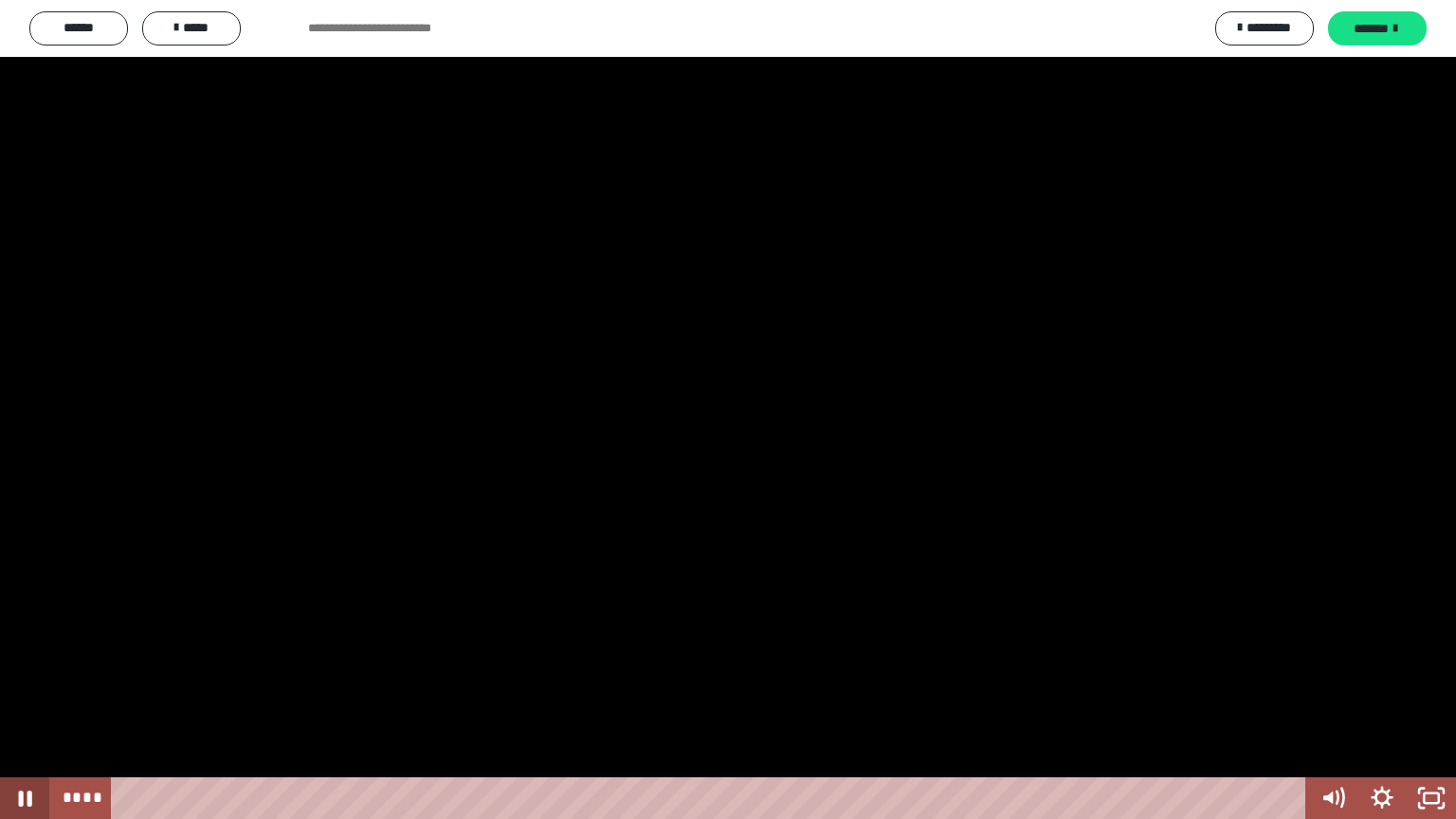 click 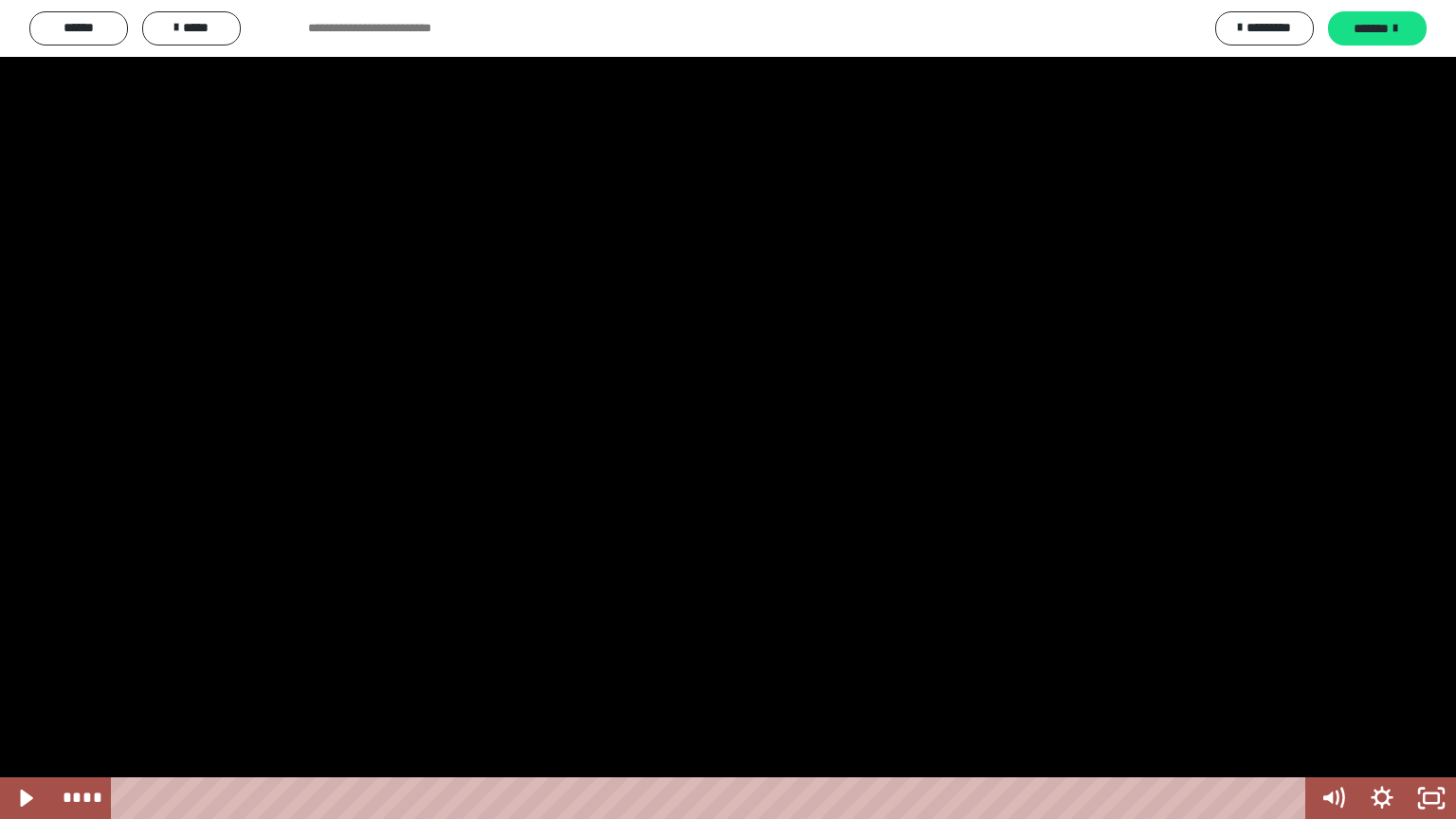 drag, startPoint x: 69, startPoint y: 812, endPoint x: 60, endPoint y: 811, distance: 9.055385 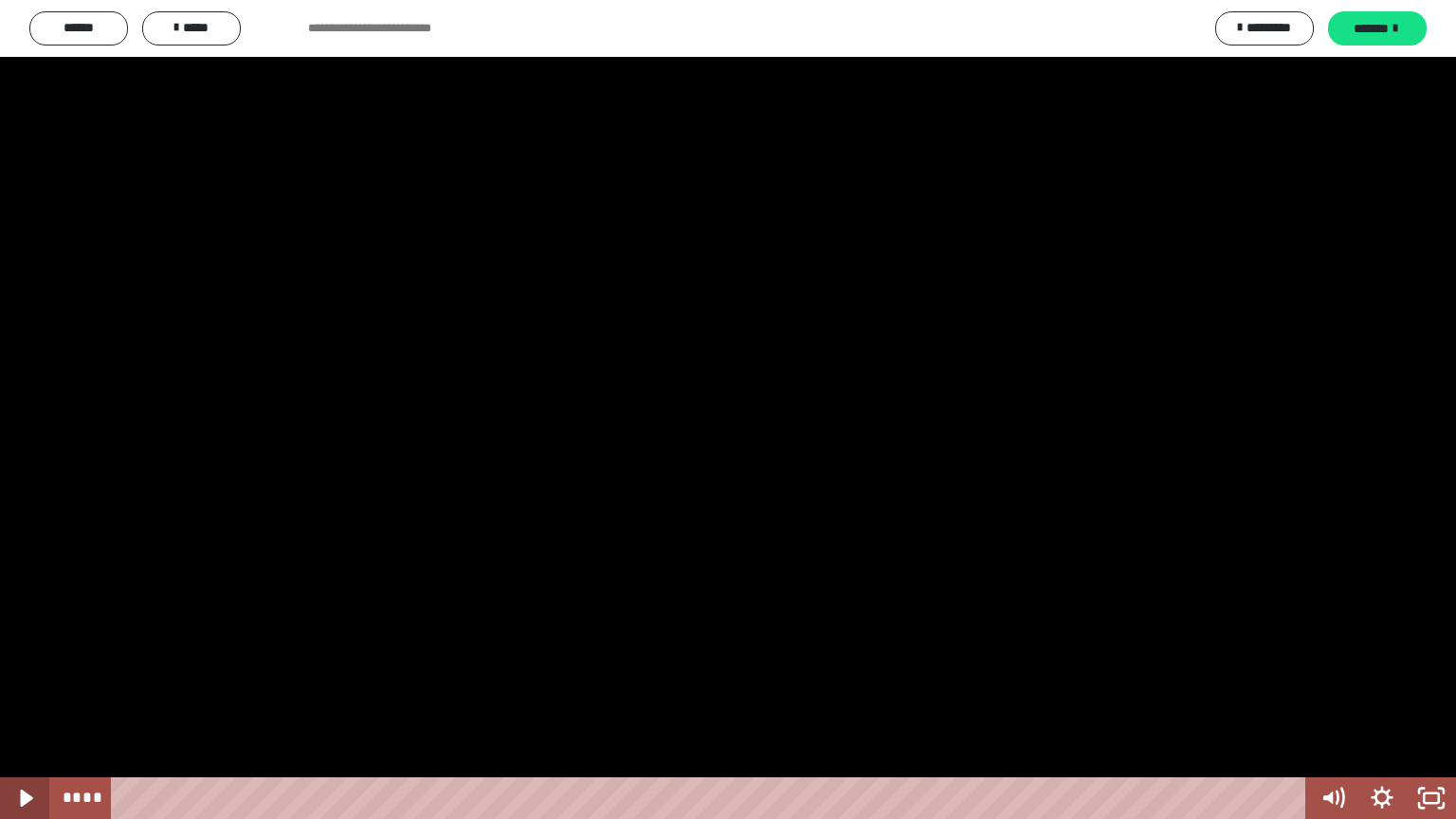 click 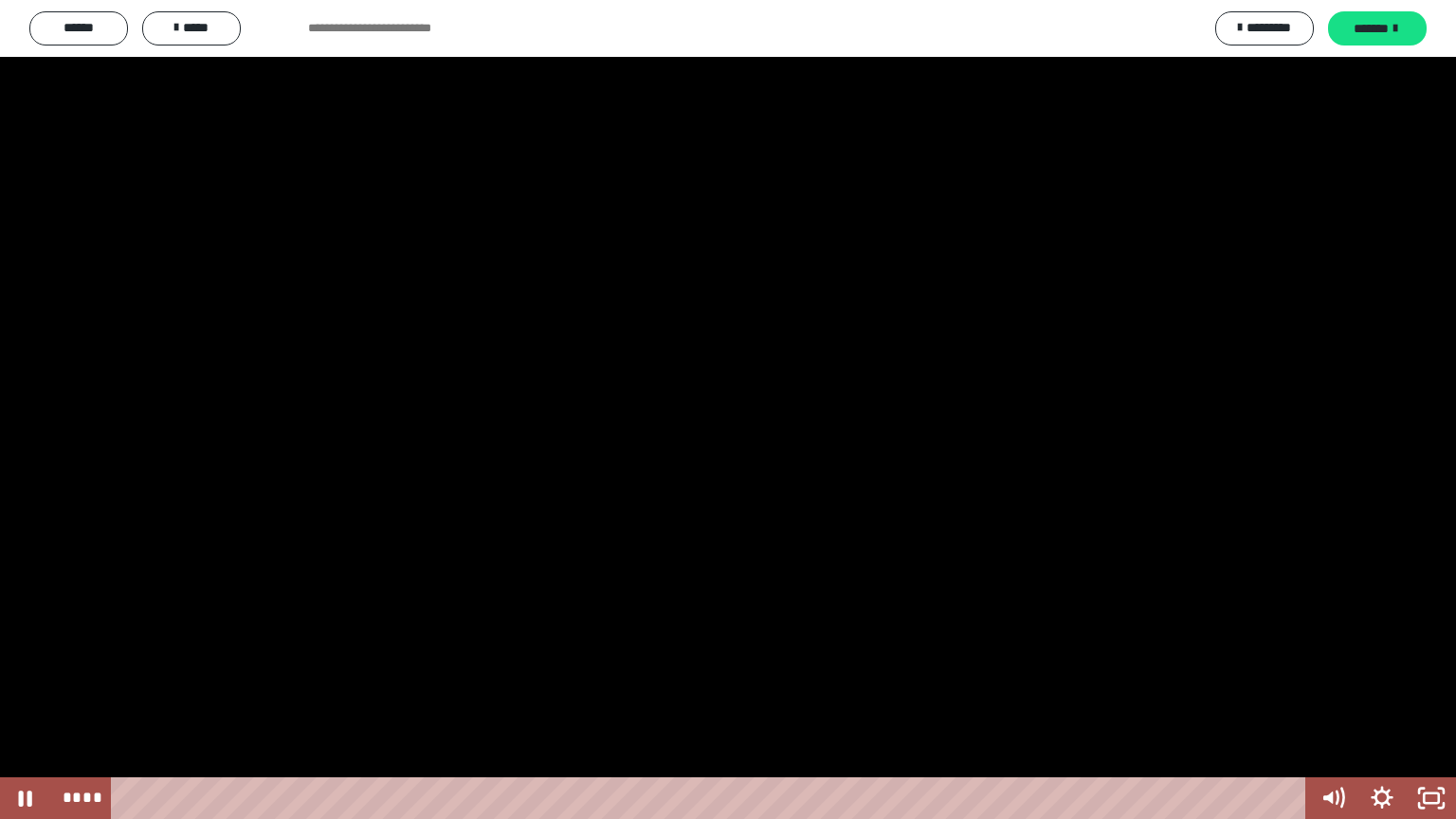 click on "**** ****" at bounding box center [679, 798] 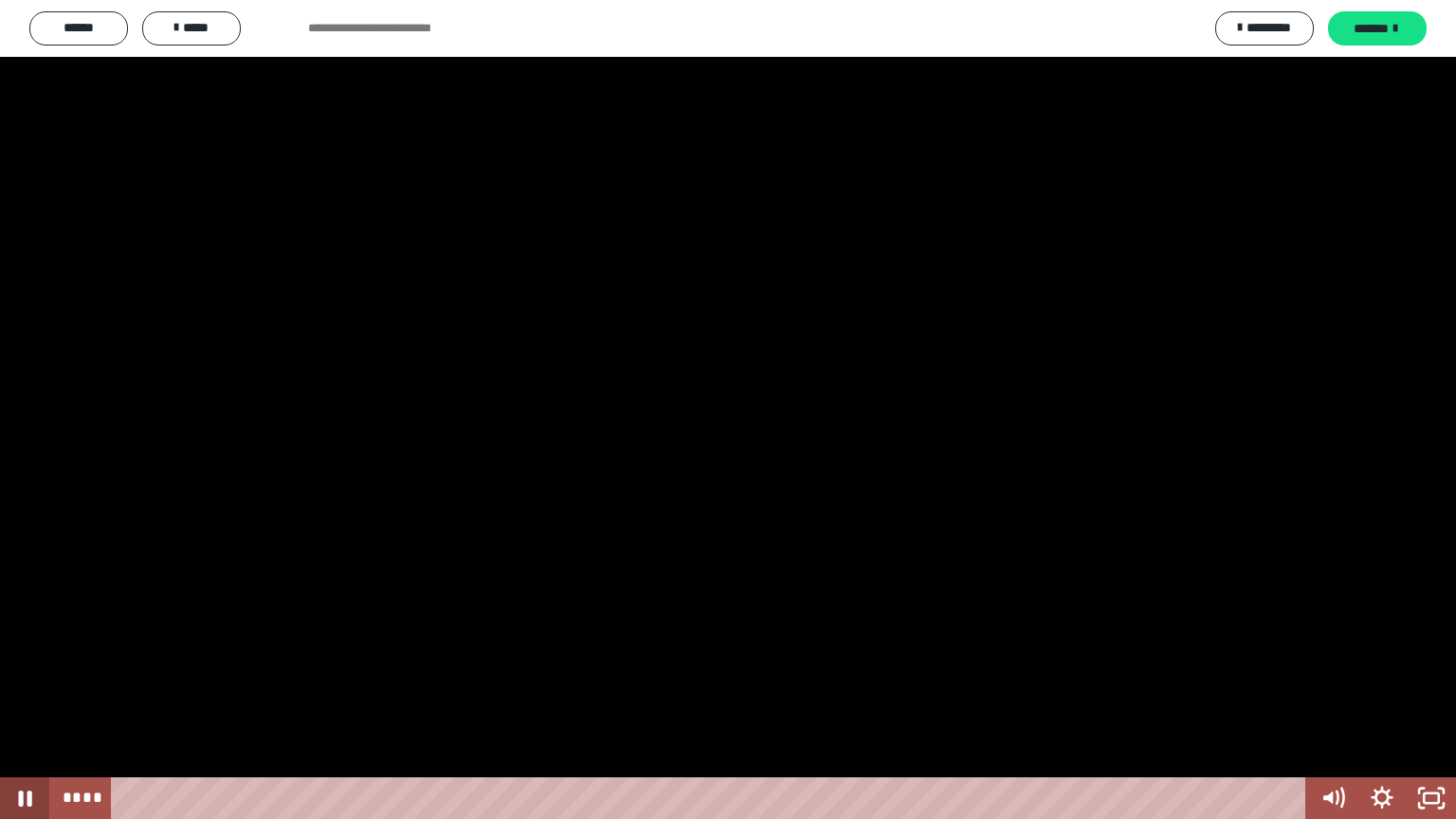 click 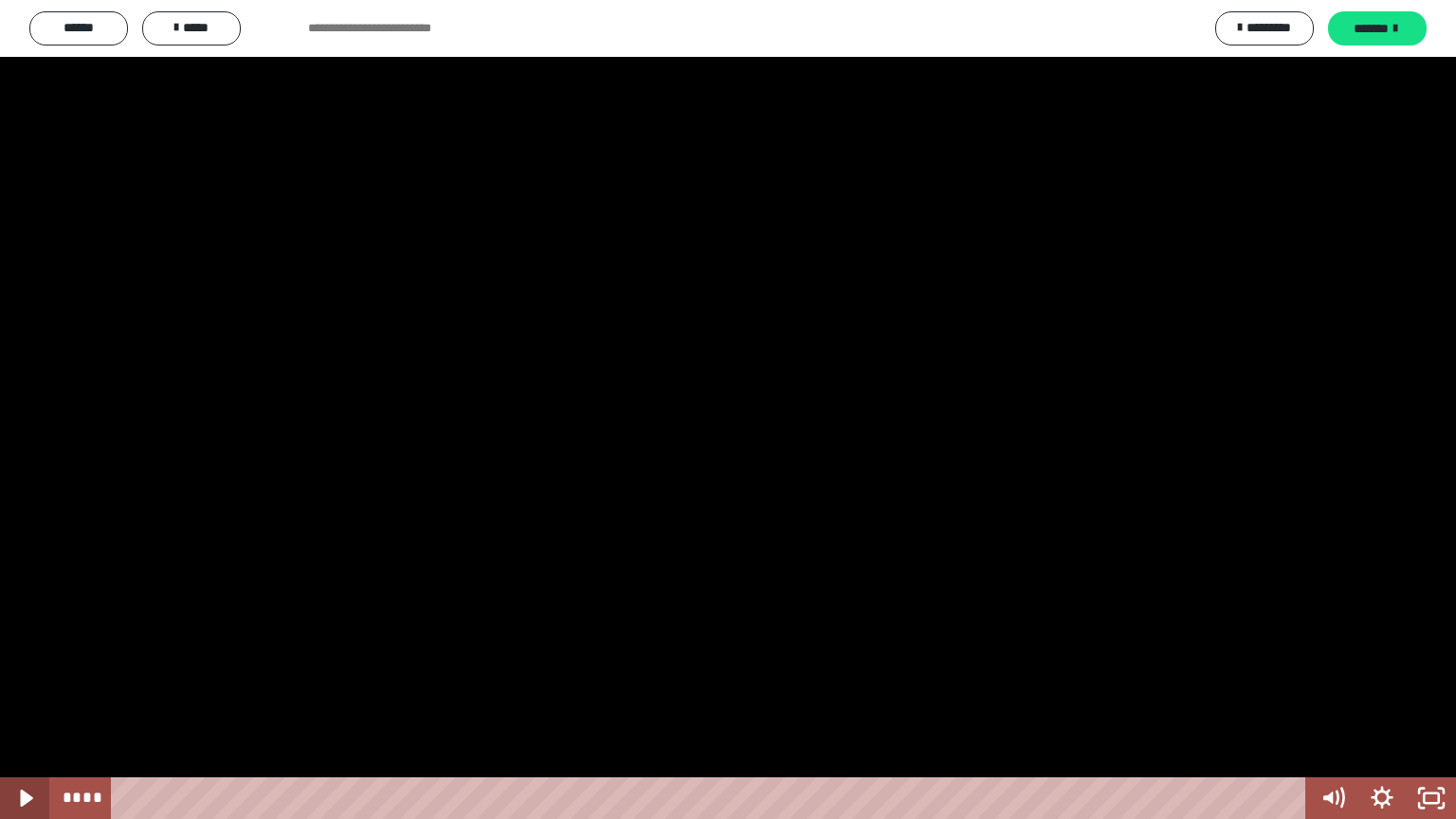 click 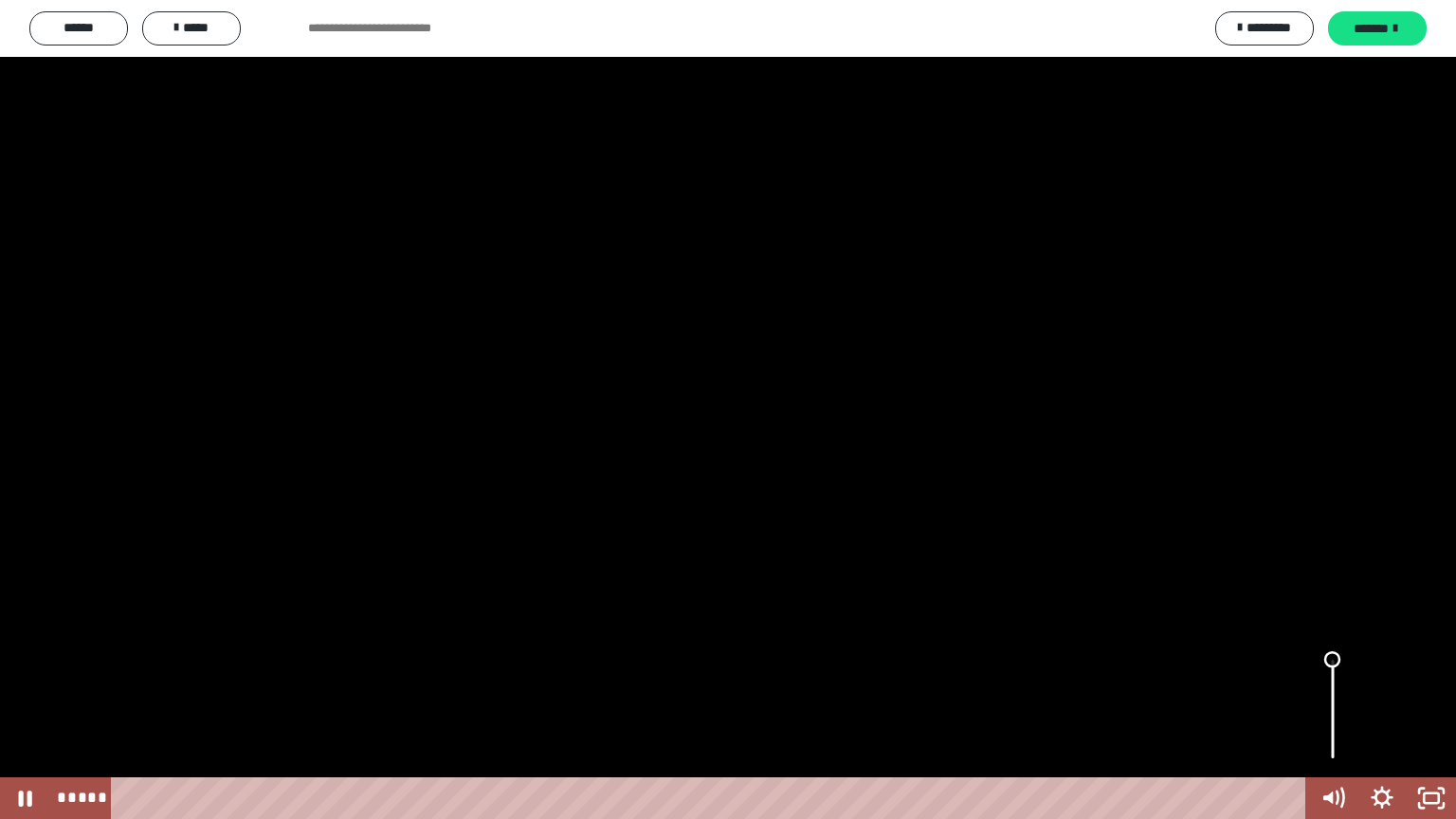 click at bounding box center [1333, 660] 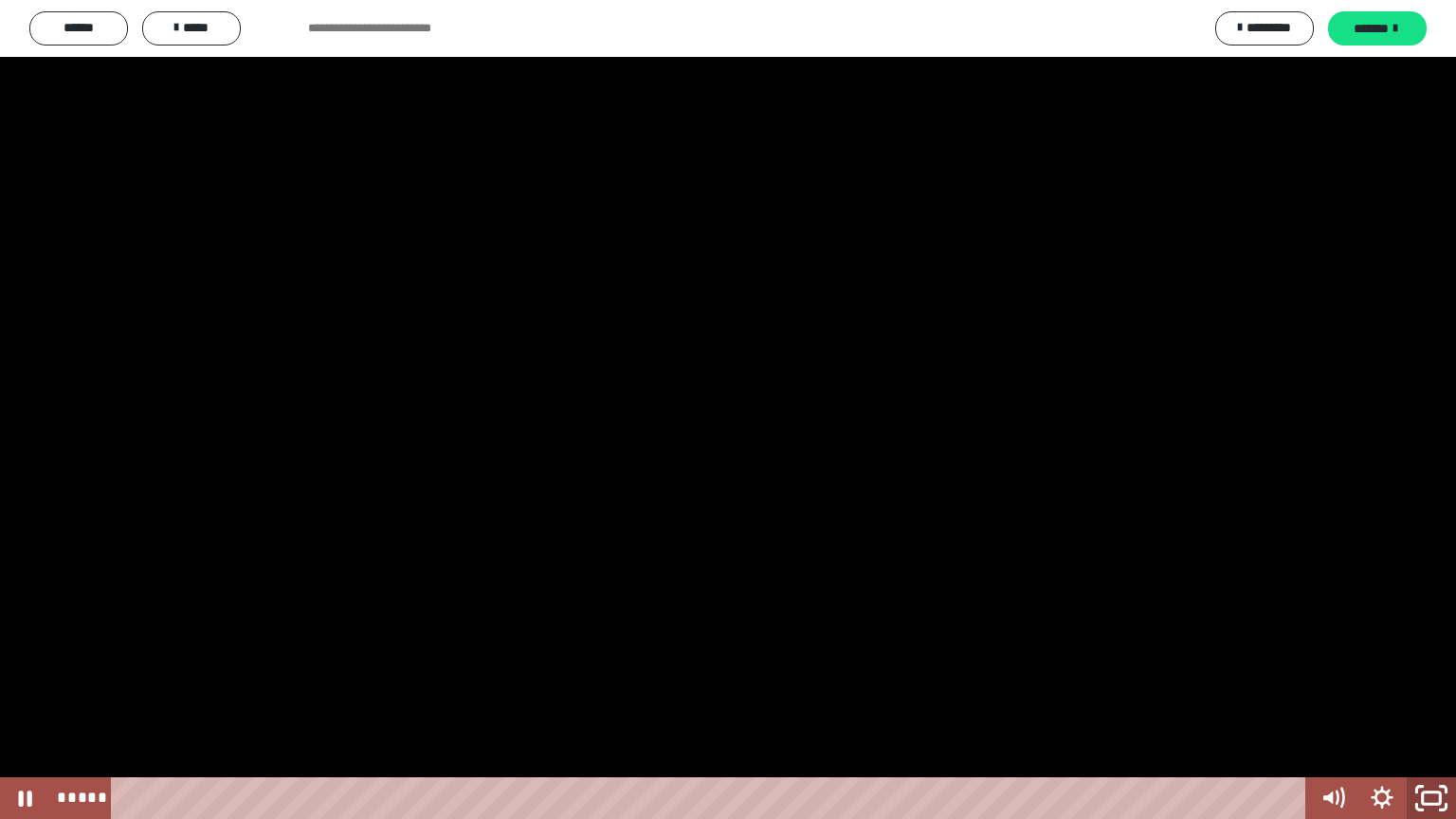click 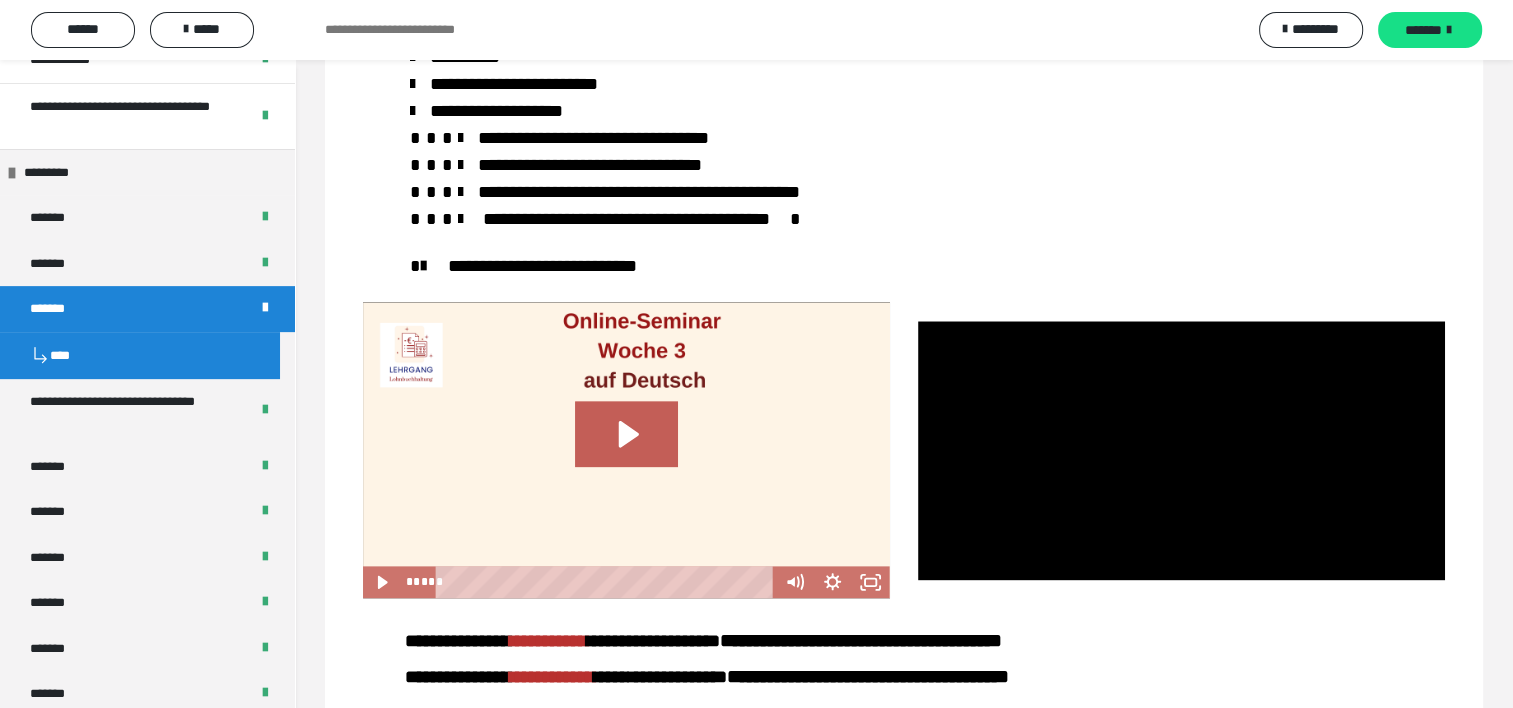 click on "**********" at bounding box center [904, 106] 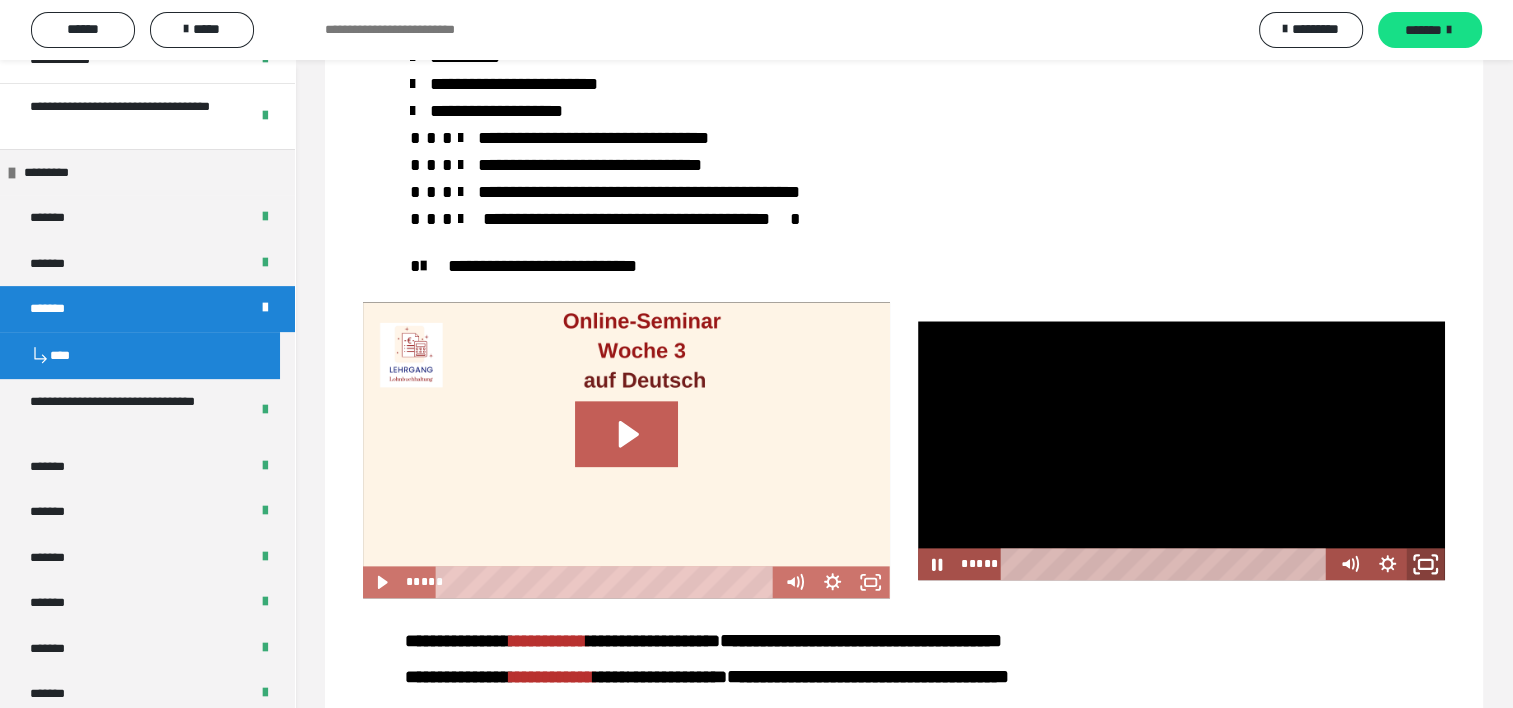 click 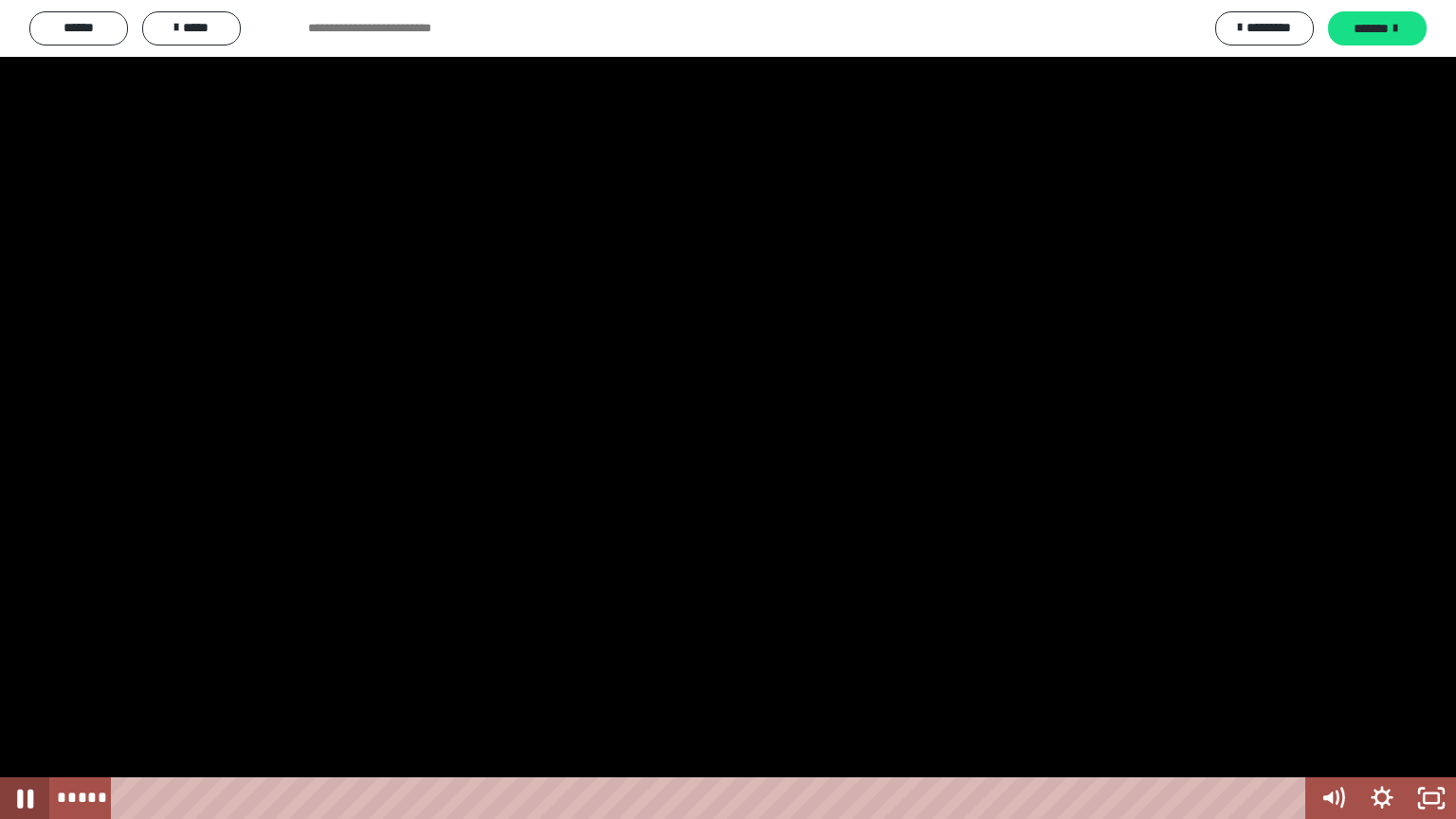 click 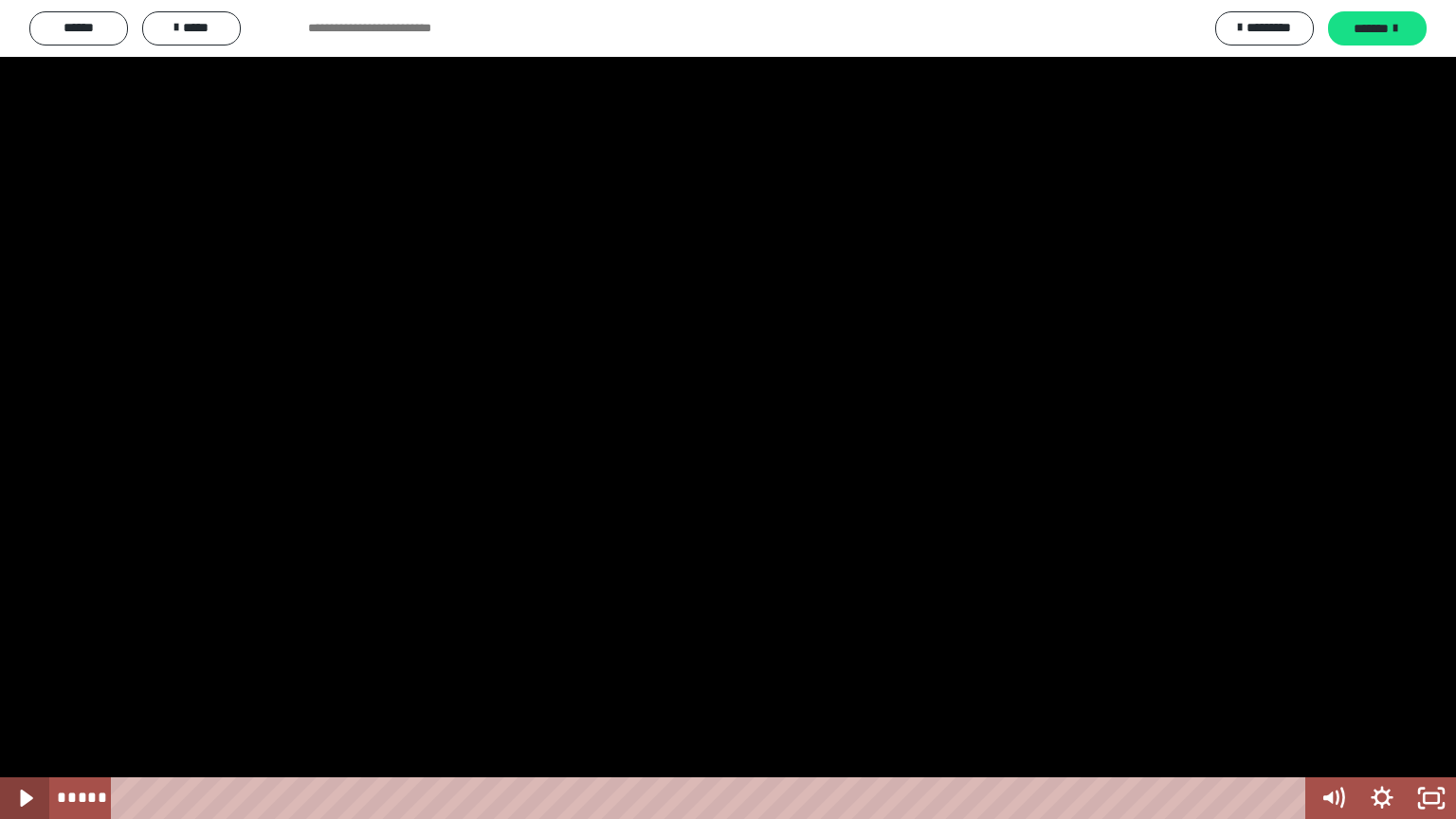 click 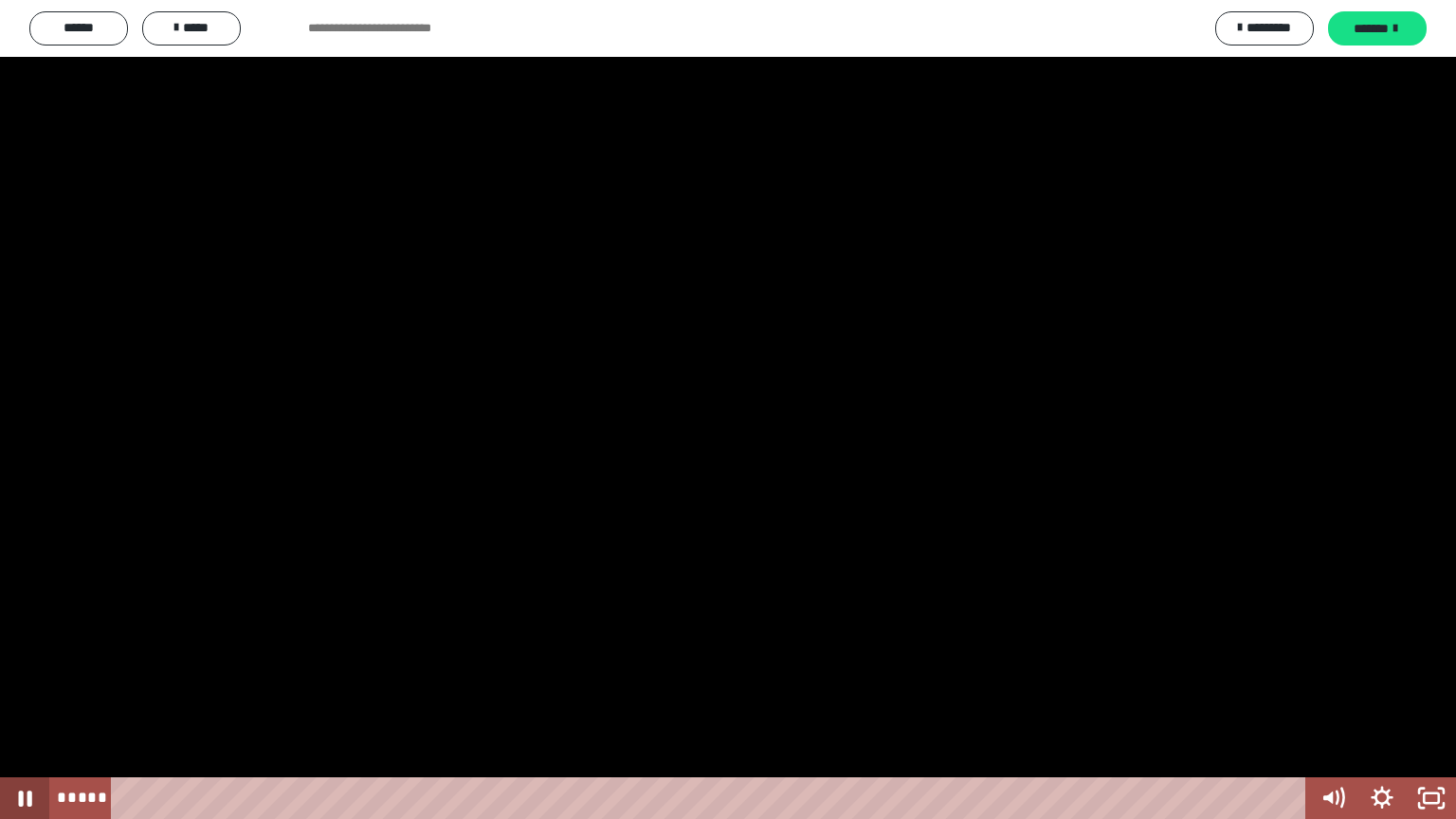click 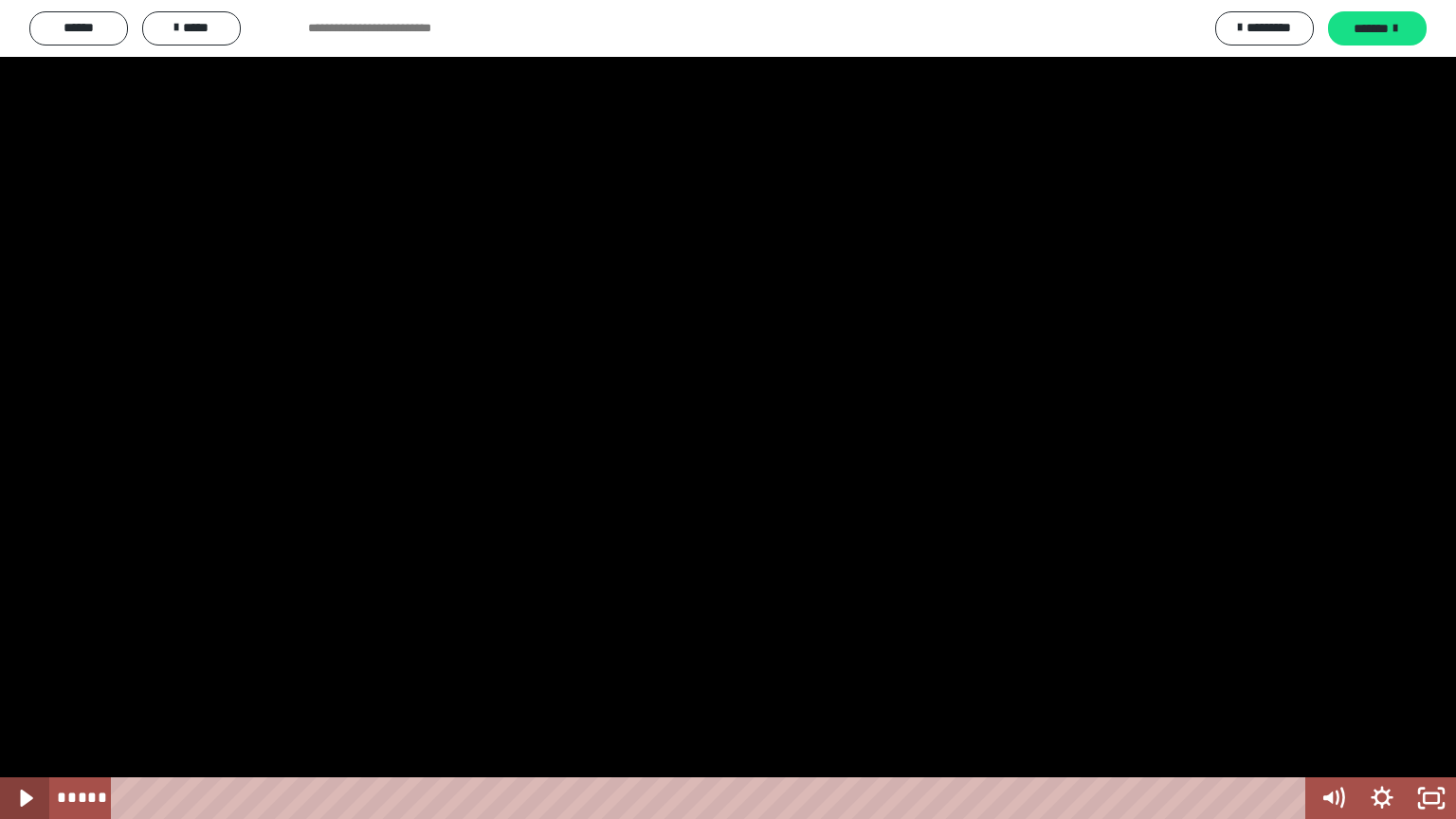 click 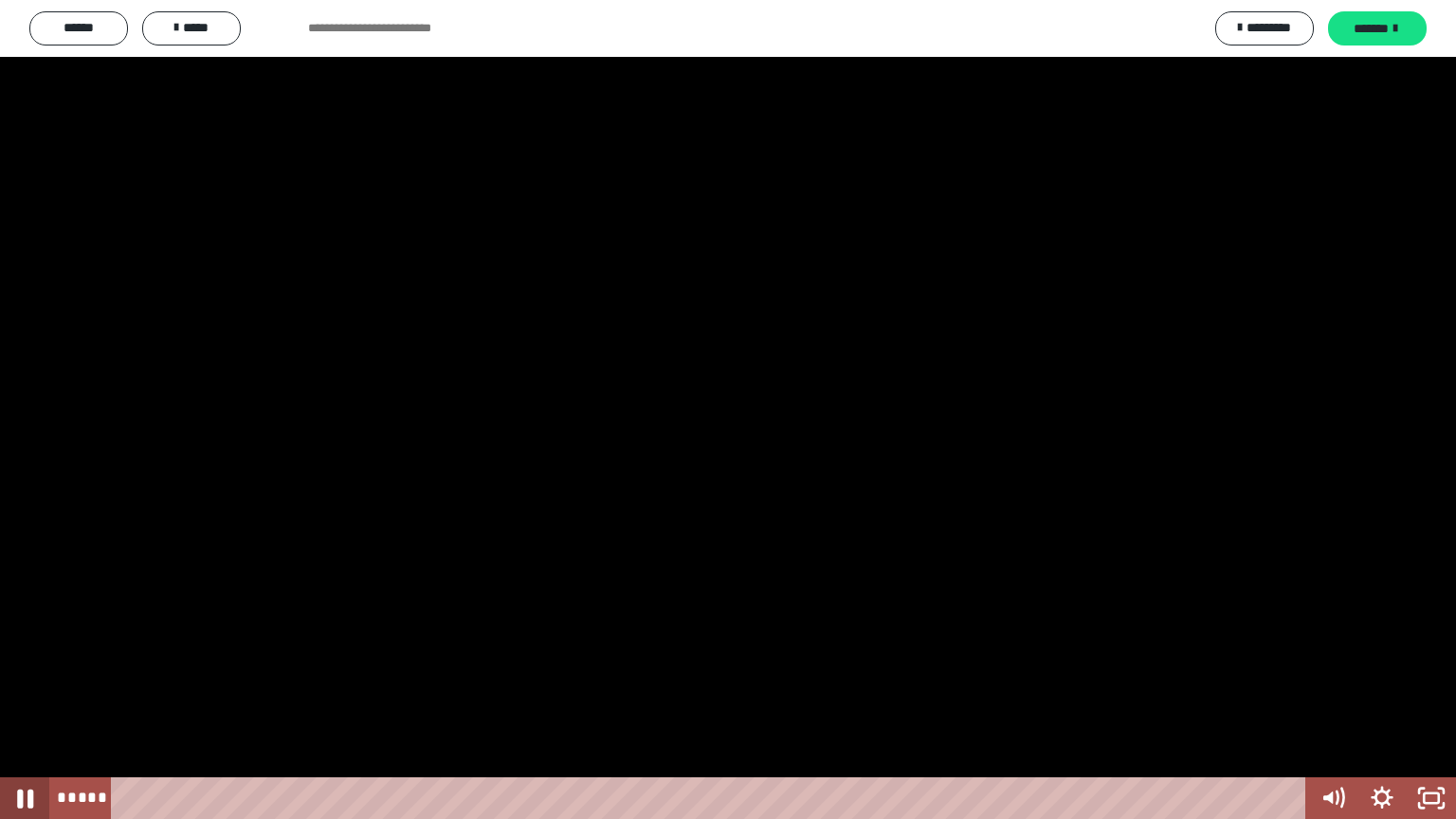 click 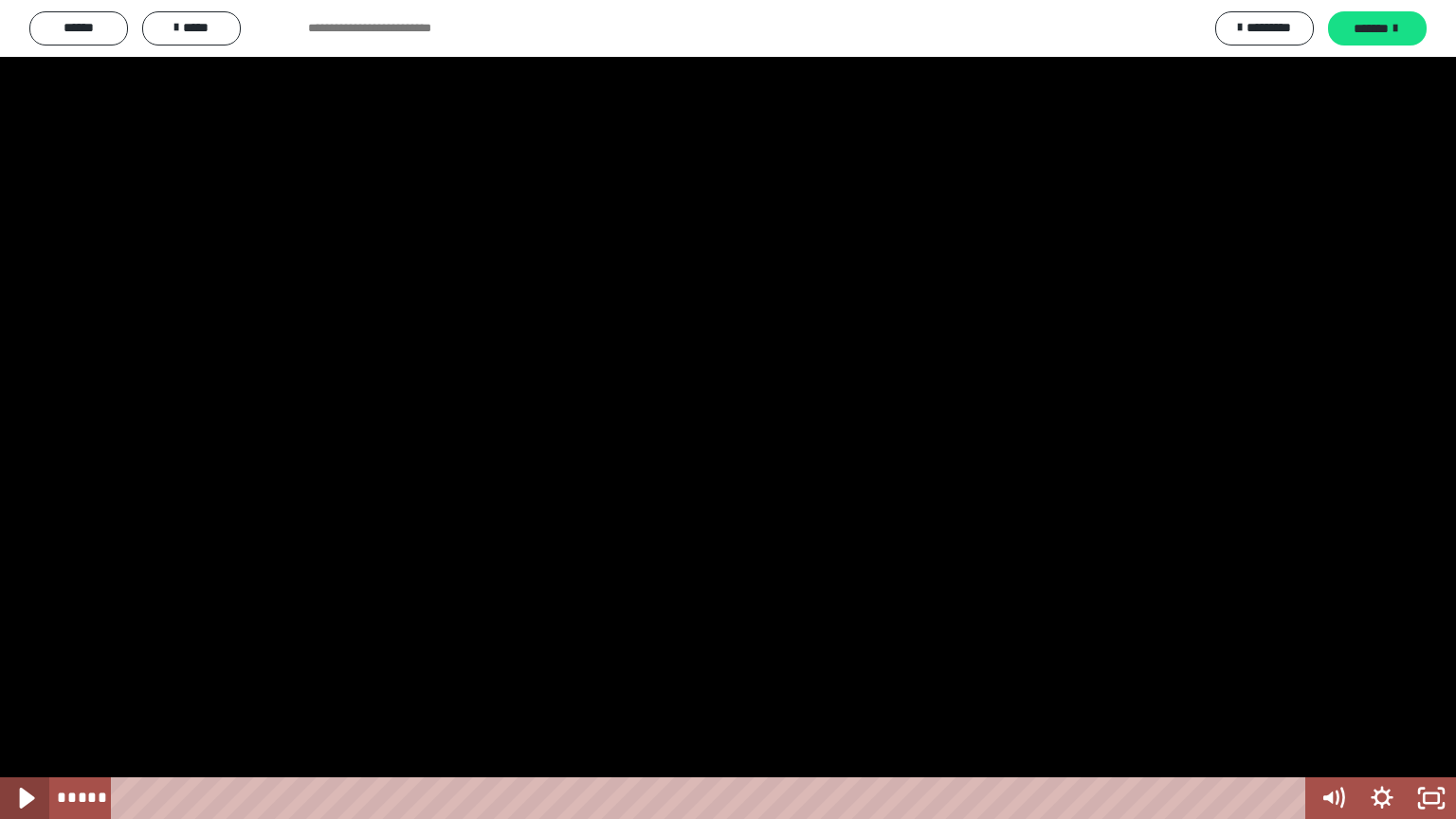 click 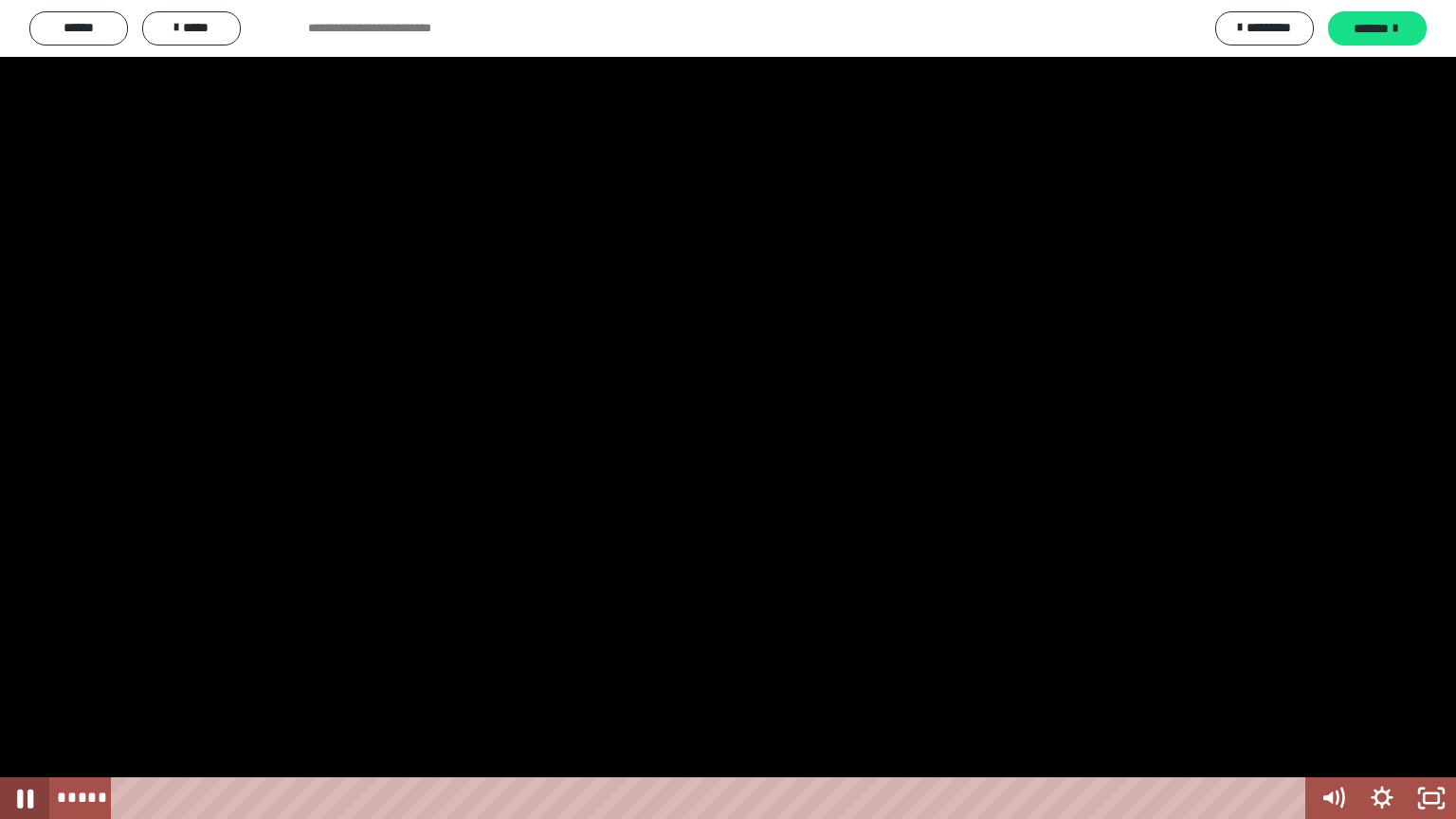click 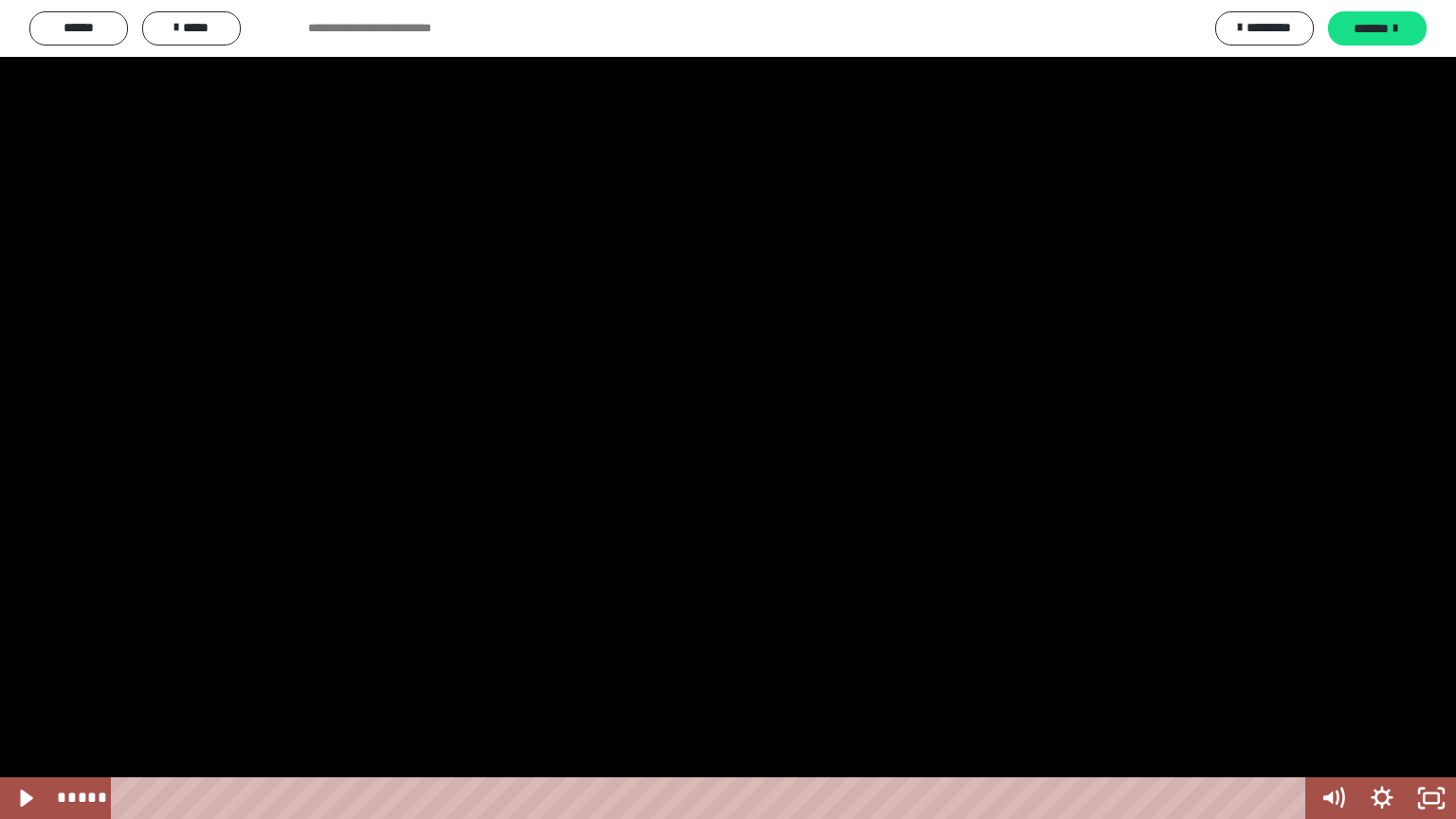 click at bounding box center [728, 410] 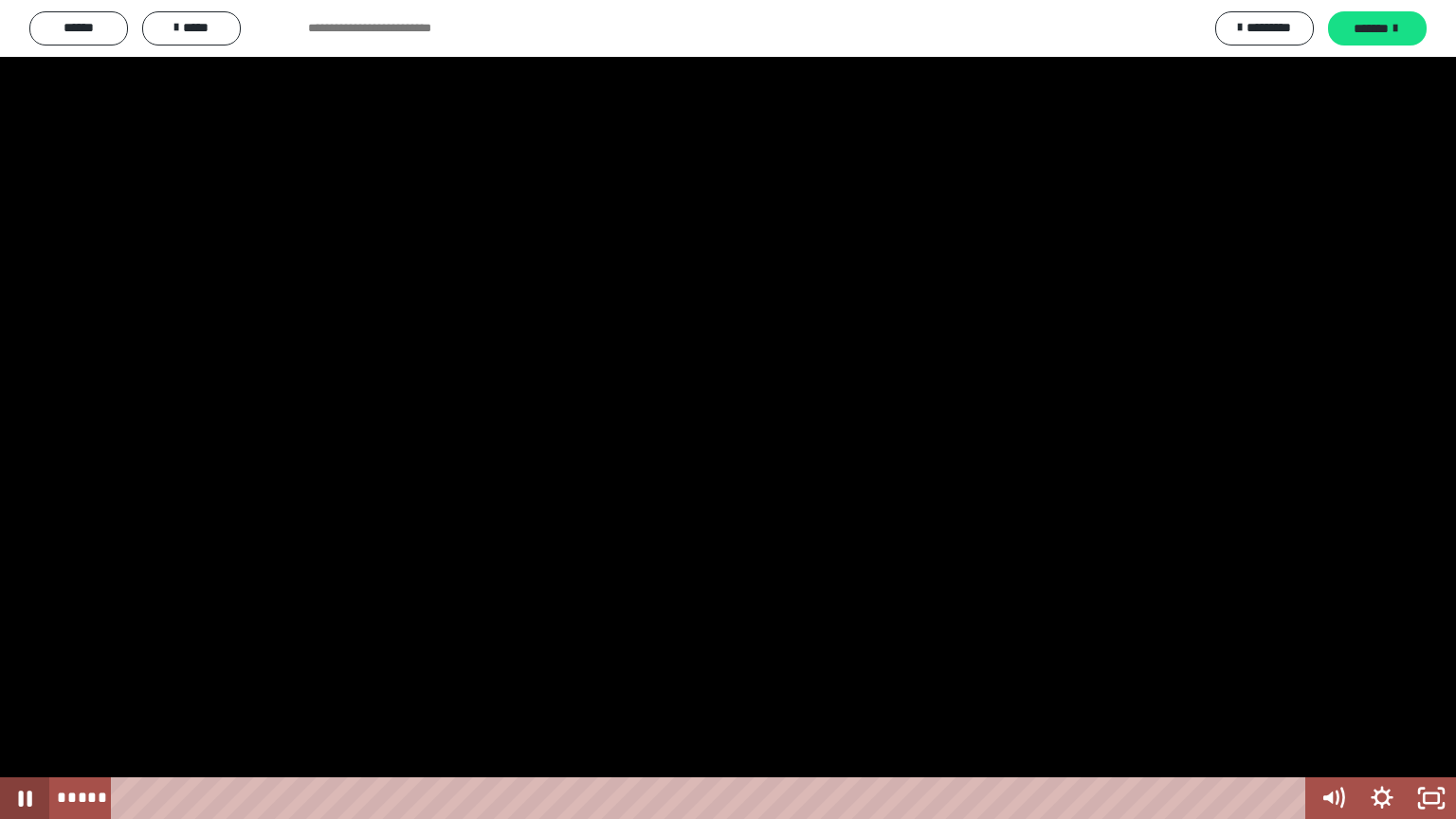 click 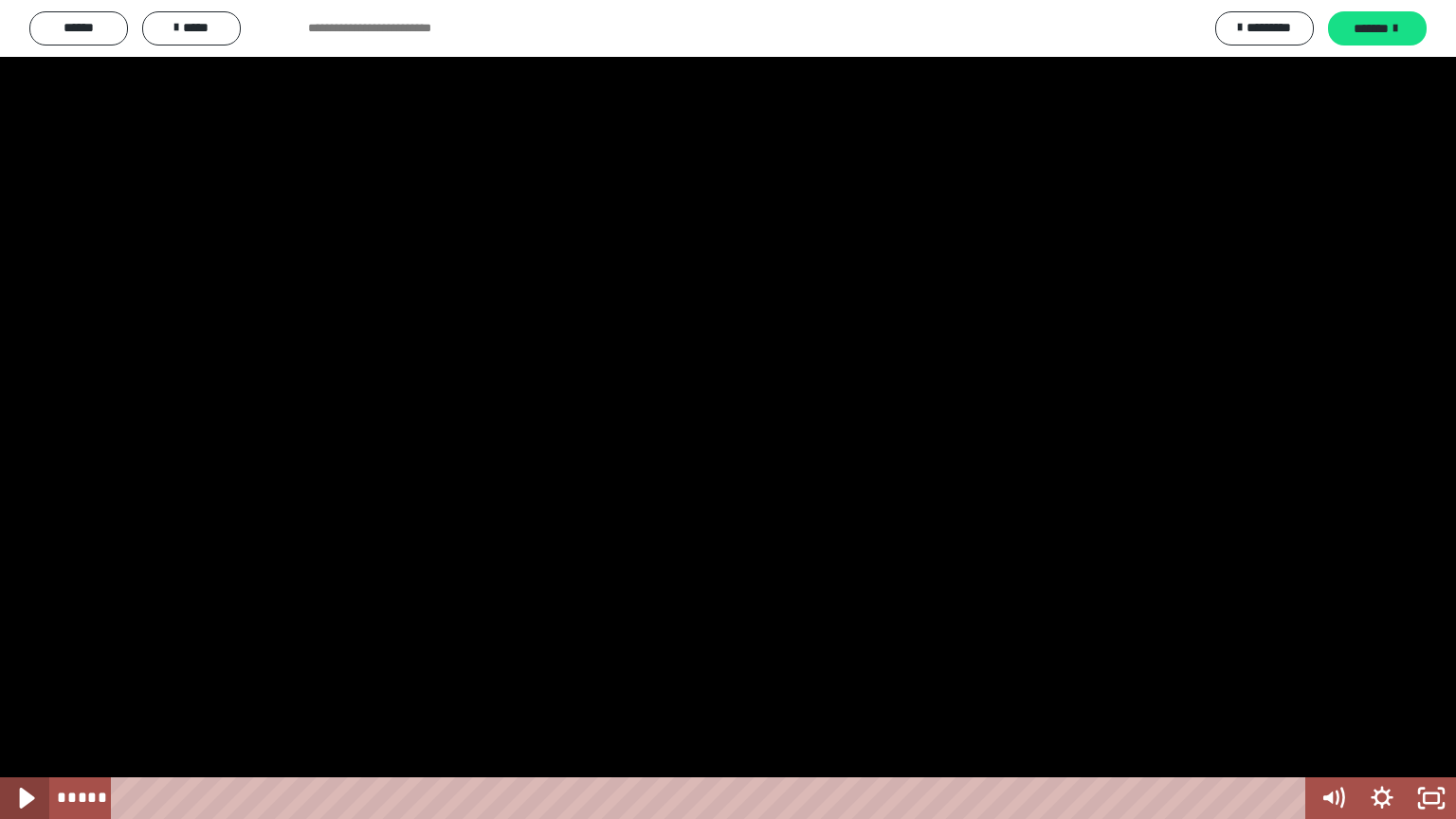 click 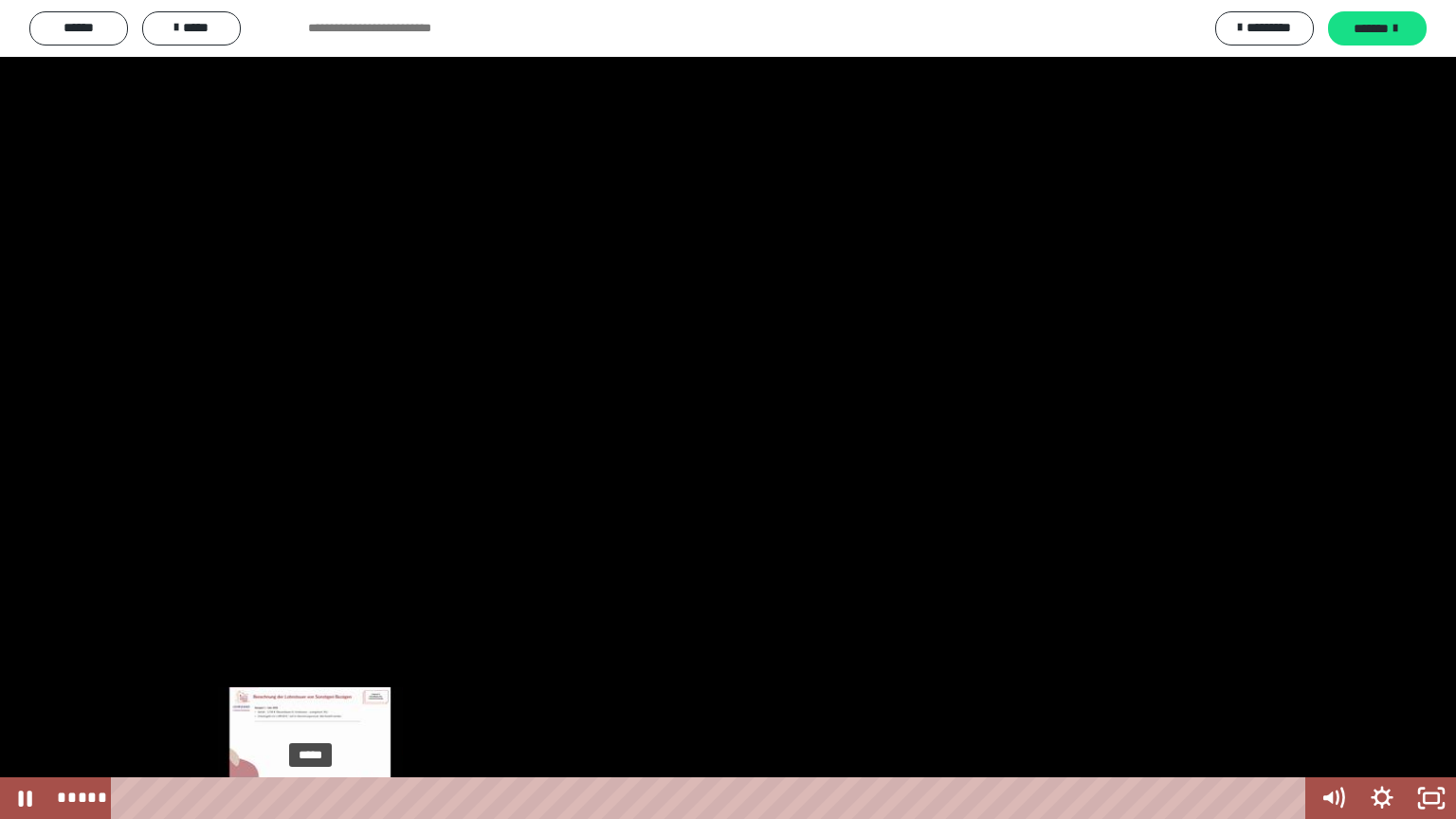 click on "*****" at bounding box center [712, 798] 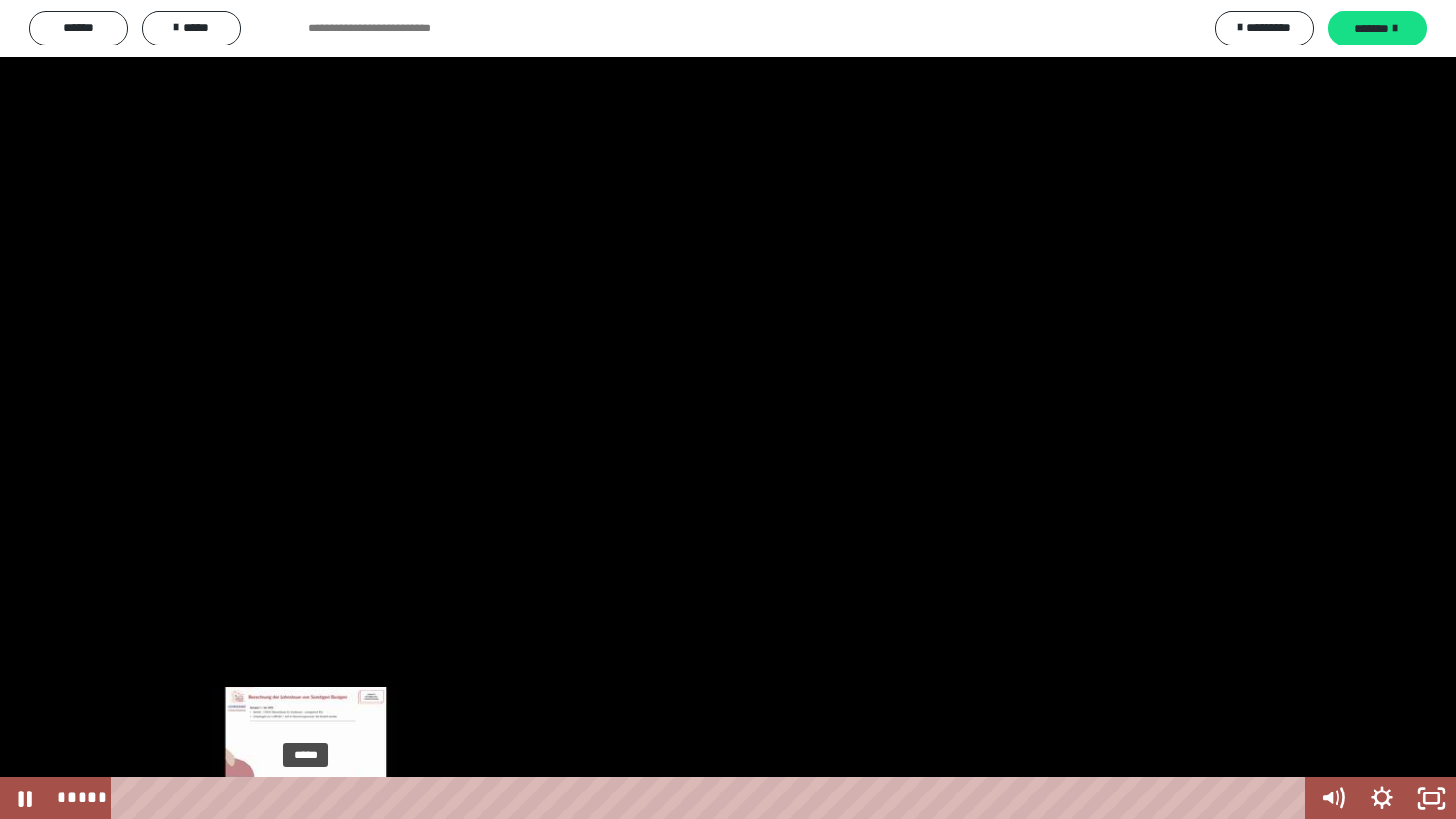 click at bounding box center [311, 798] 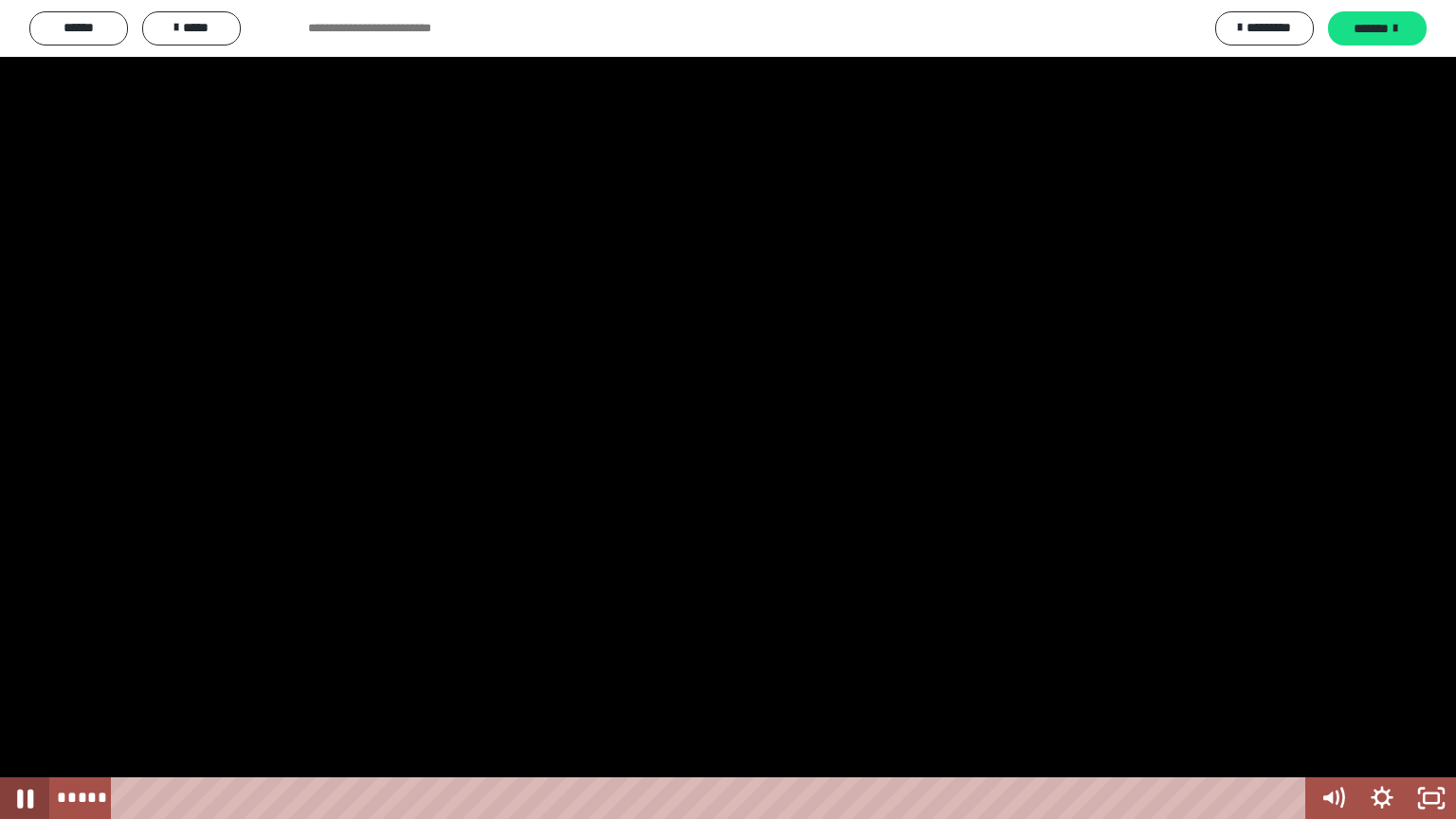 click 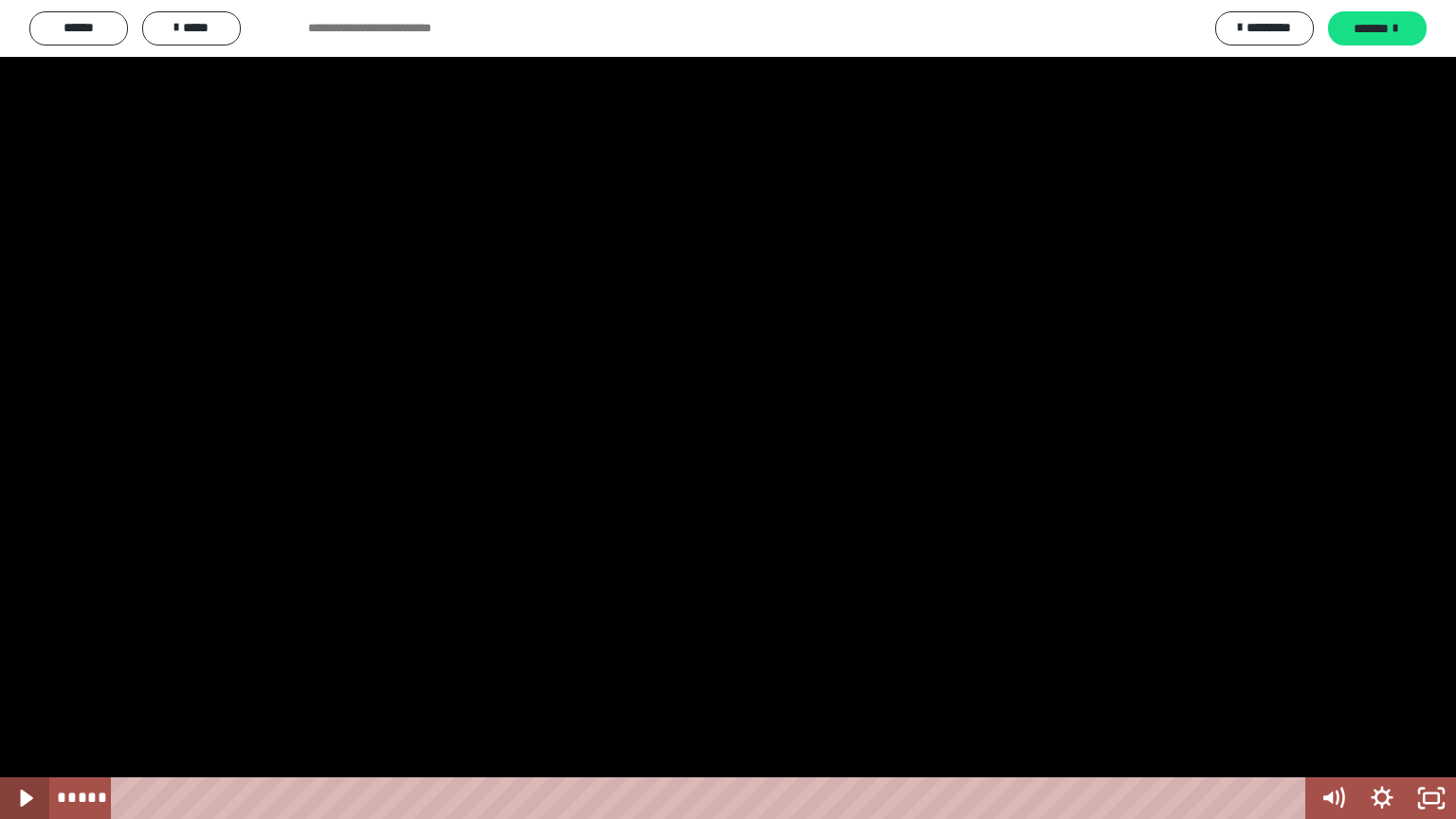 click 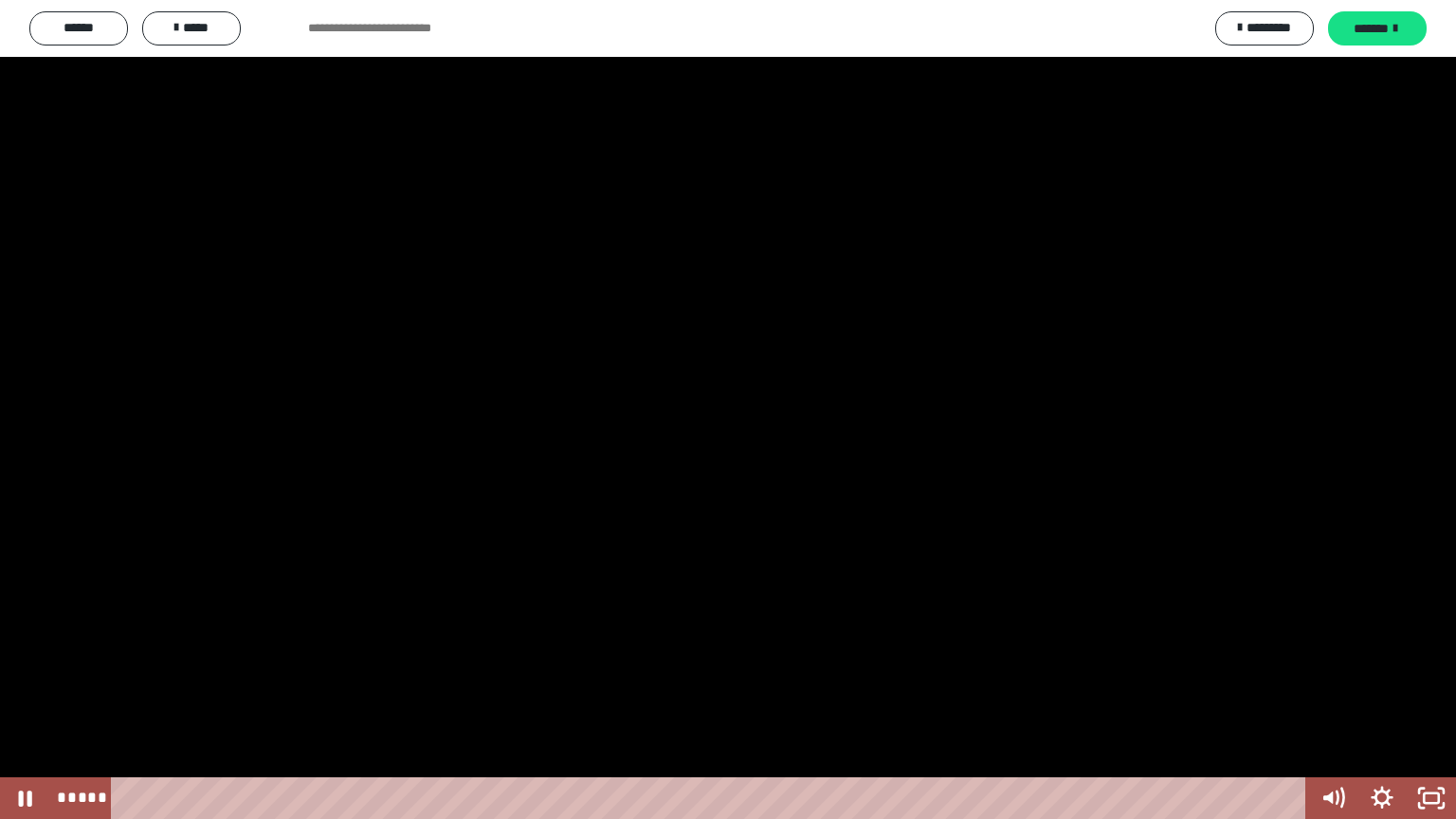 click on "***** *****" at bounding box center (679, 798) 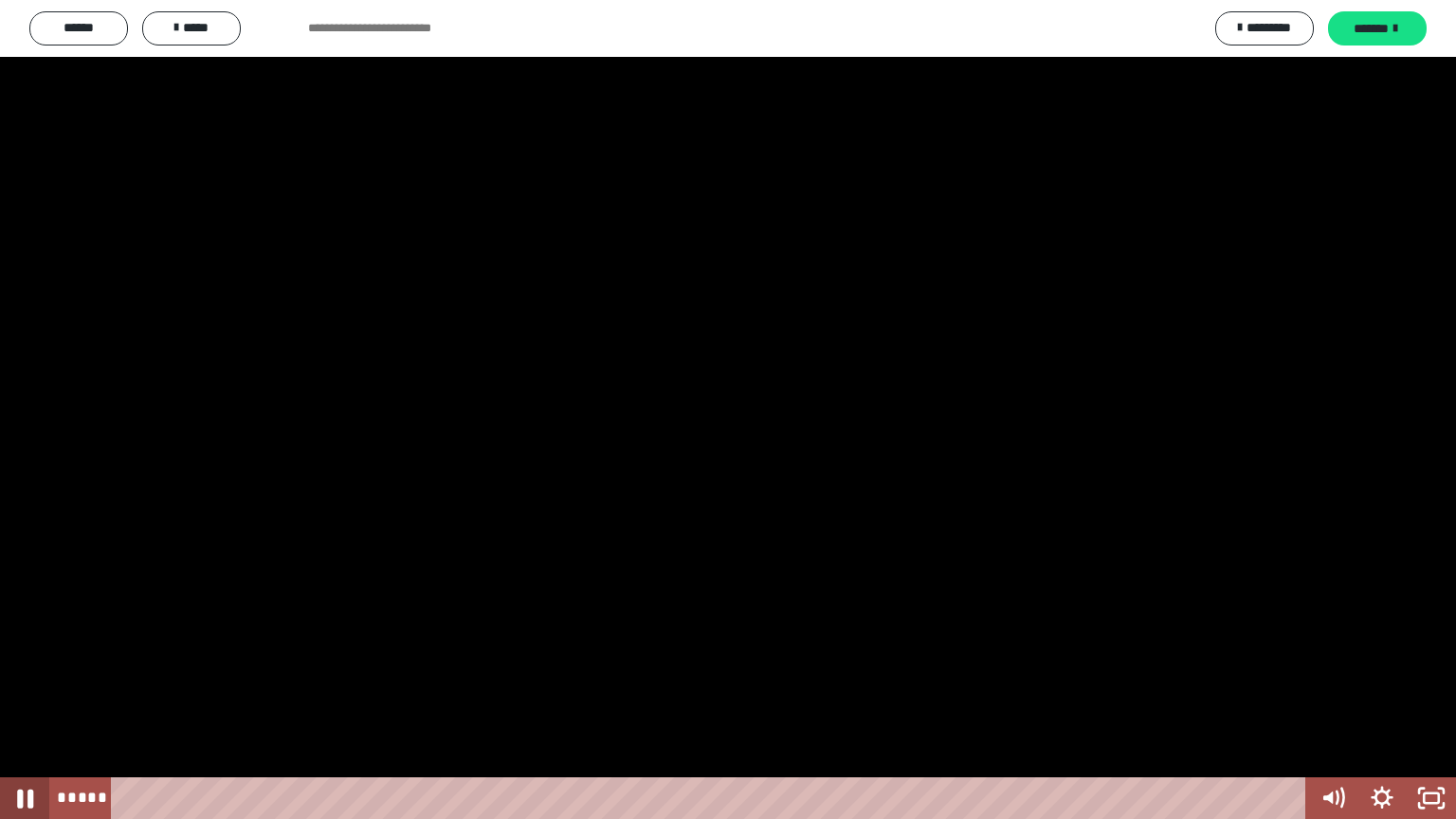 click 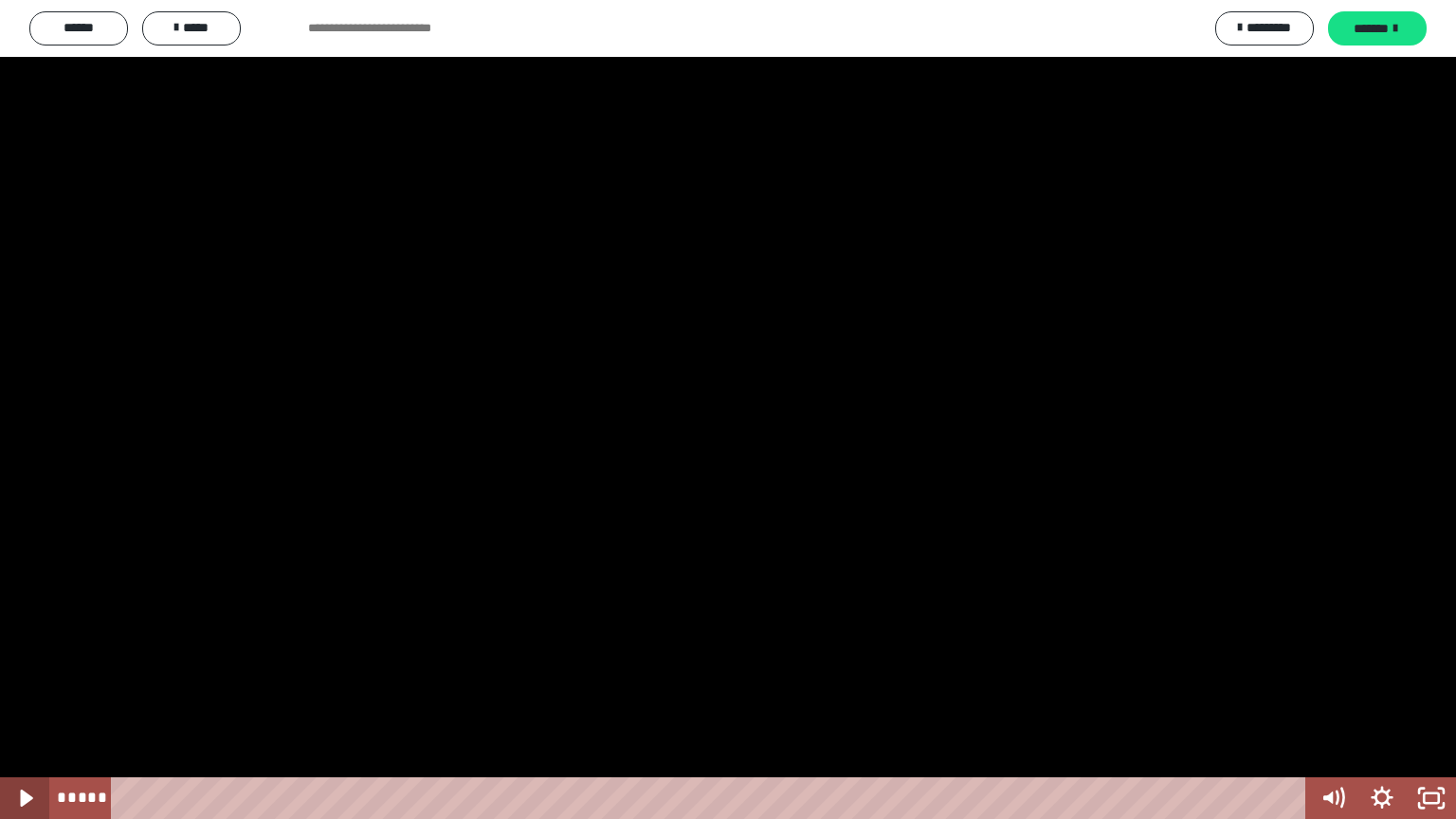click 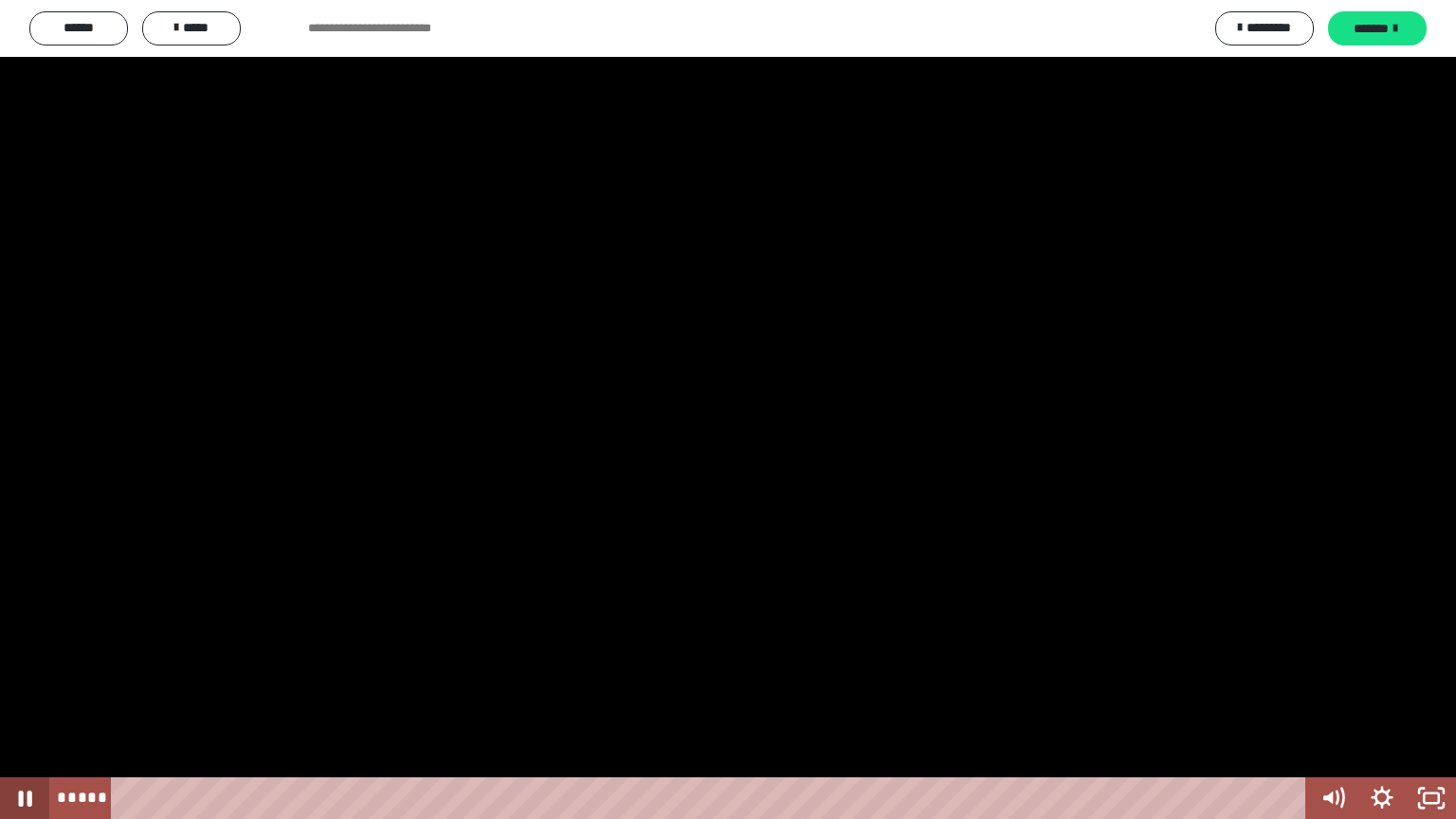 click 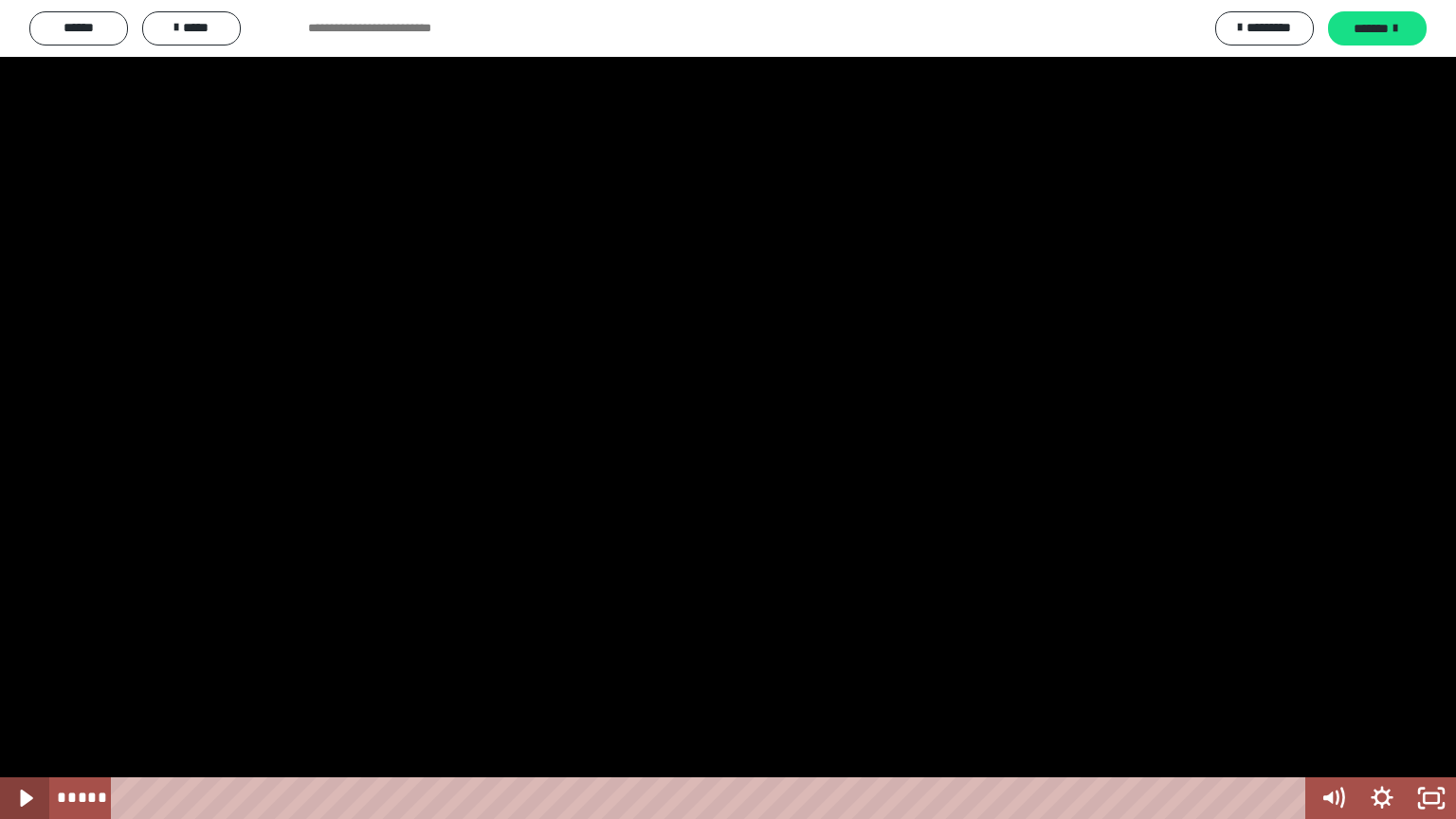 click 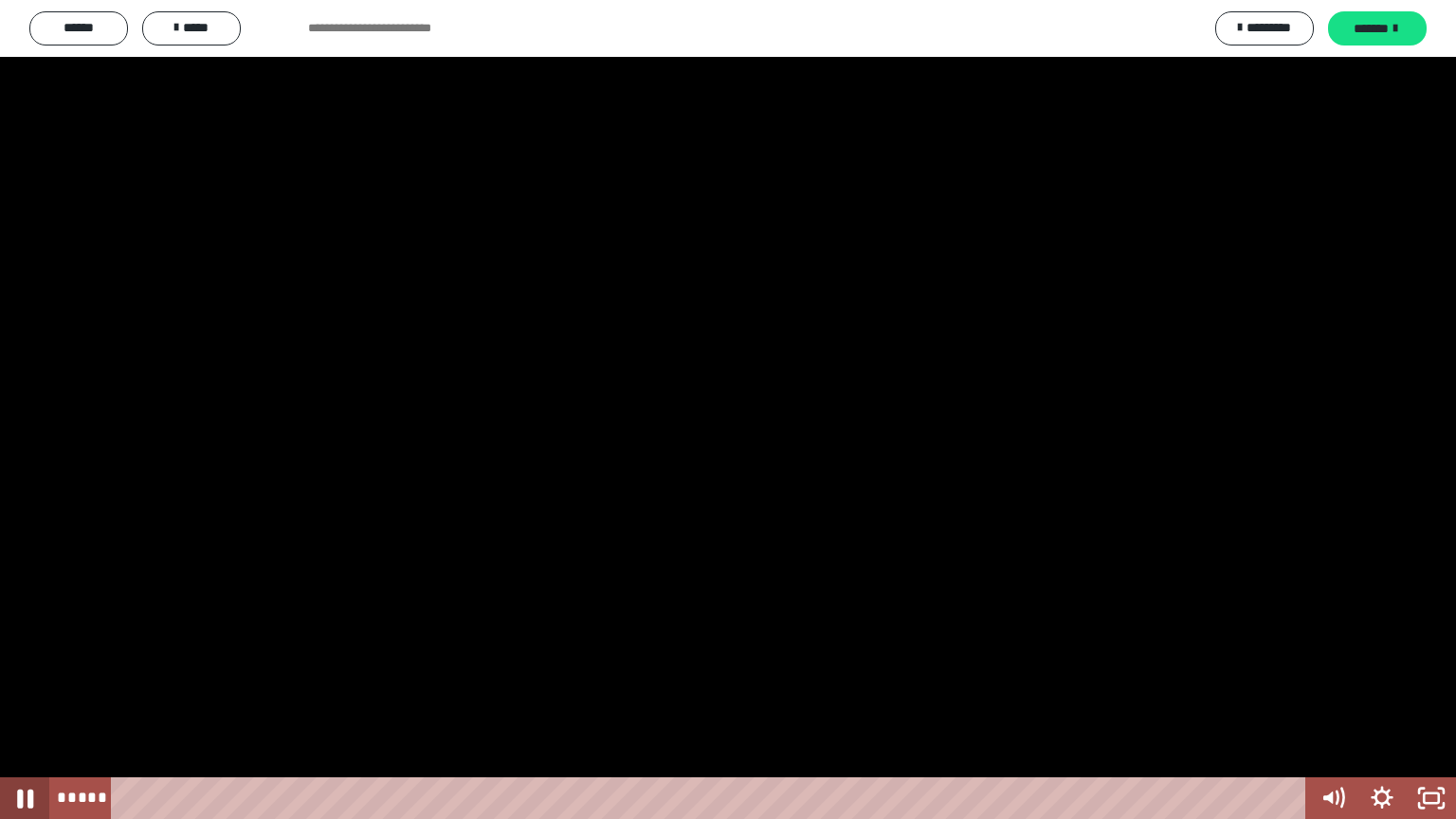 click 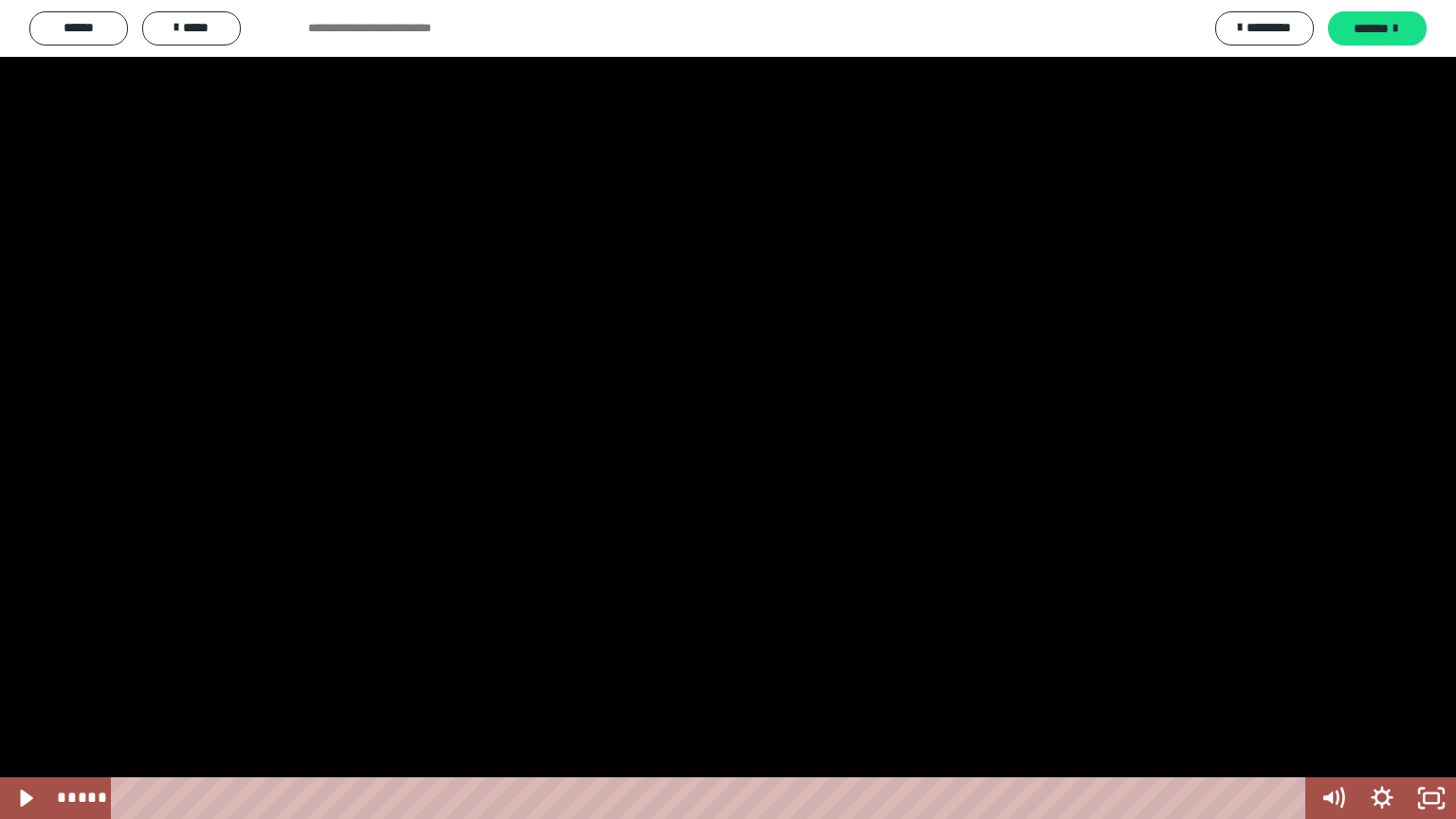 click on "***** ****" at bounding box center [679, 798] 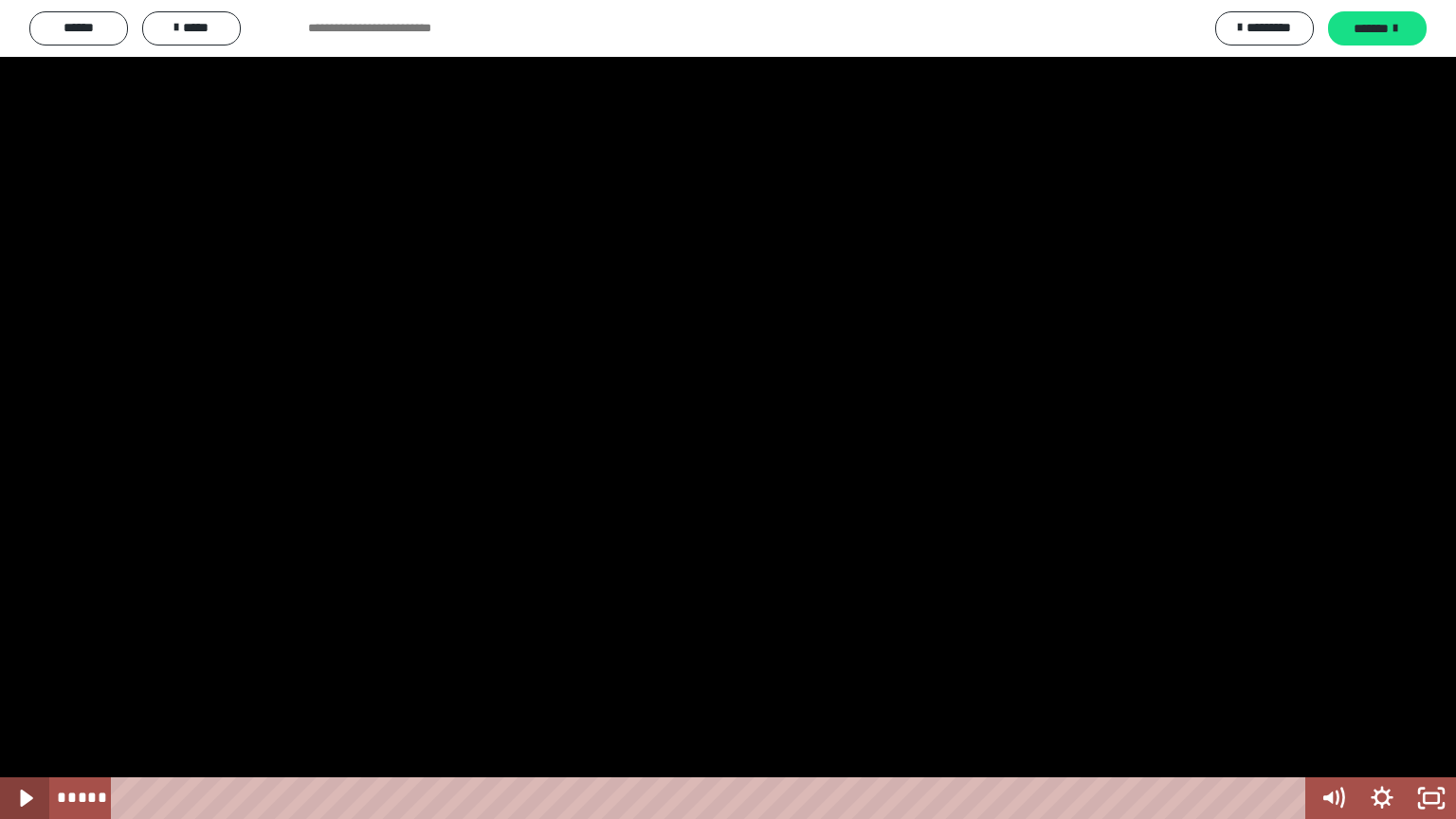 click 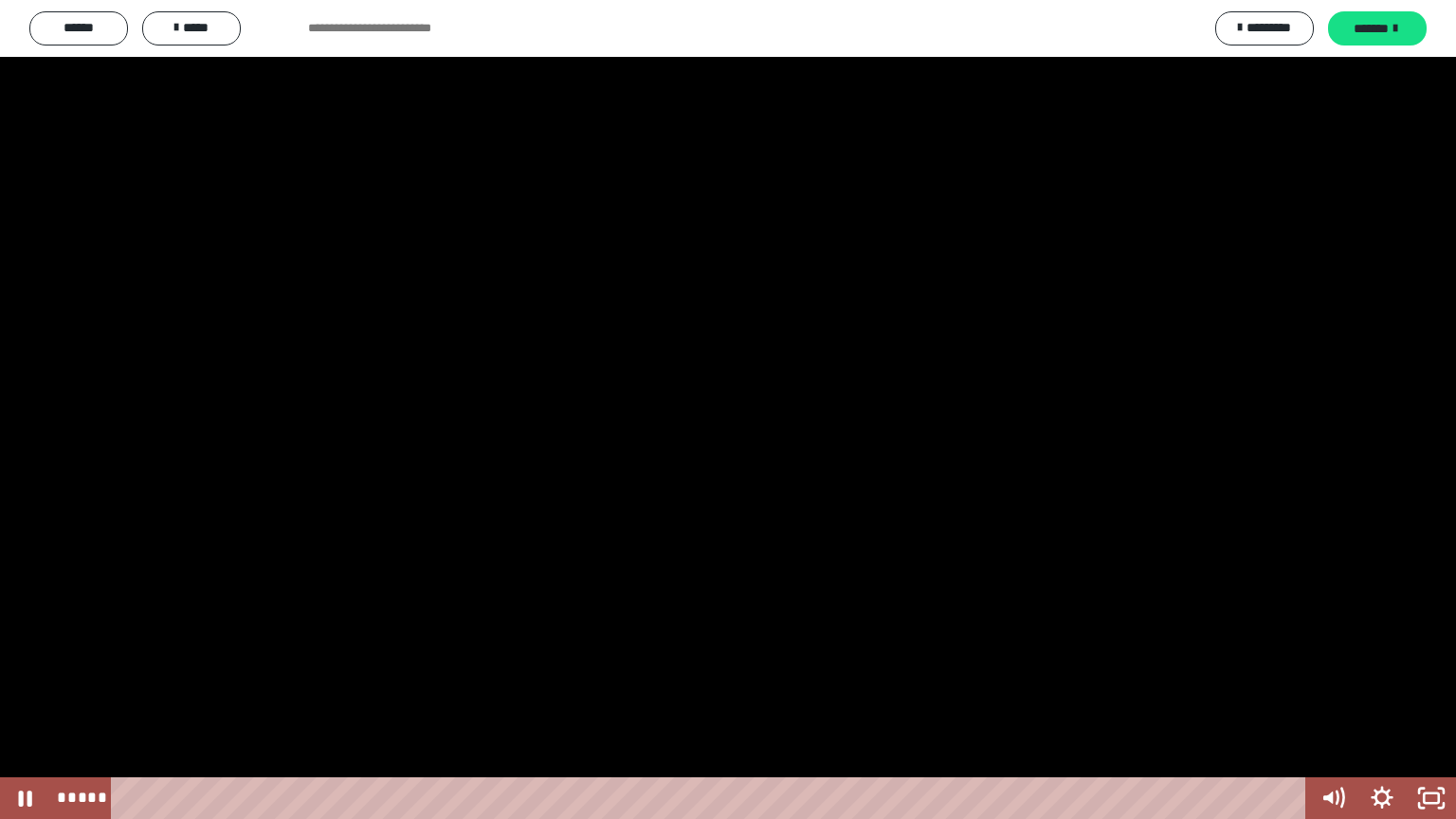 click on "***** ****" at bounding box center [679, 798] 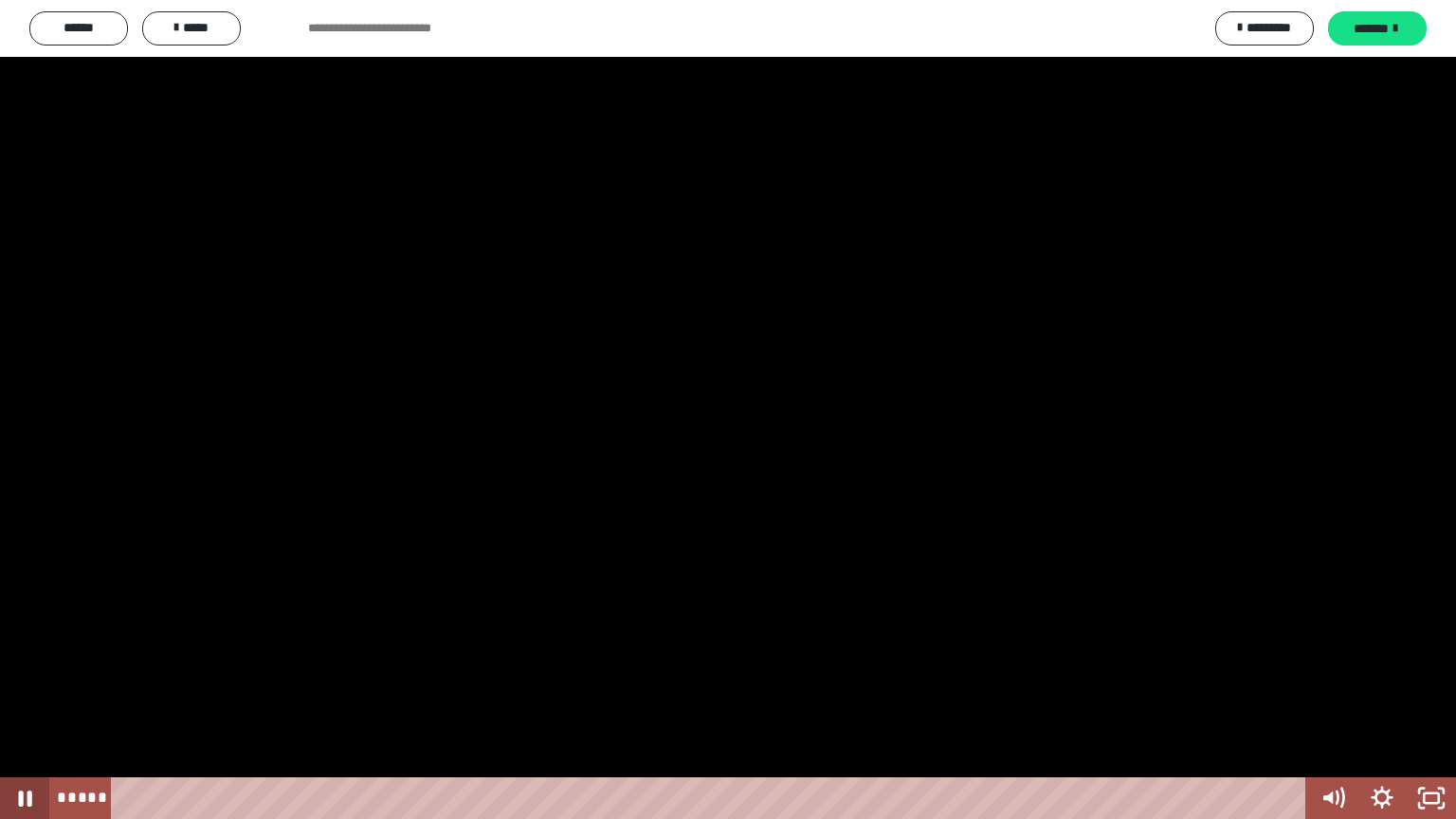 click 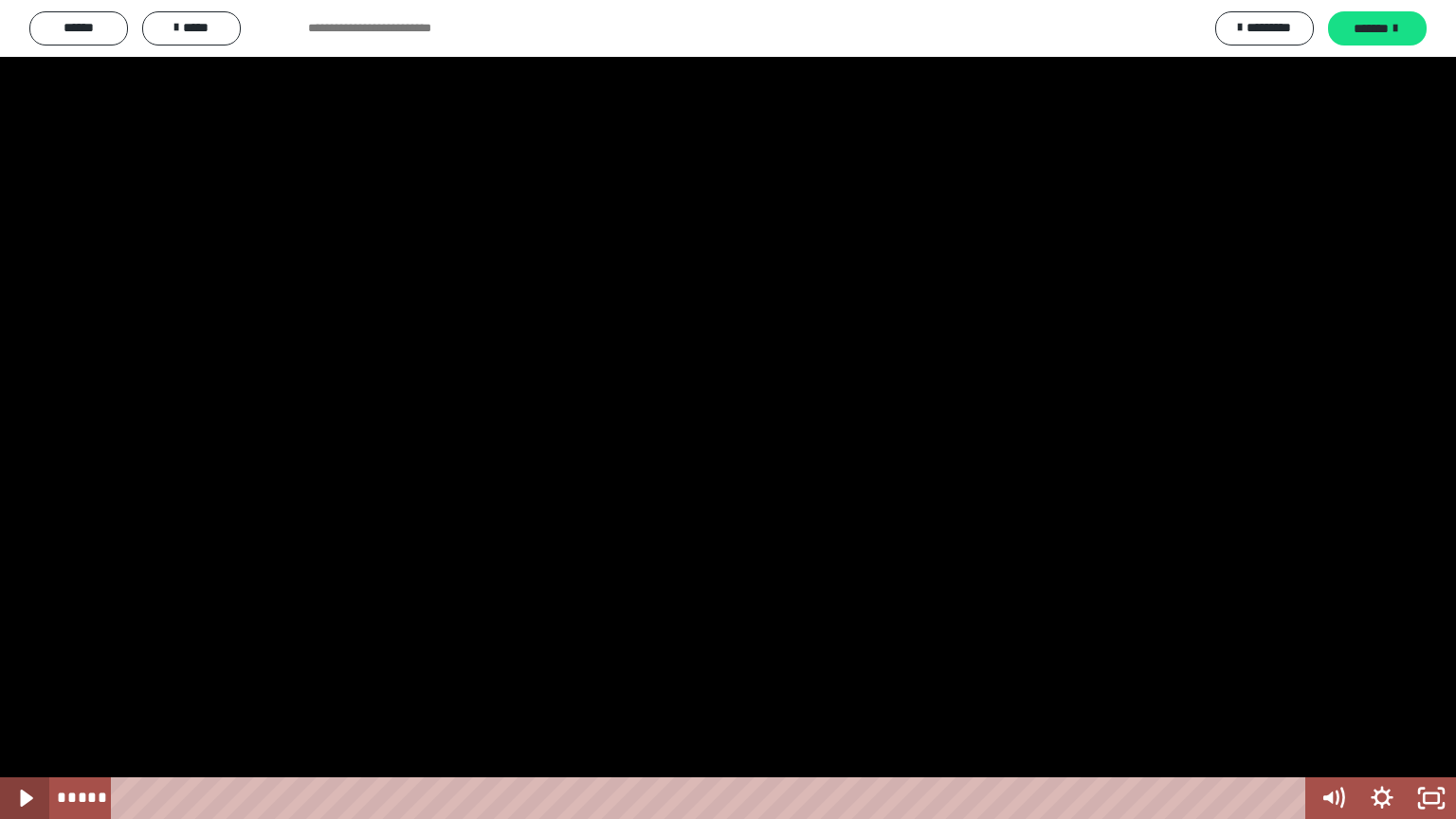 click 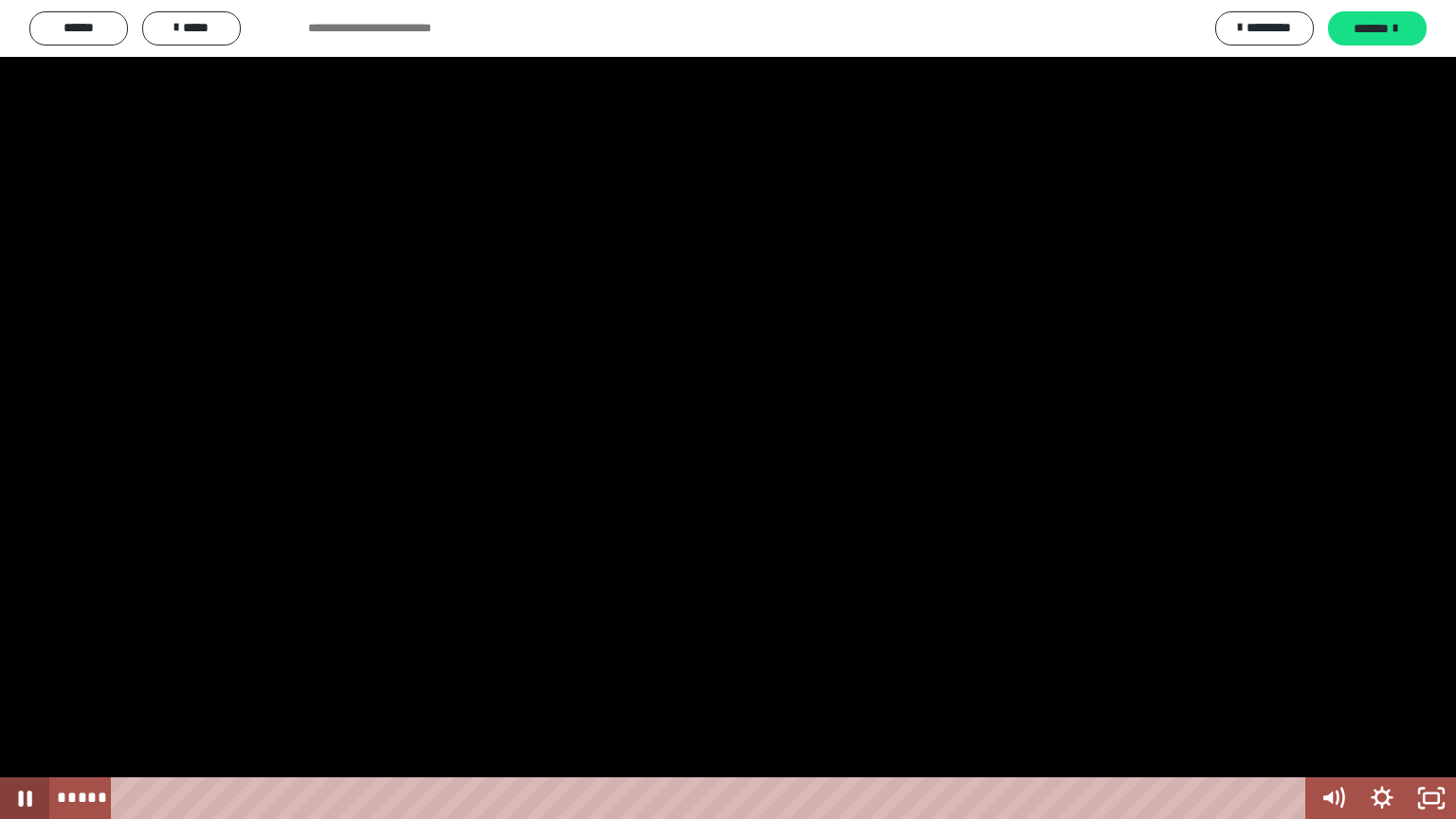 click 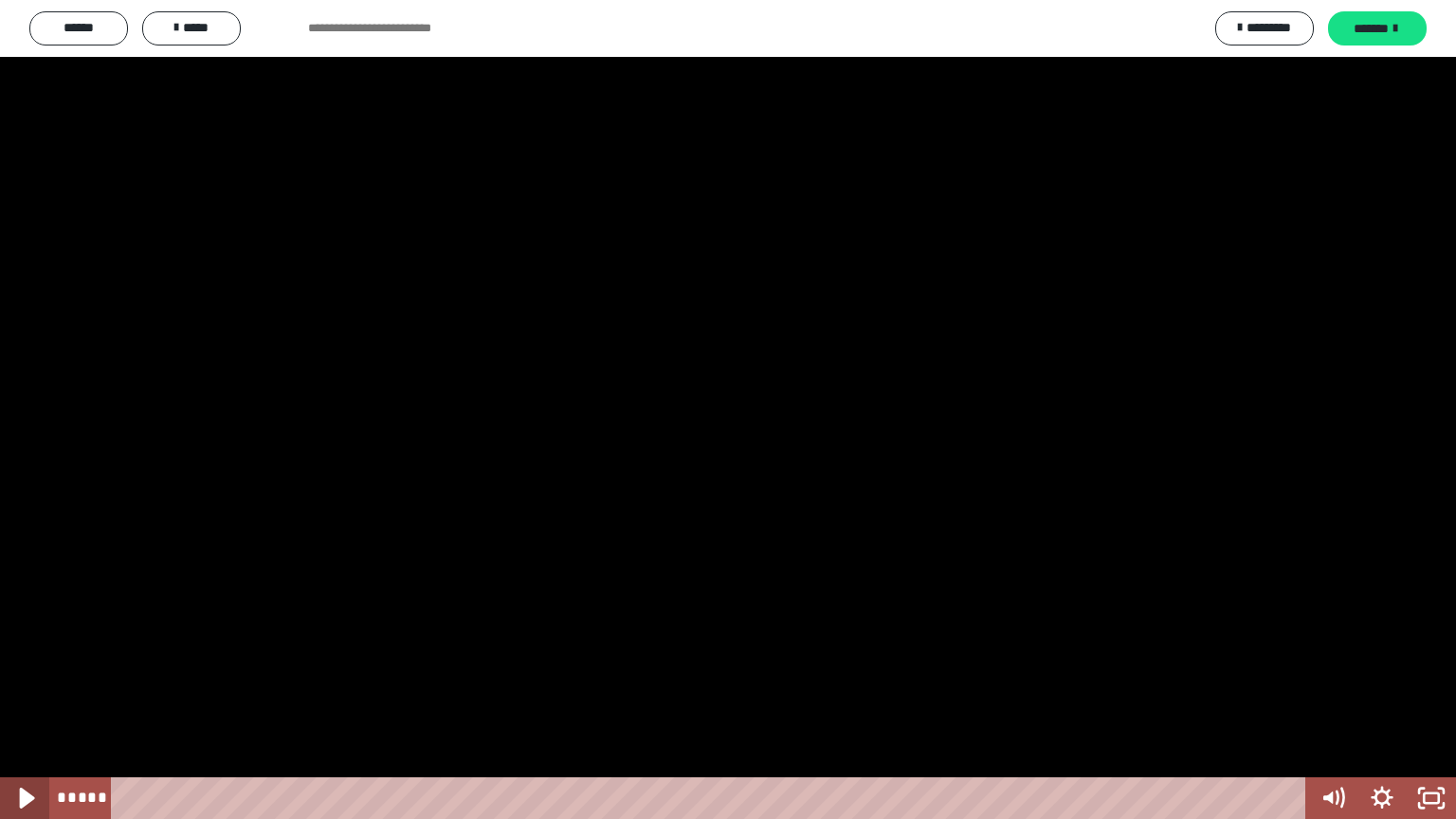 click 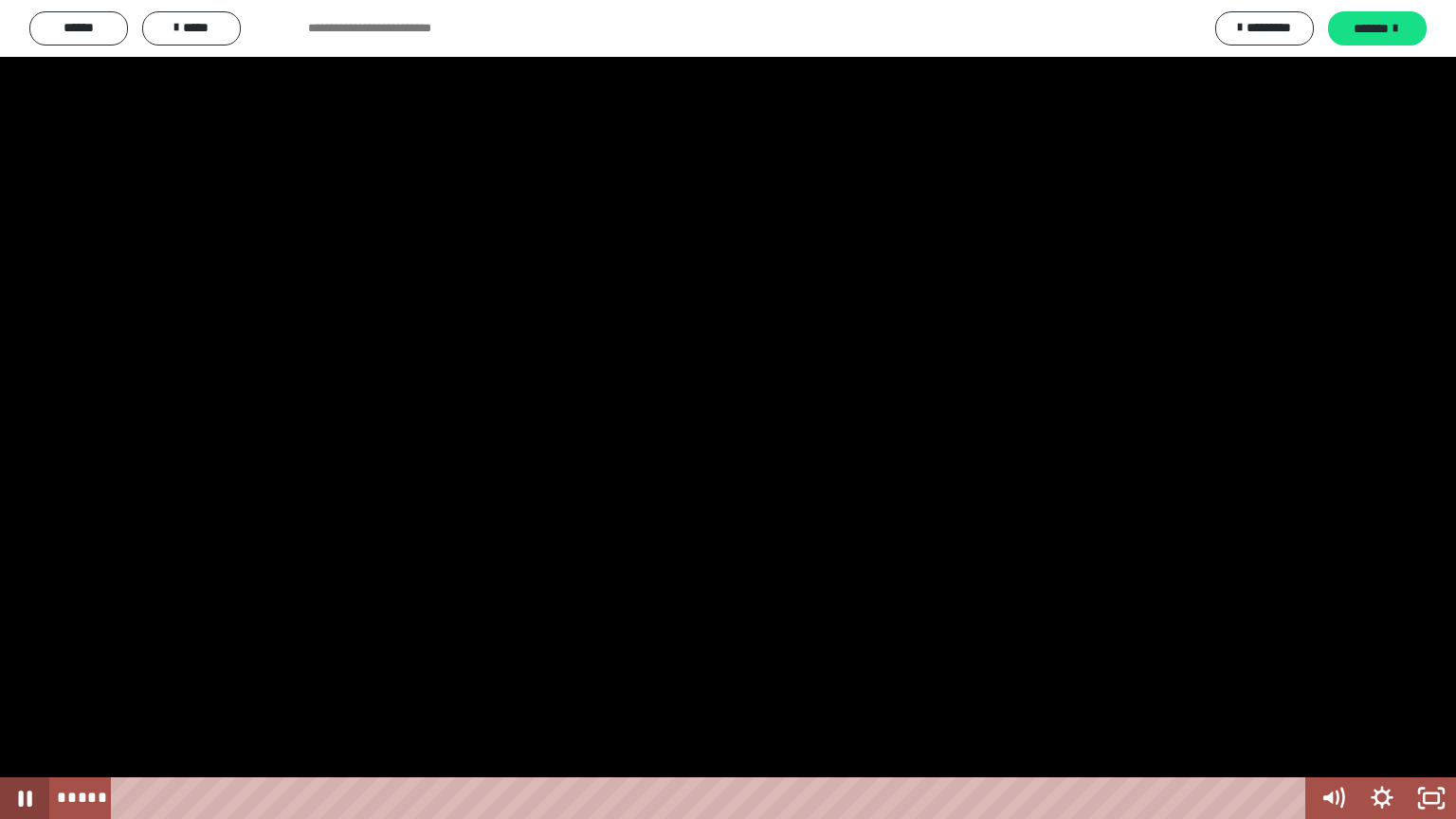 click 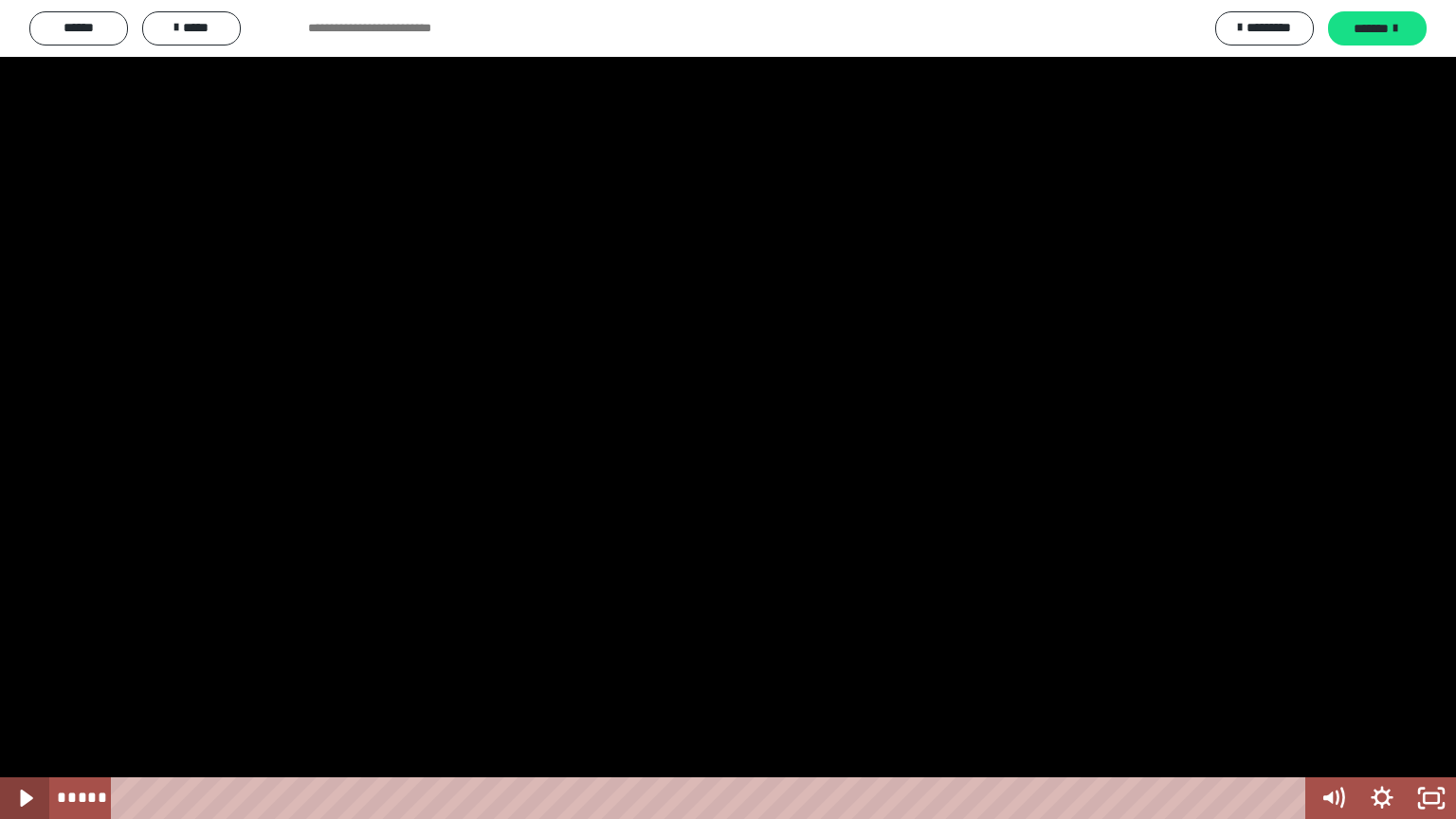click 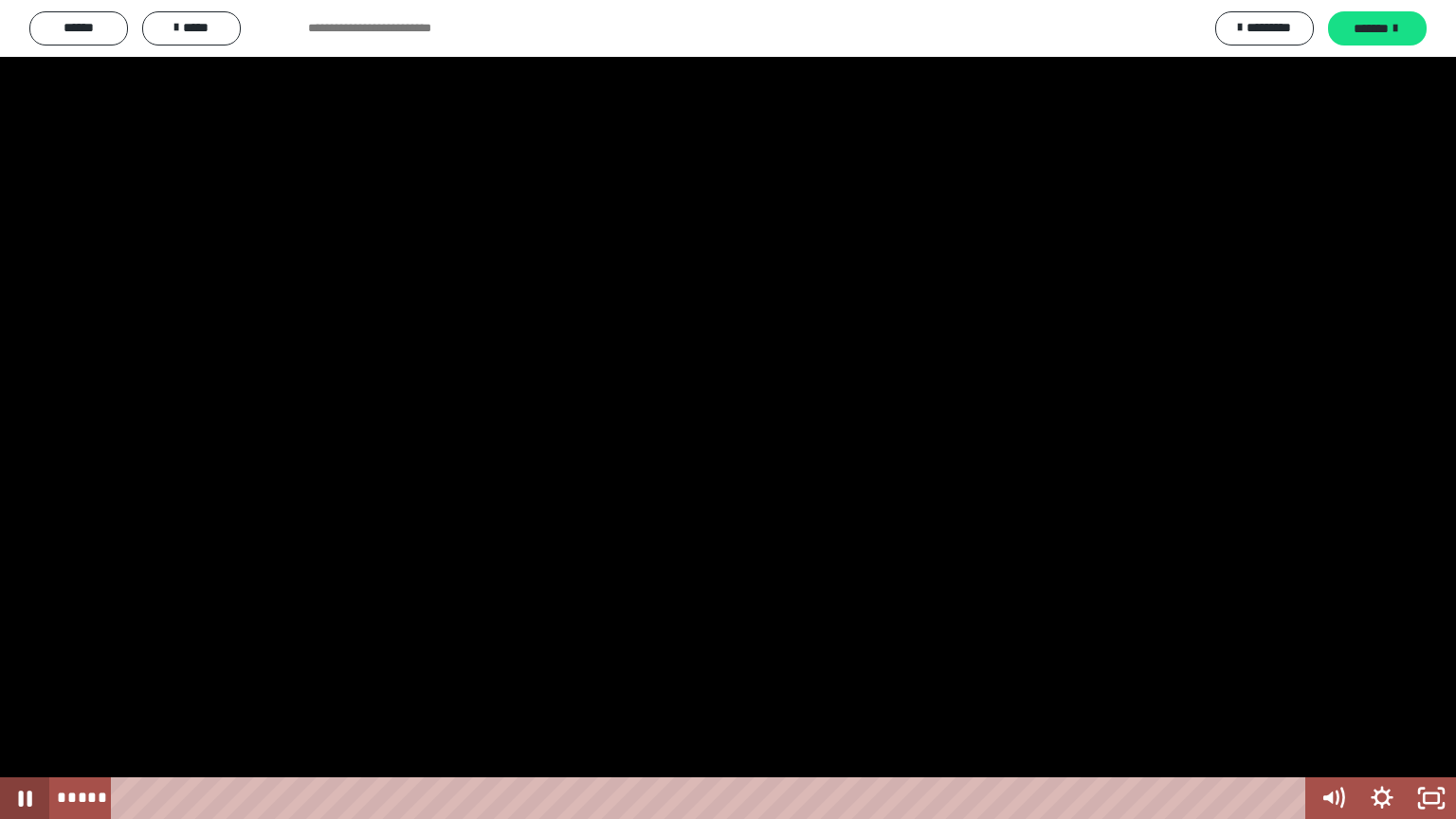 click 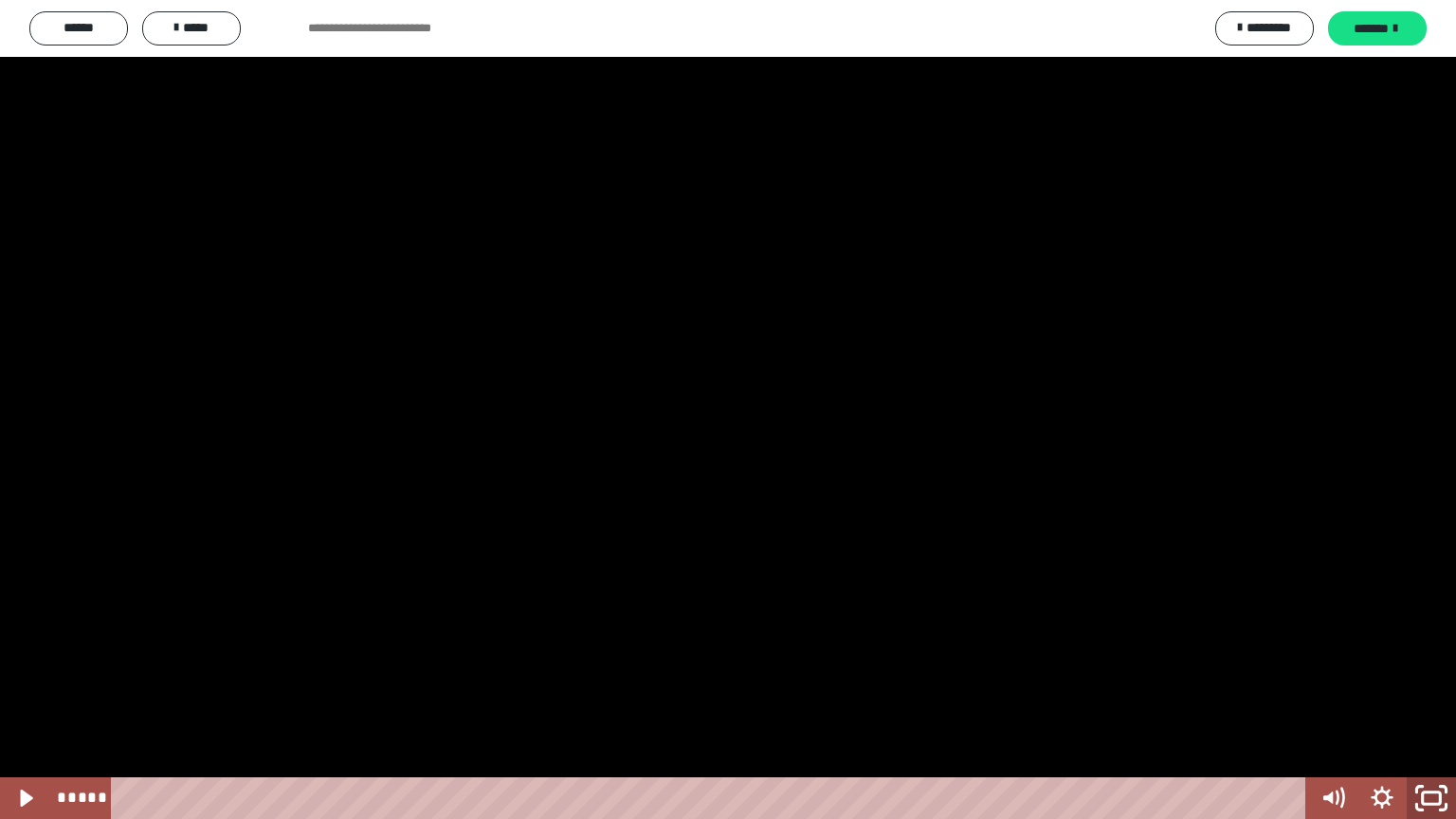 click 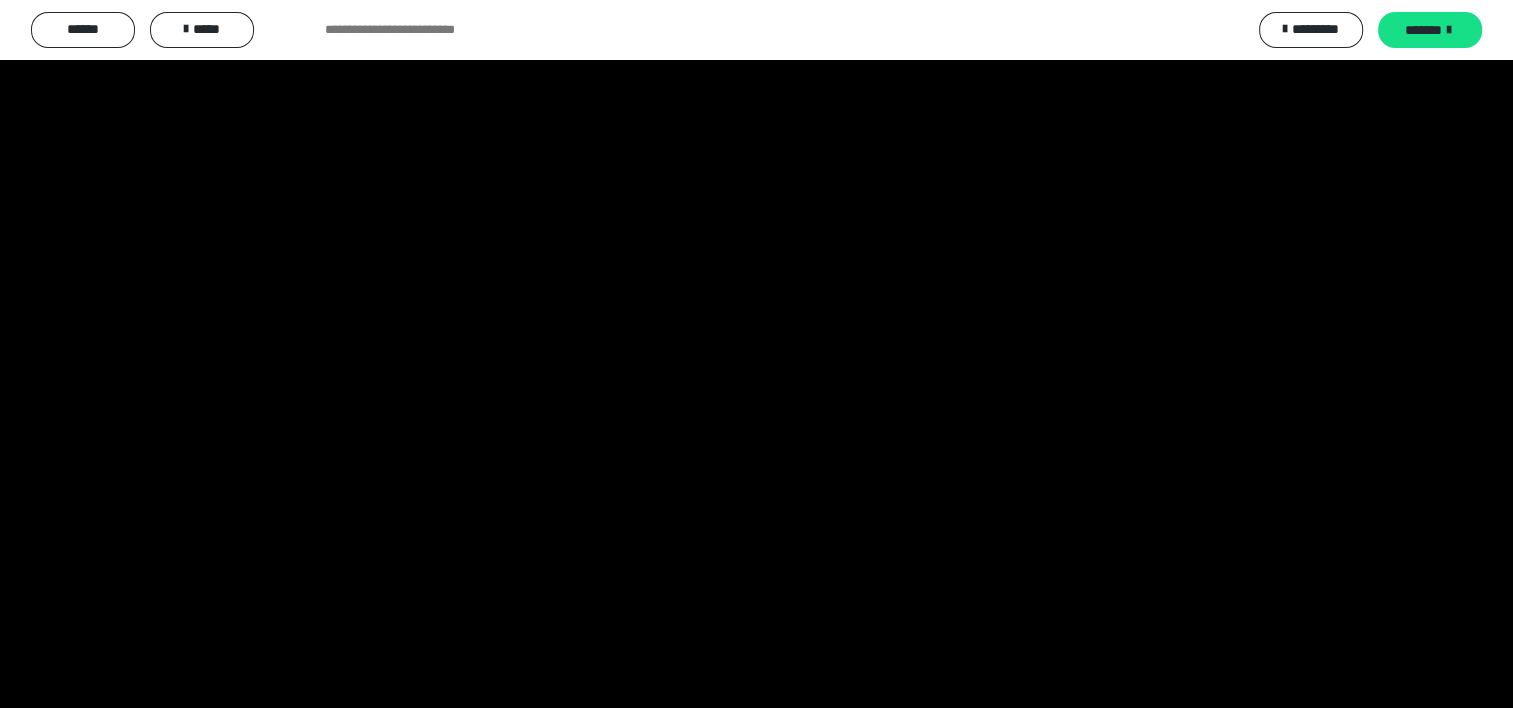 scroll, scrollTop: 1000, scrollLeft: 0, axis: vertical 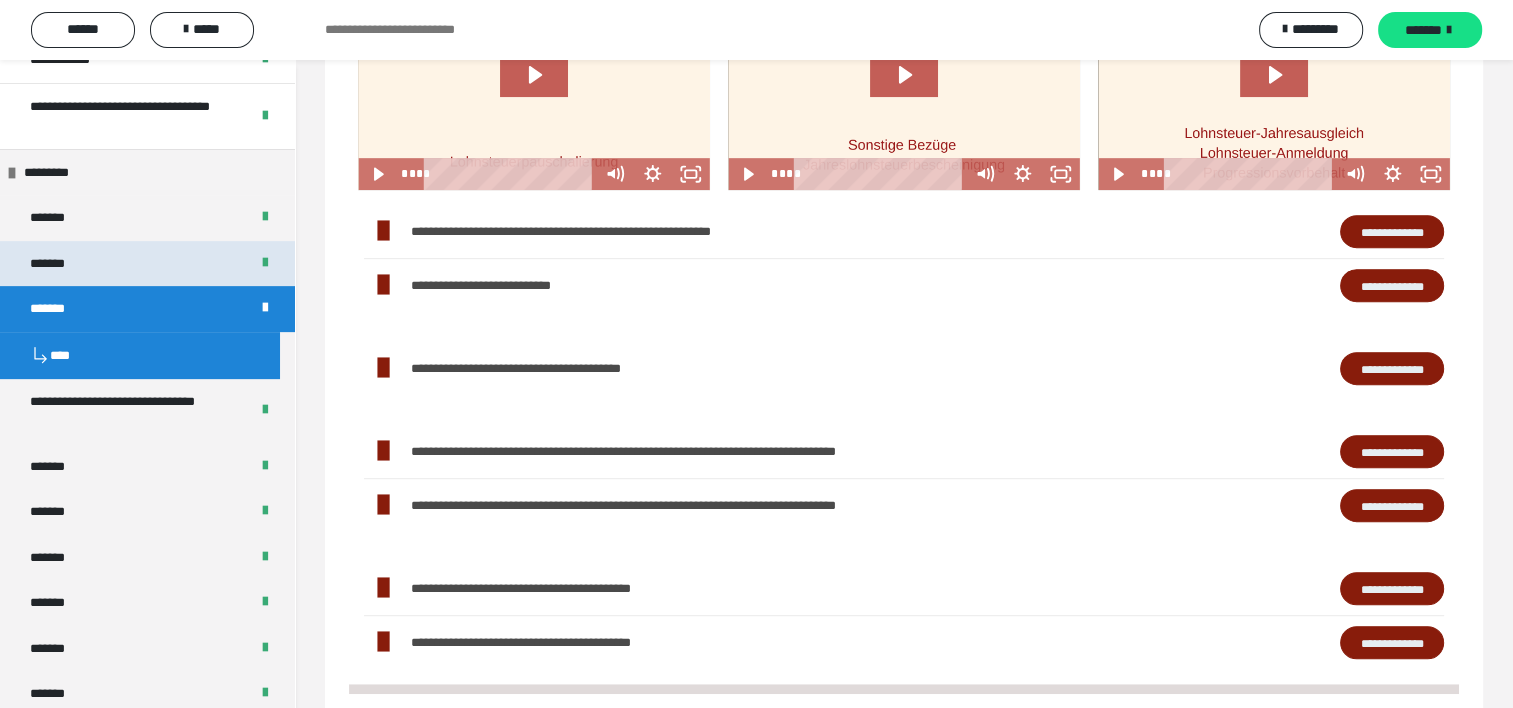 click on "*******" at bounding box center (147, 264) 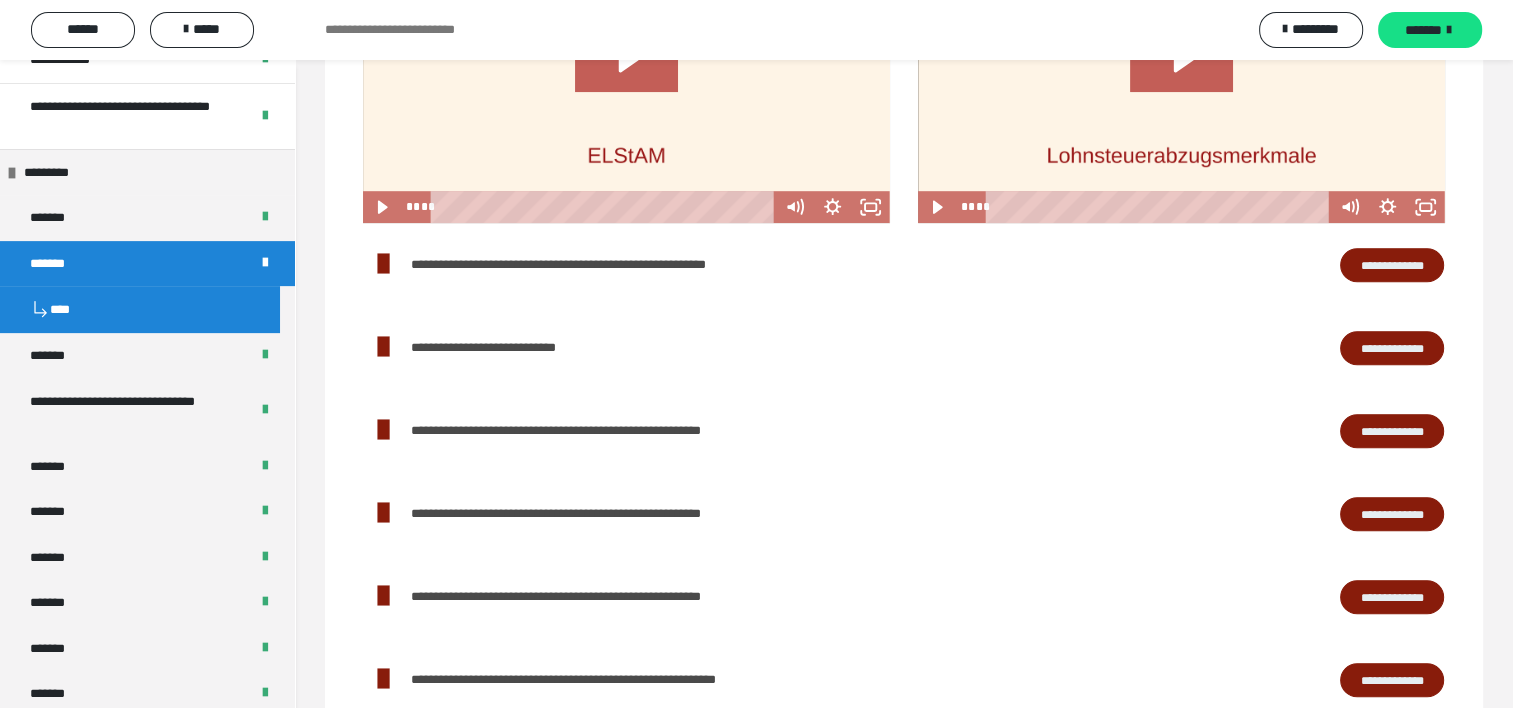 scroll, scrollTop: 1400, scrollLeft: 0, axis: vertical 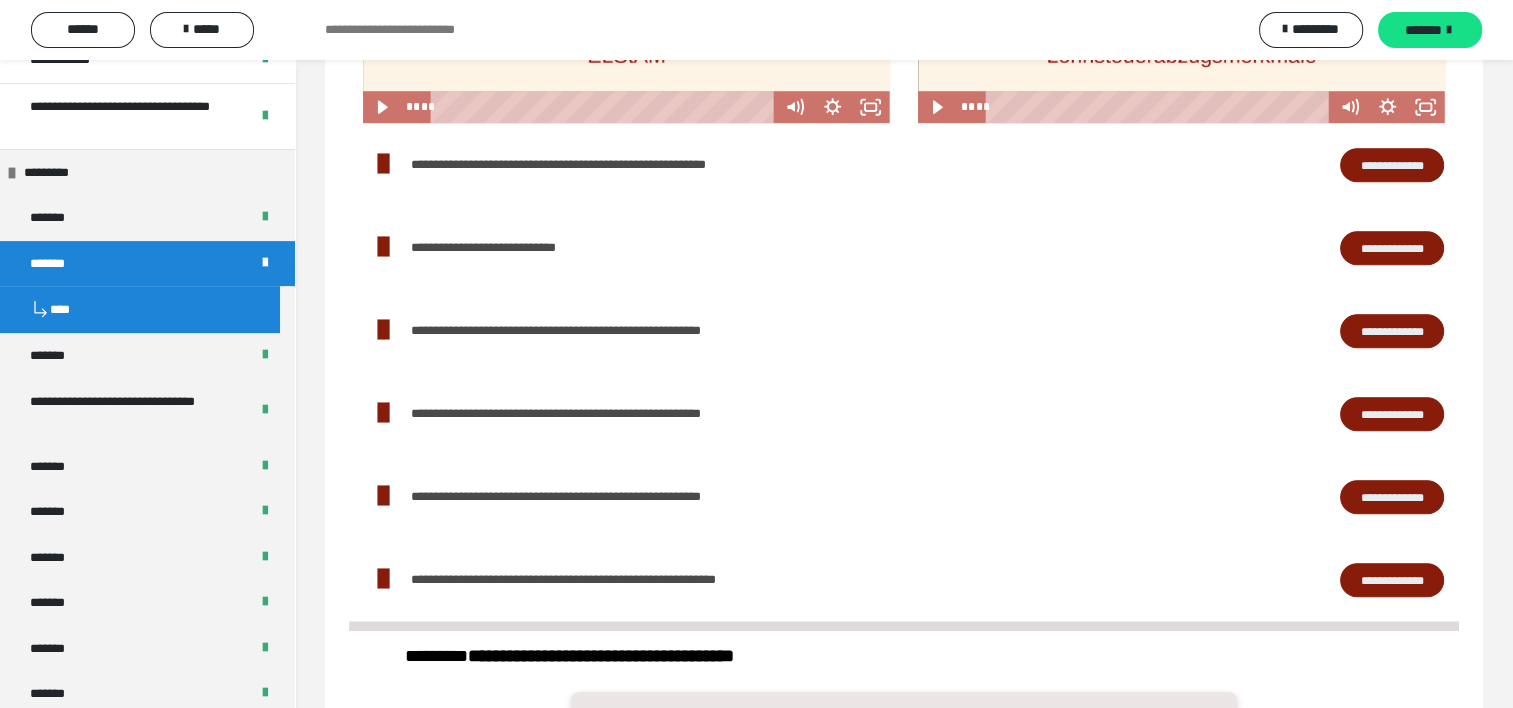 click on "**********" at bounding box center (1392, 580) 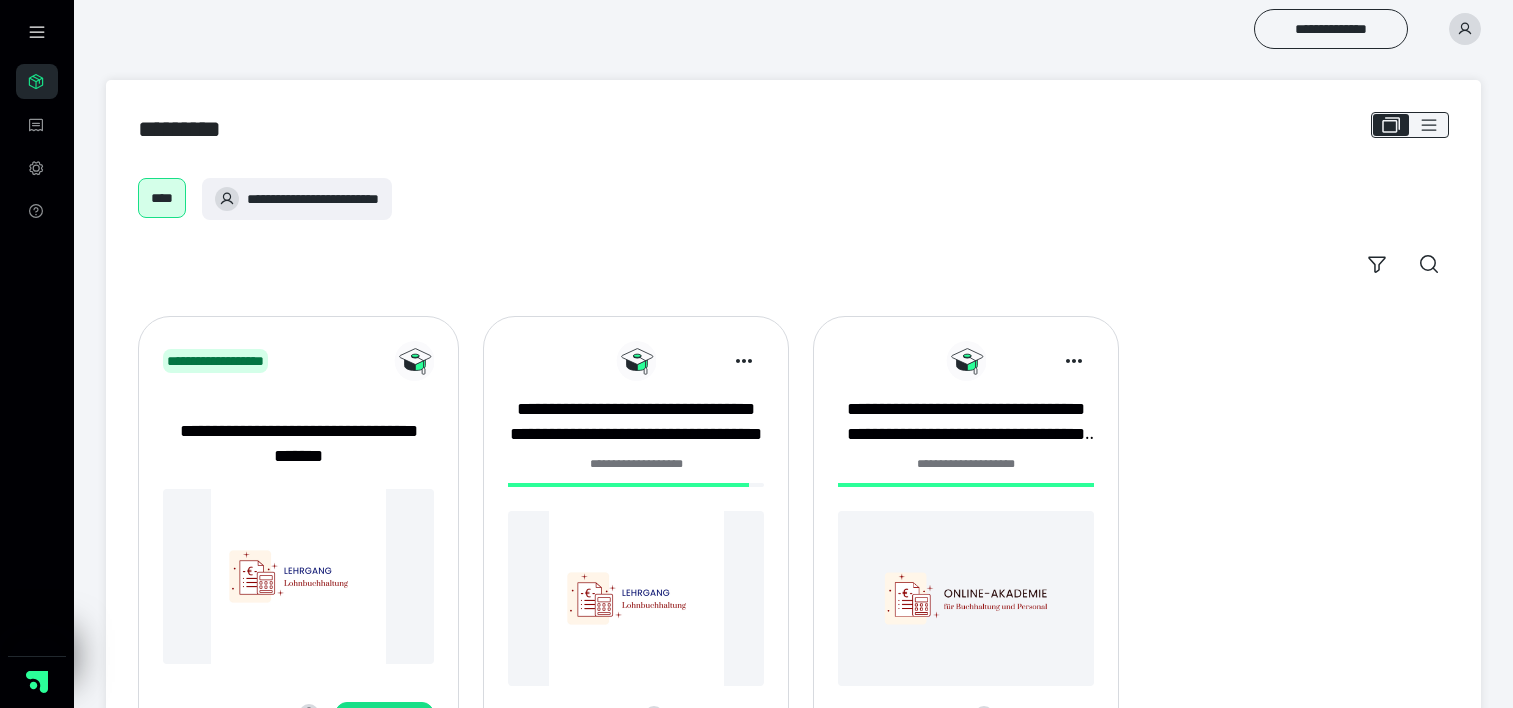 scroll, scrollTop: 98, scrollLeft: 0, axis: vertical 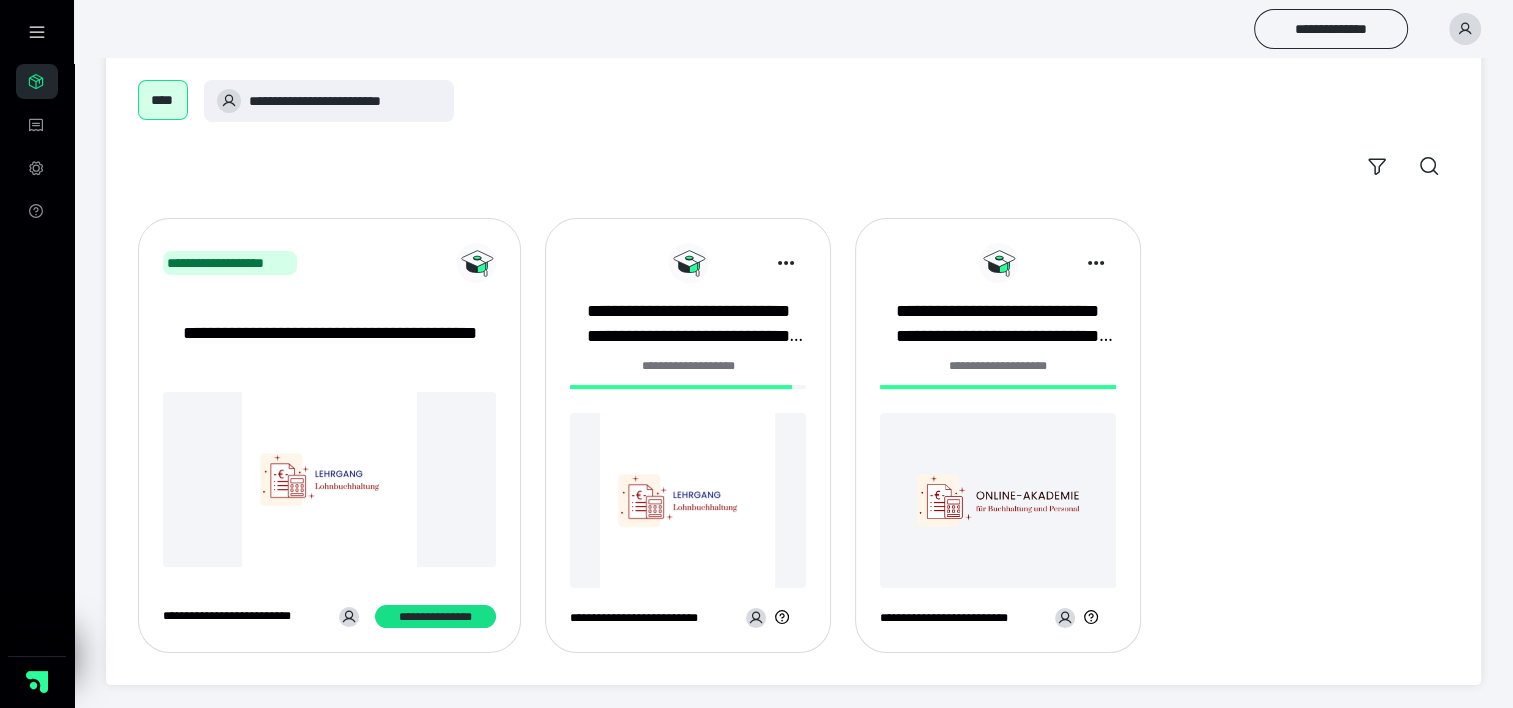 click at bounding box center (688, 500) 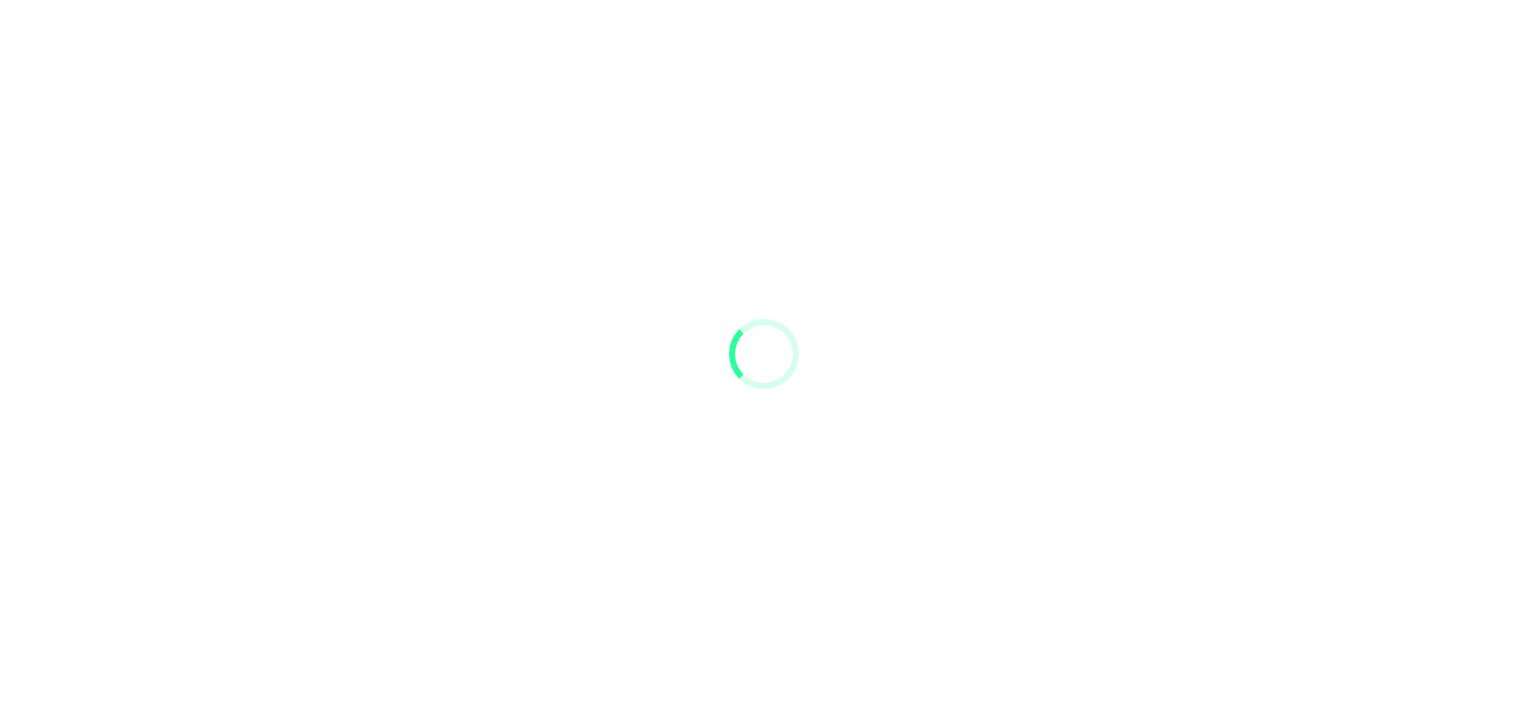 scroll, scrollTop: 0, scrollLeft: 0, axis: both 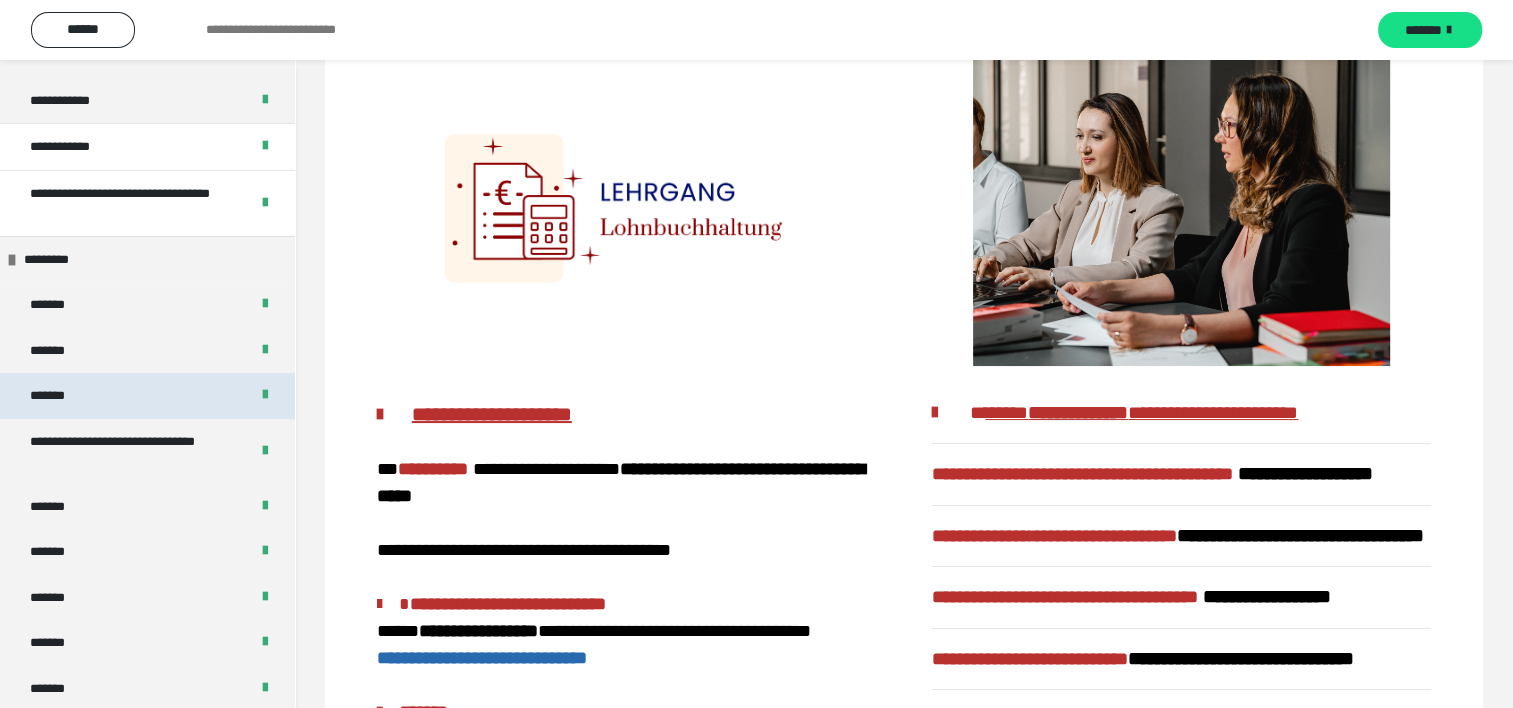 click on "*******" at bounding box center [147, 396] 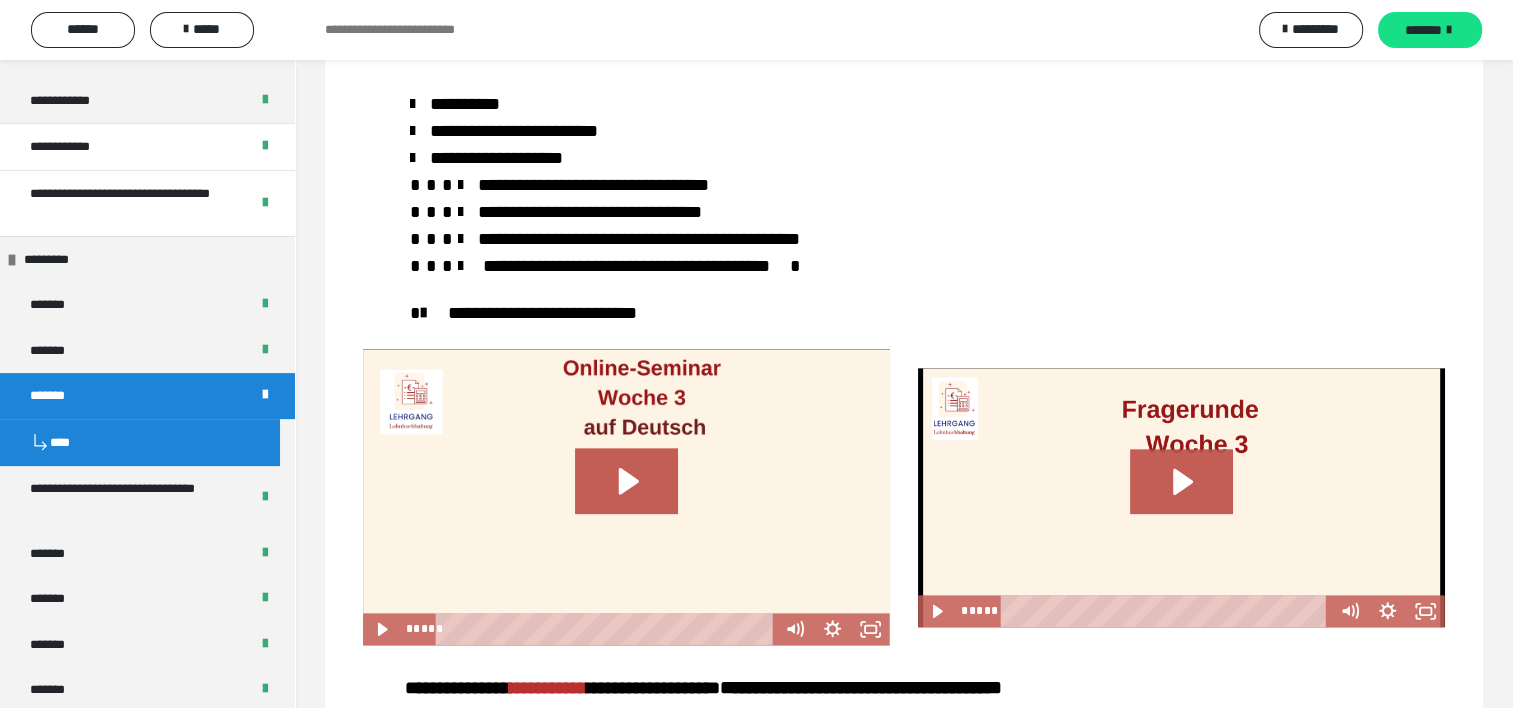 scroll, scrollTop: 2438, scrollLeft: 0, axis: vertical 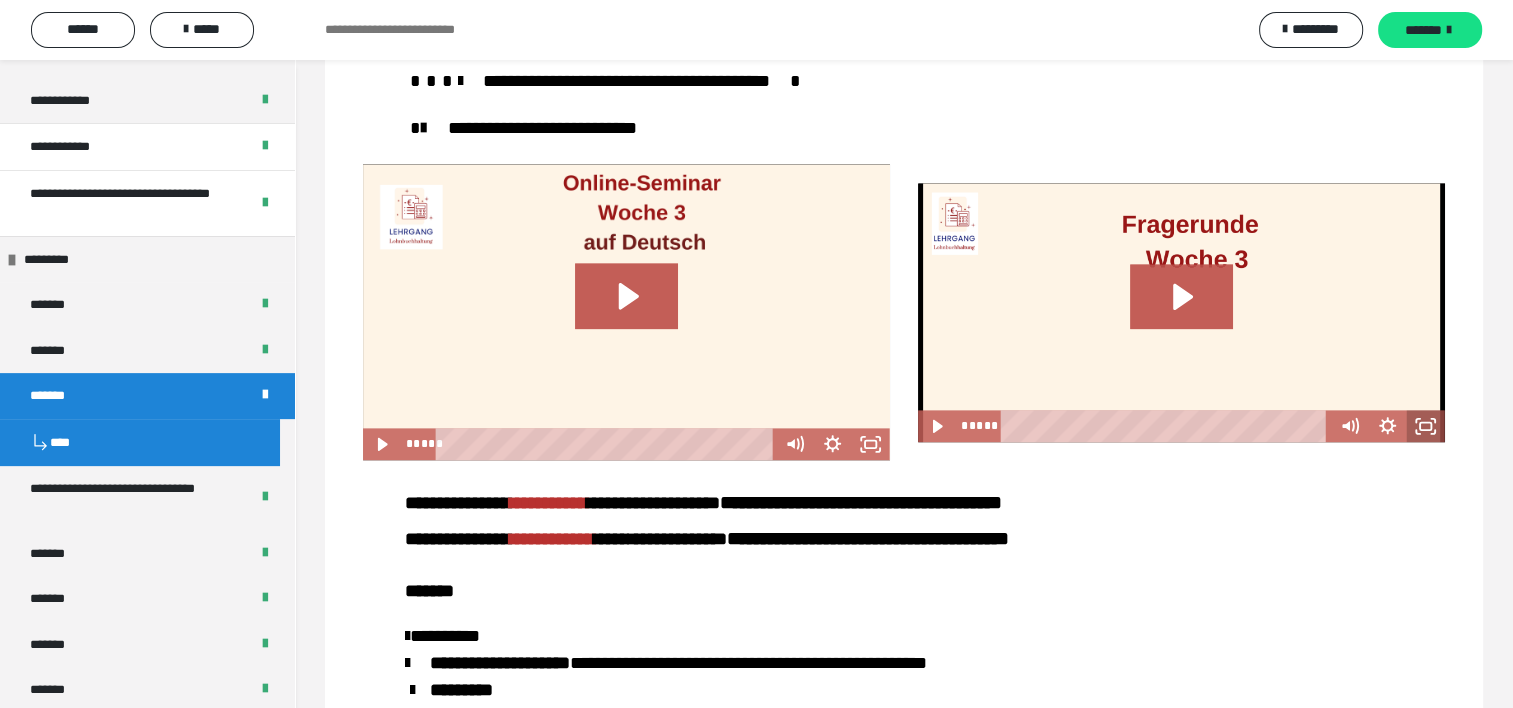 click 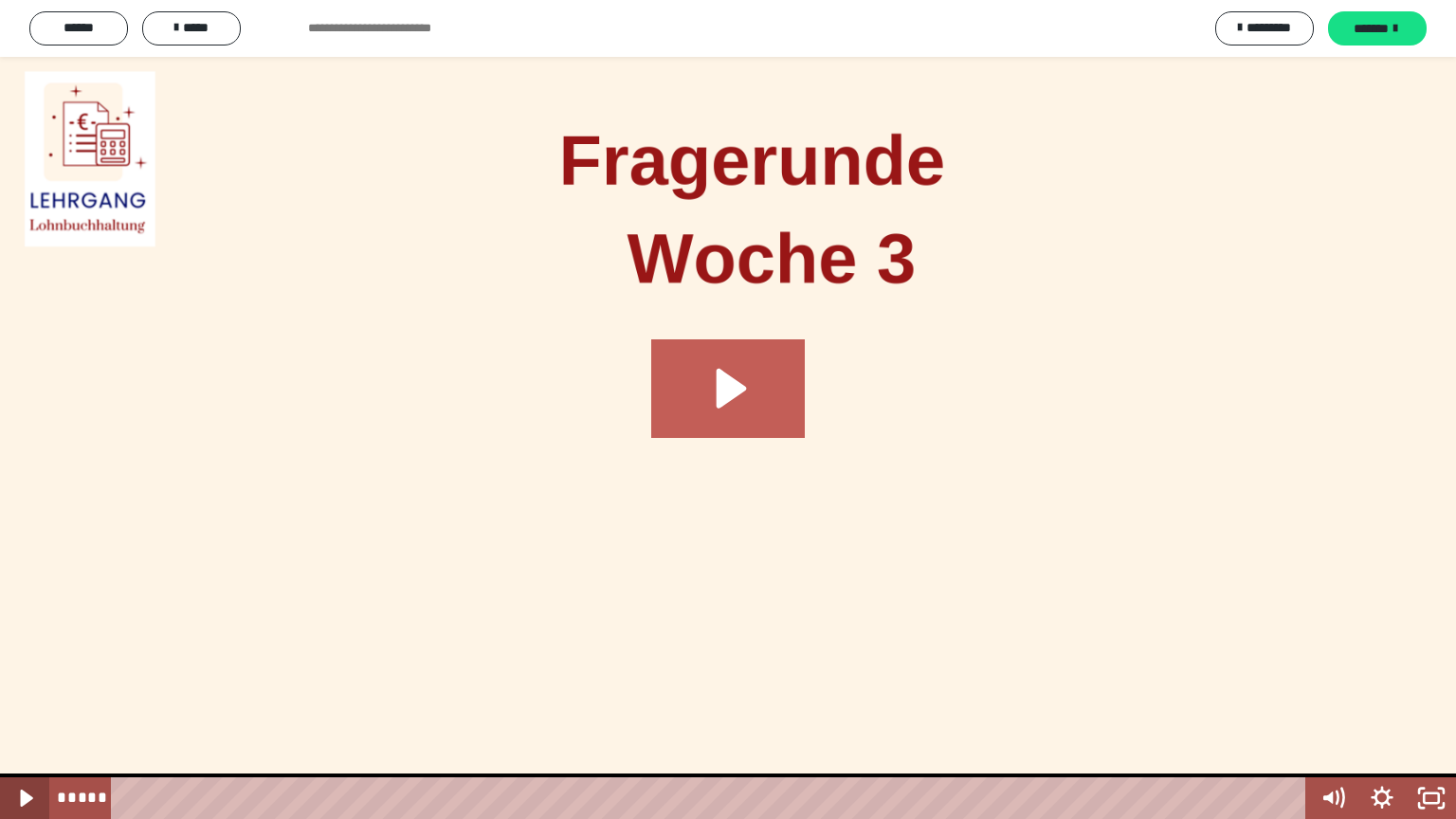 click 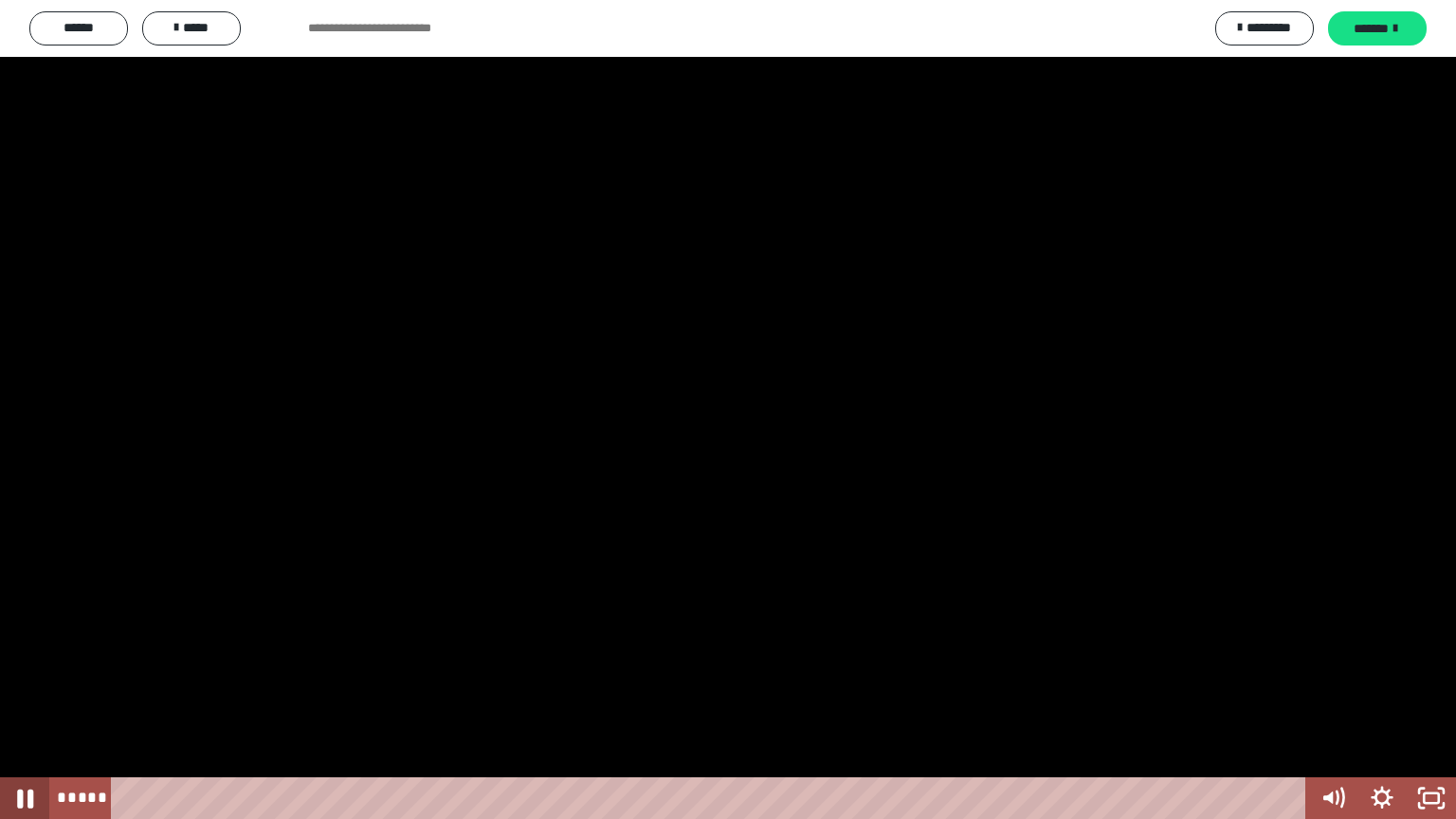 click 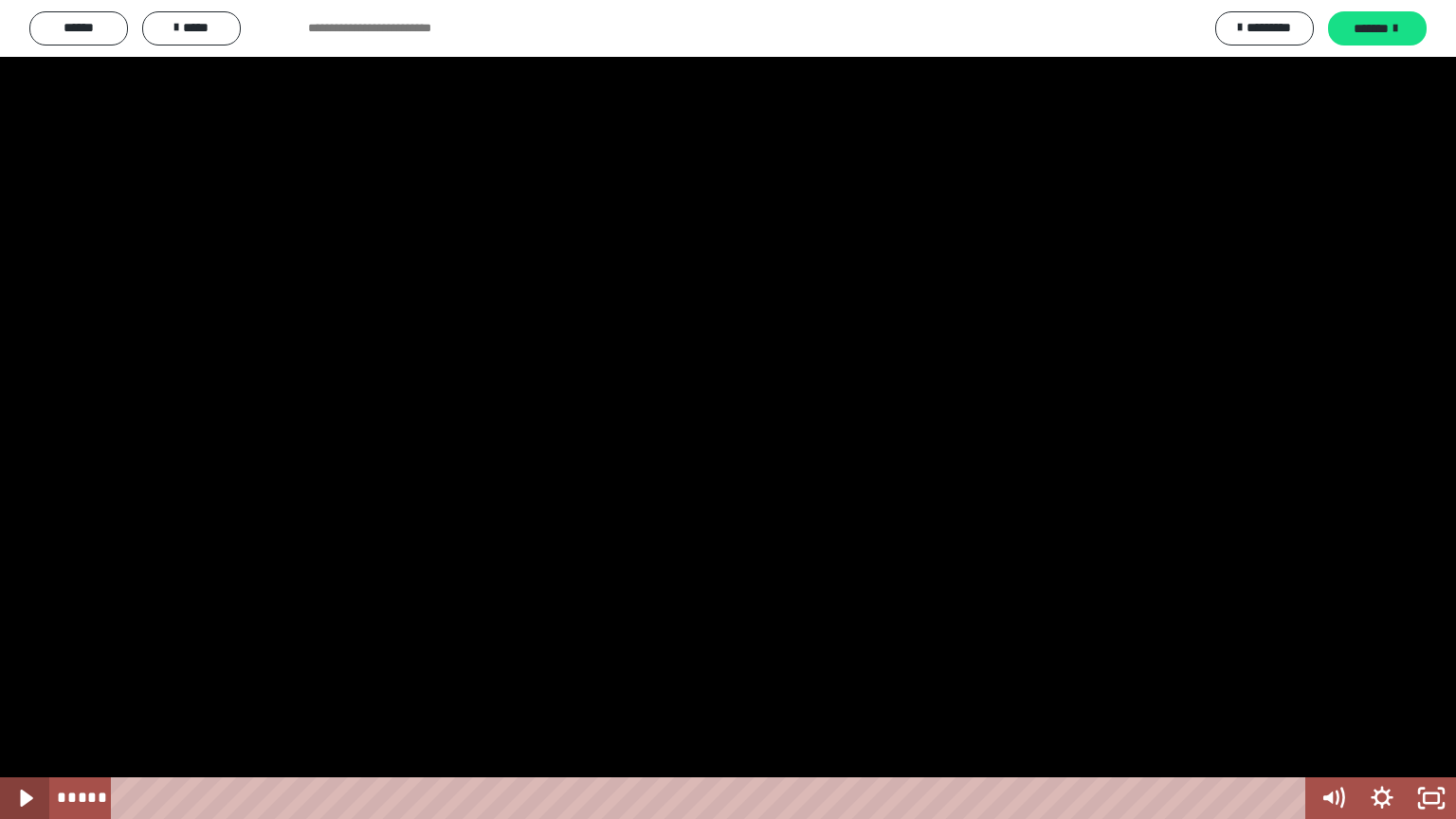 click 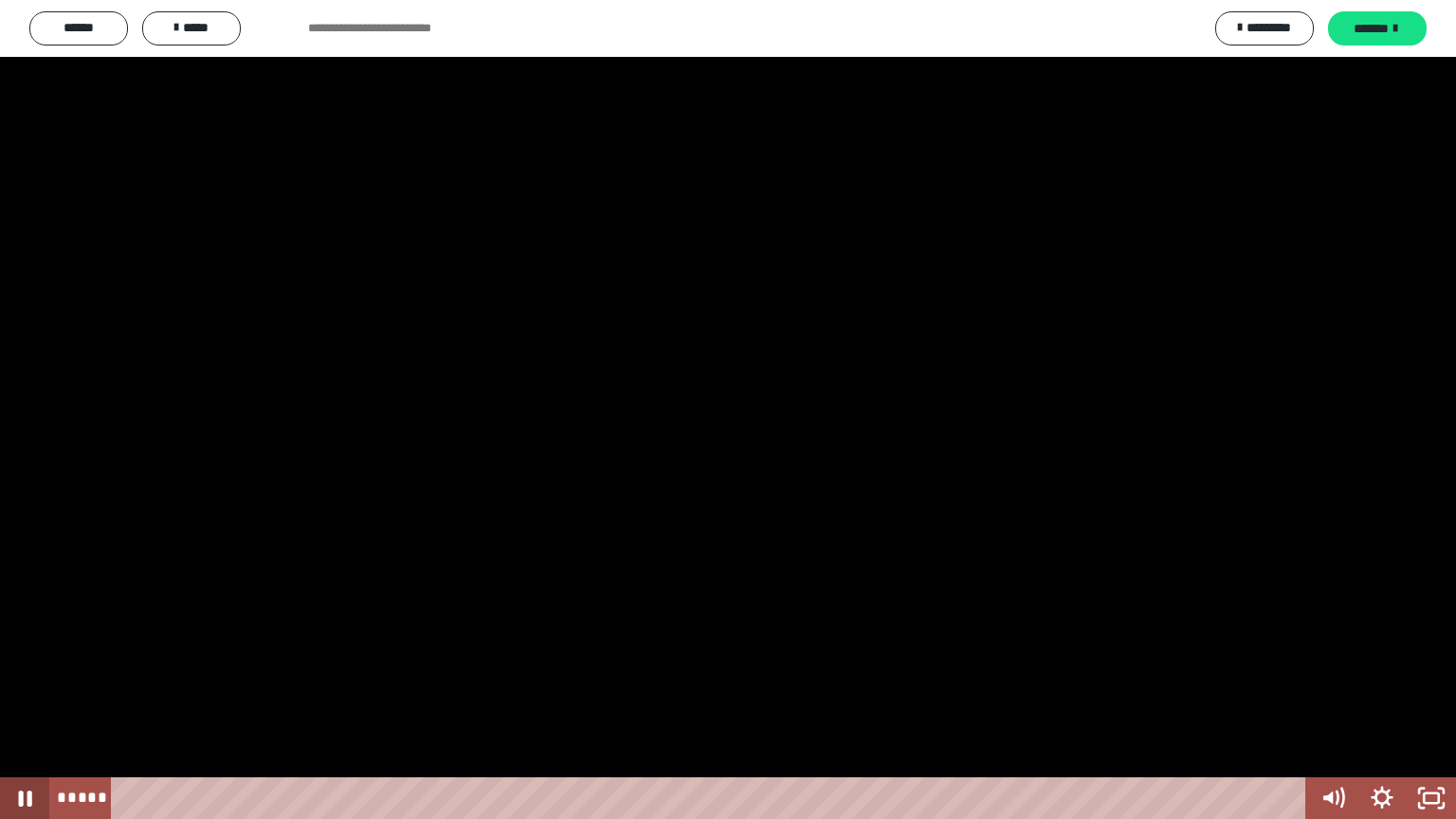 click 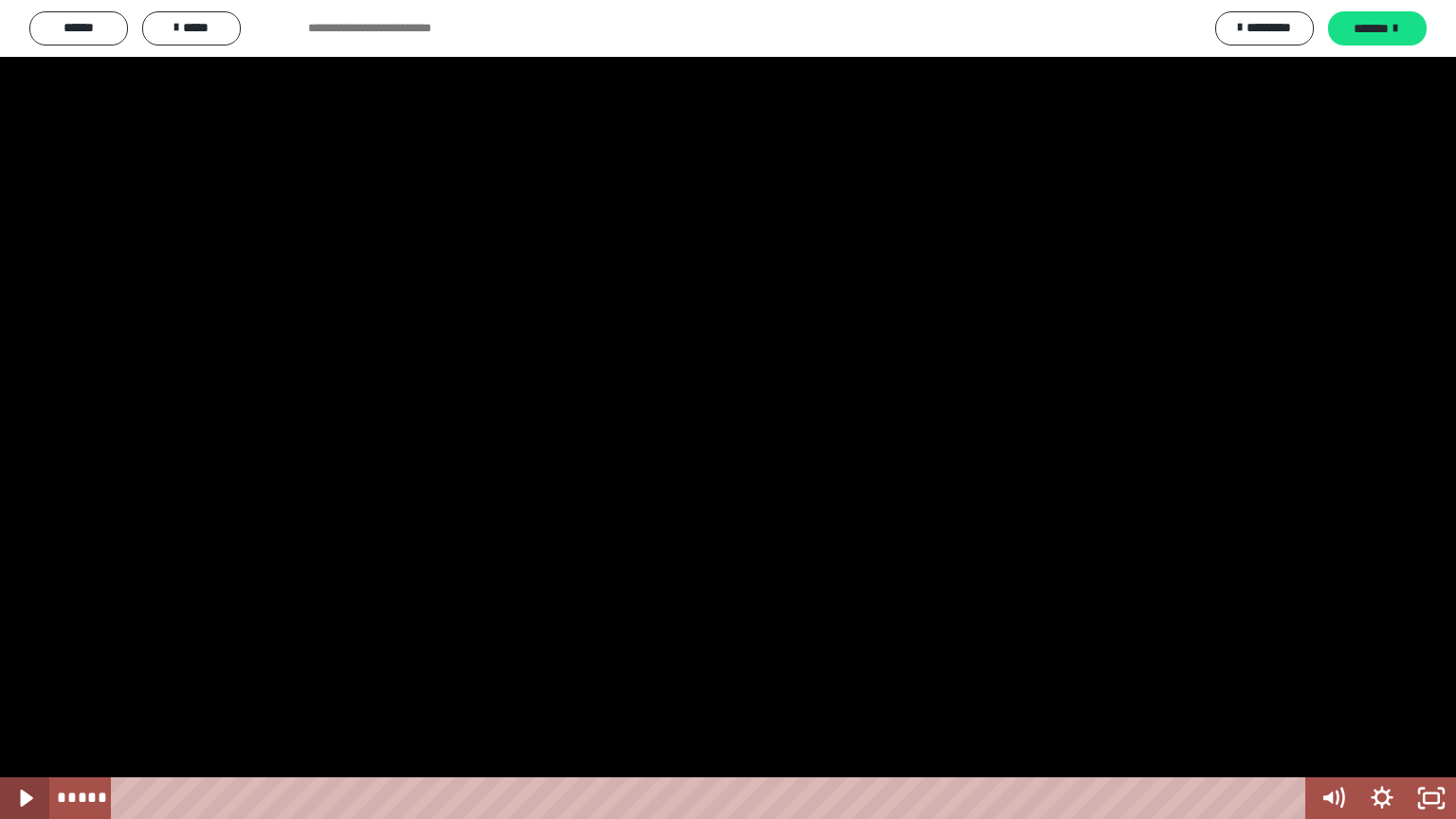 click 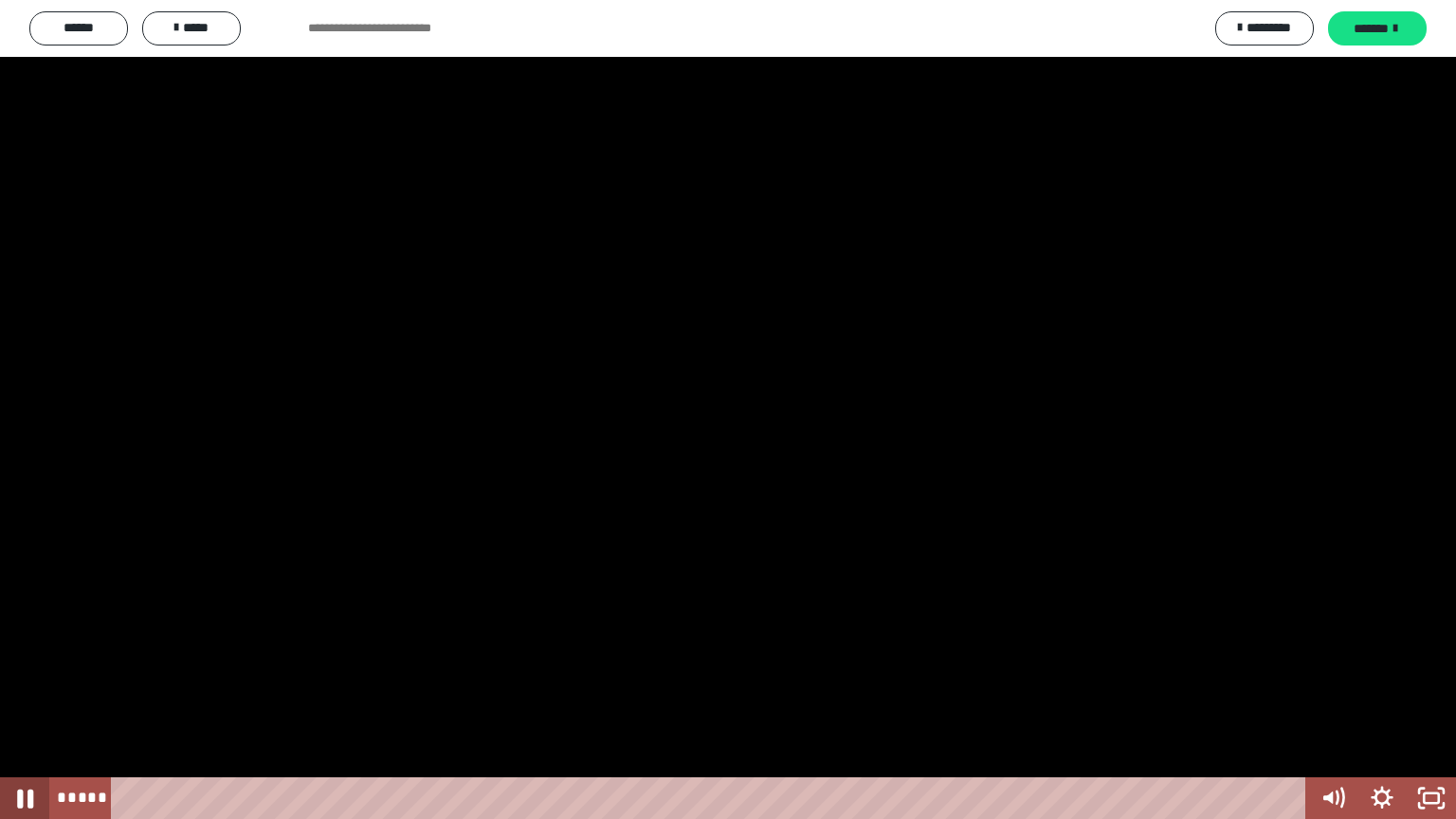 click 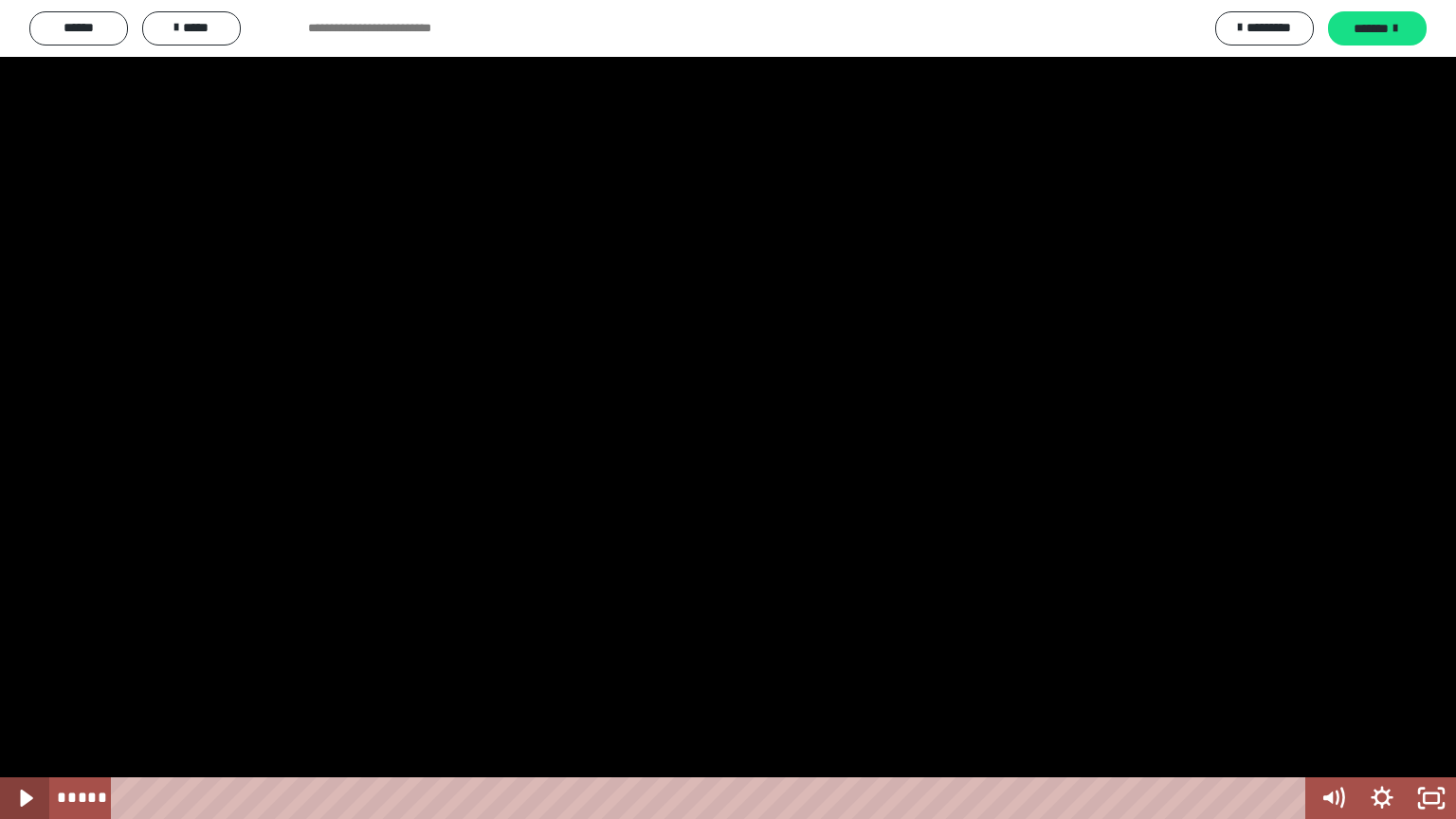 click 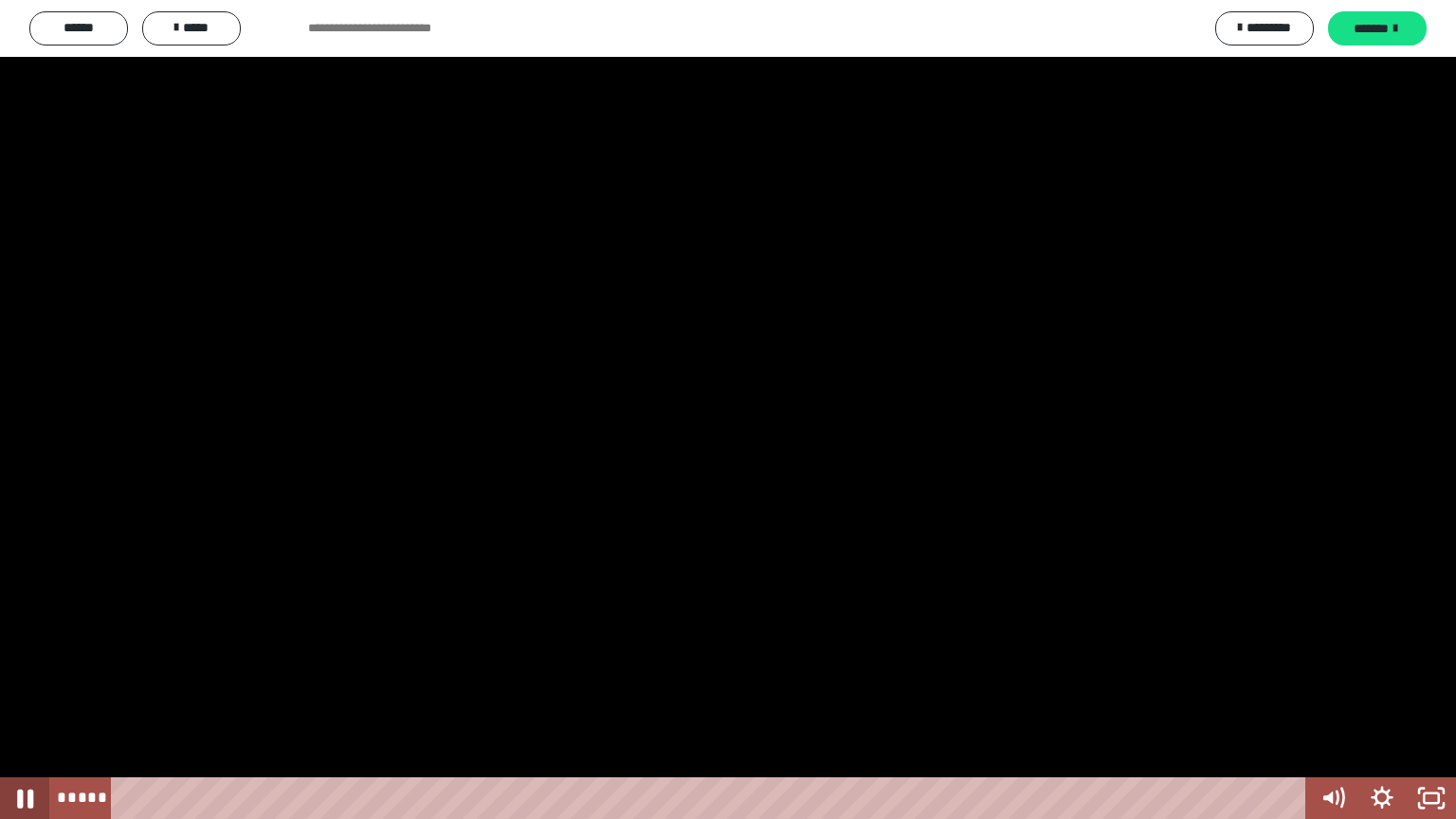 click 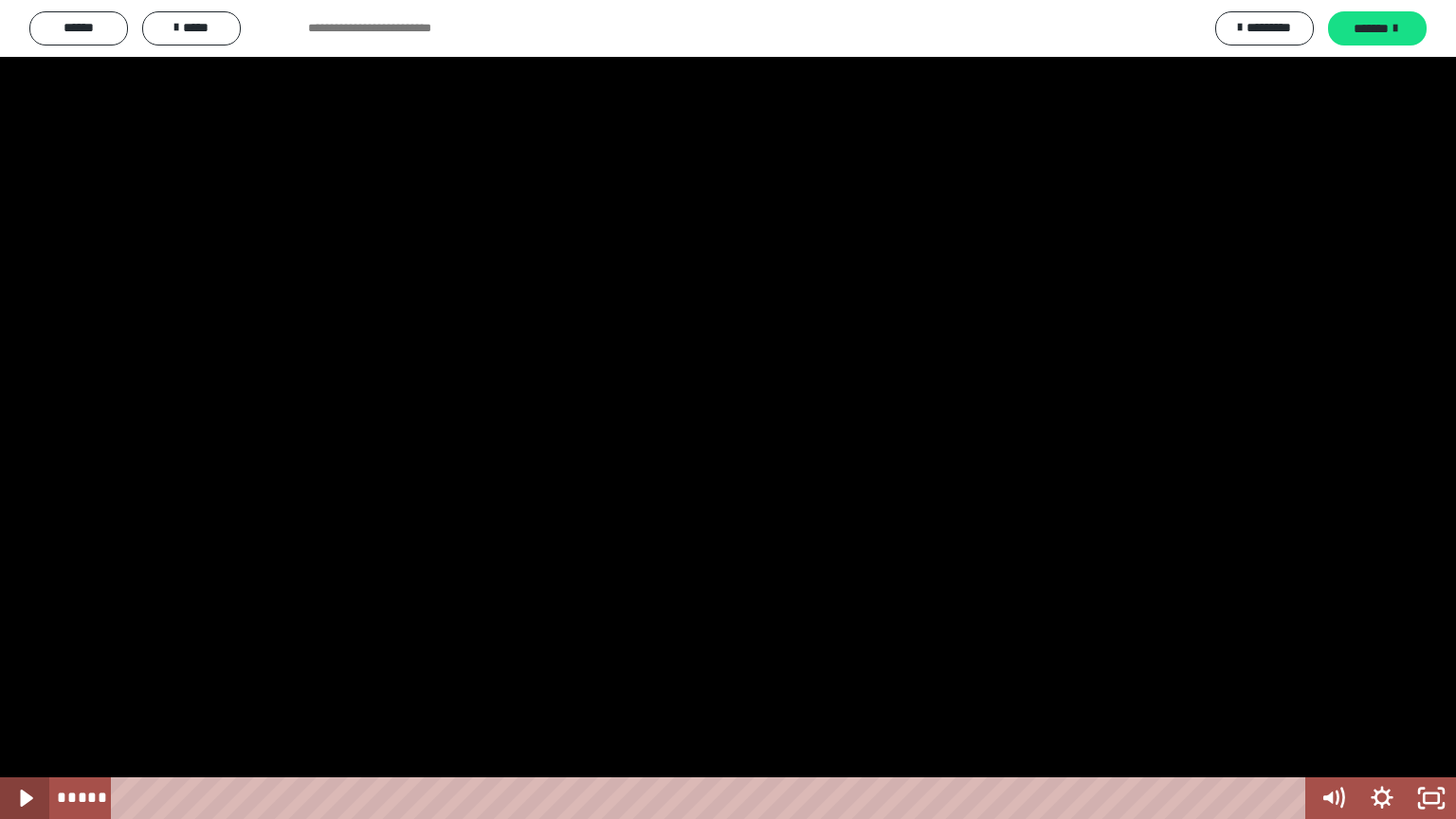 click 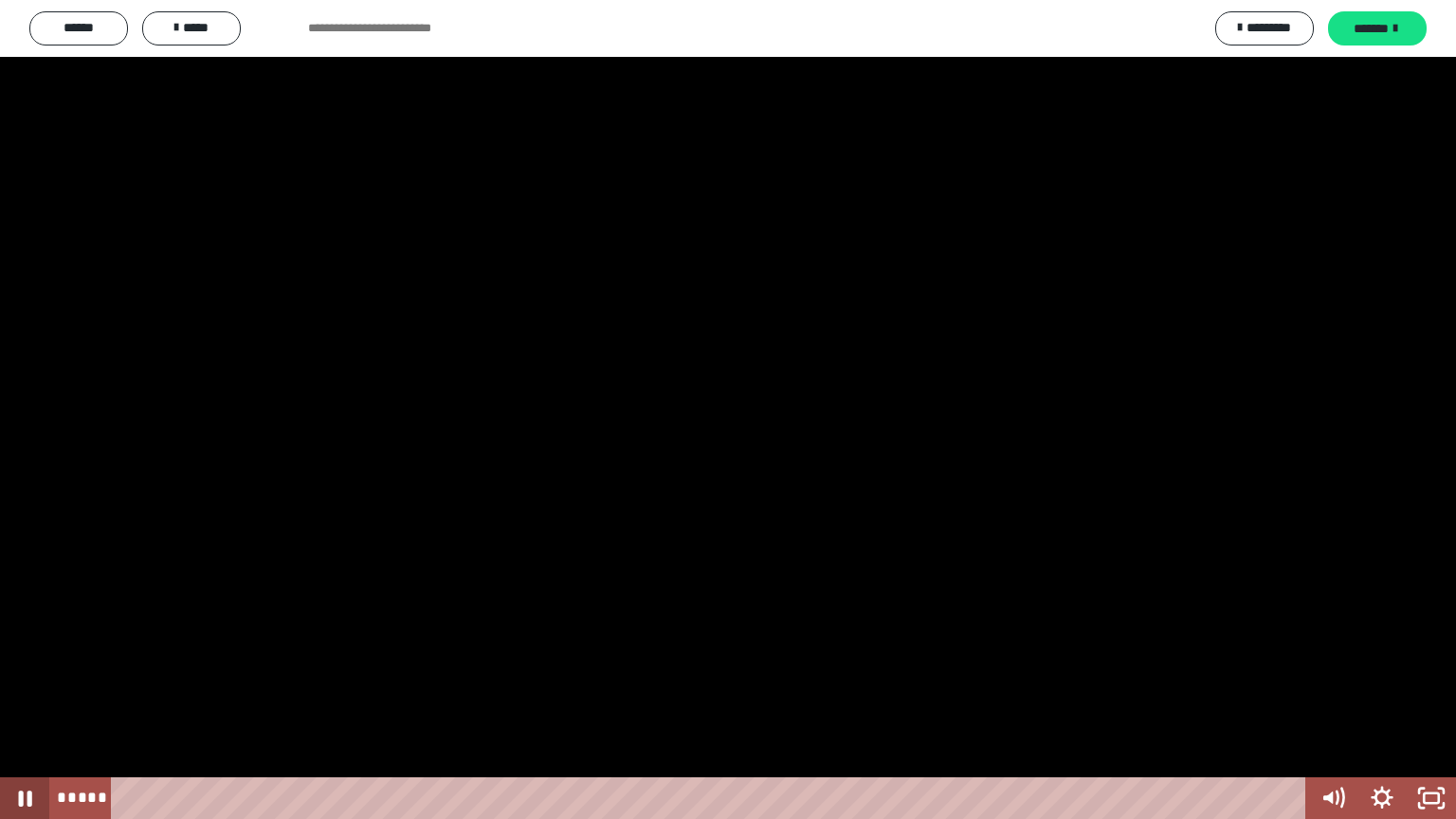 click 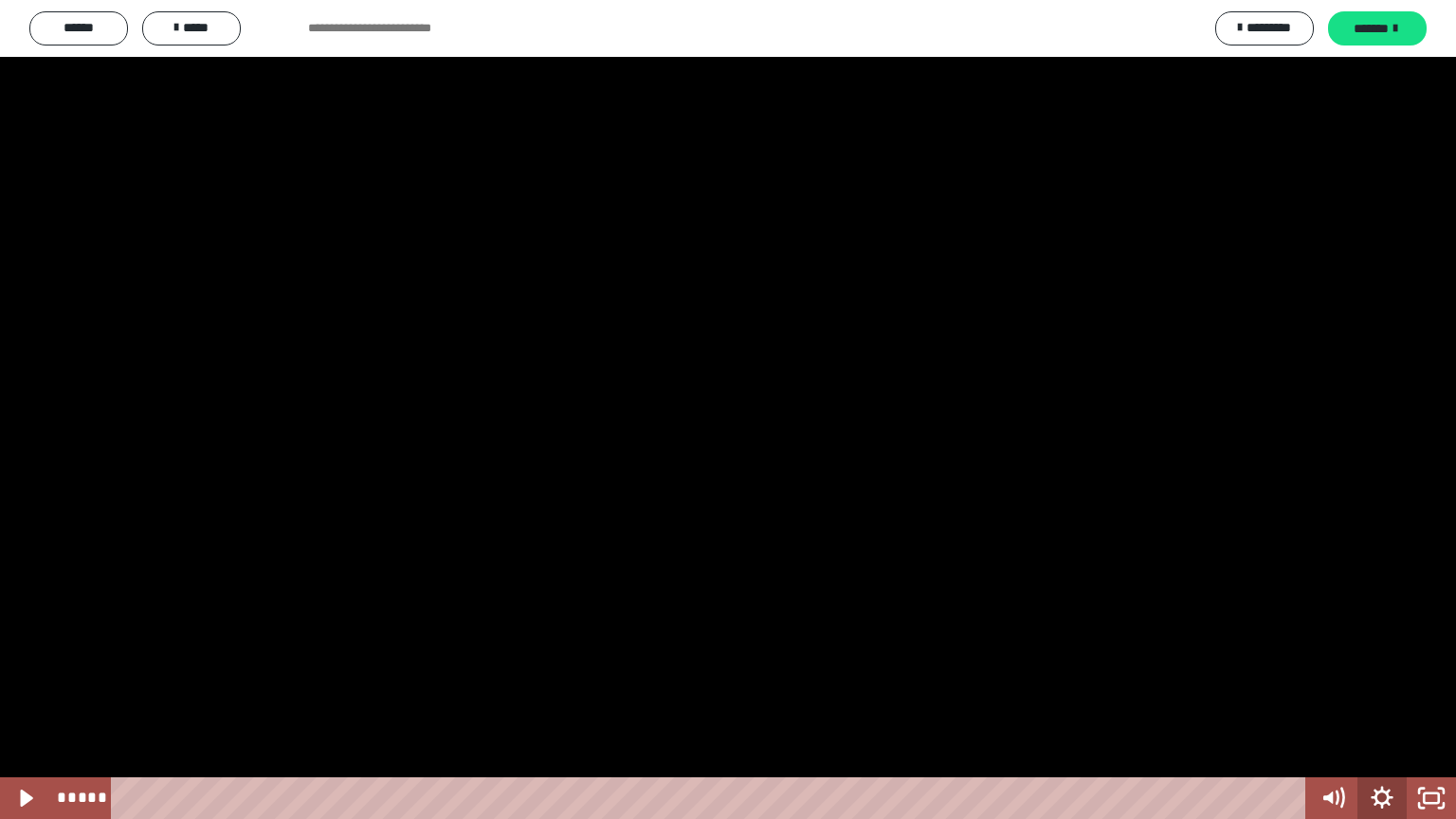 click 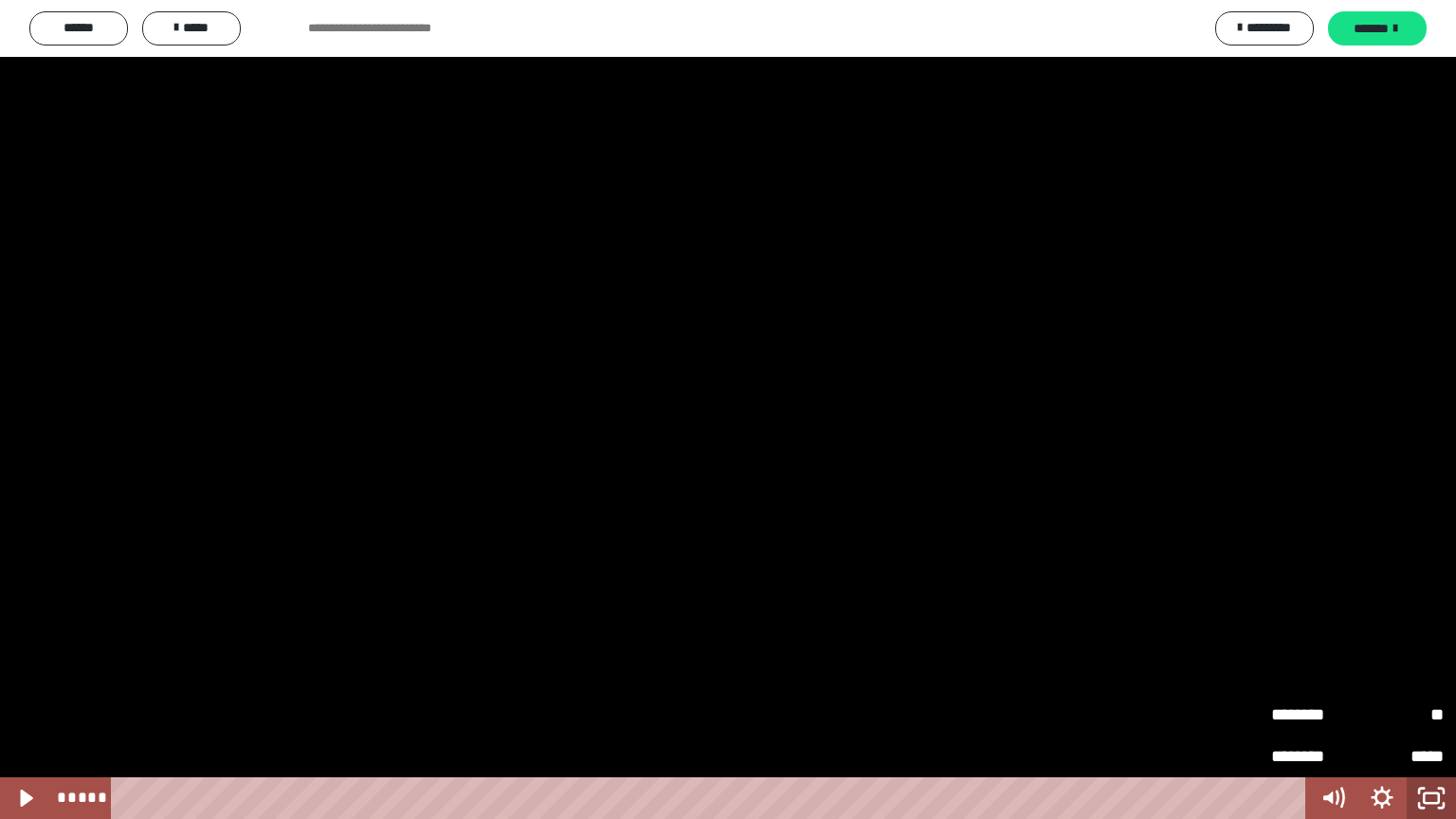 click 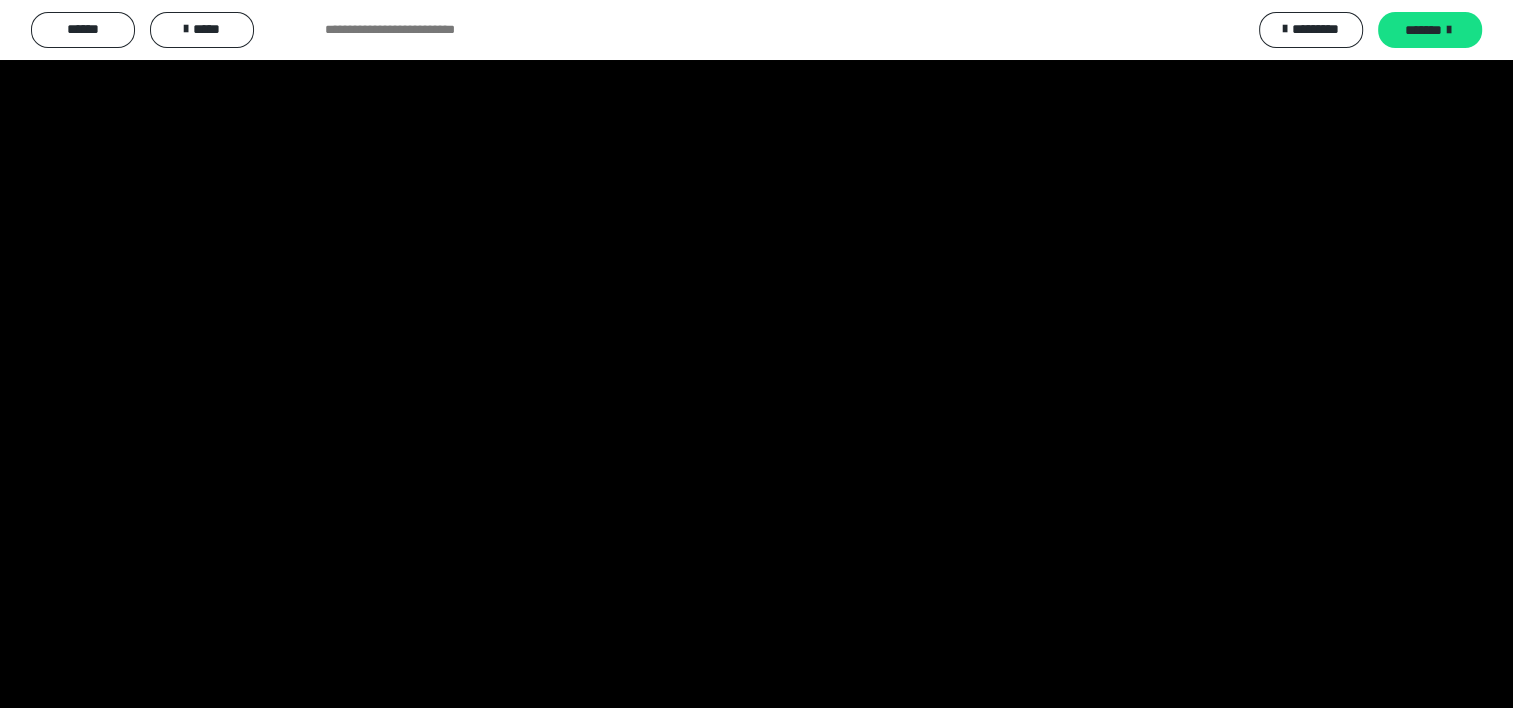 scroll, scrollTop: 1134, scrollLeft: 0, axis: vertical 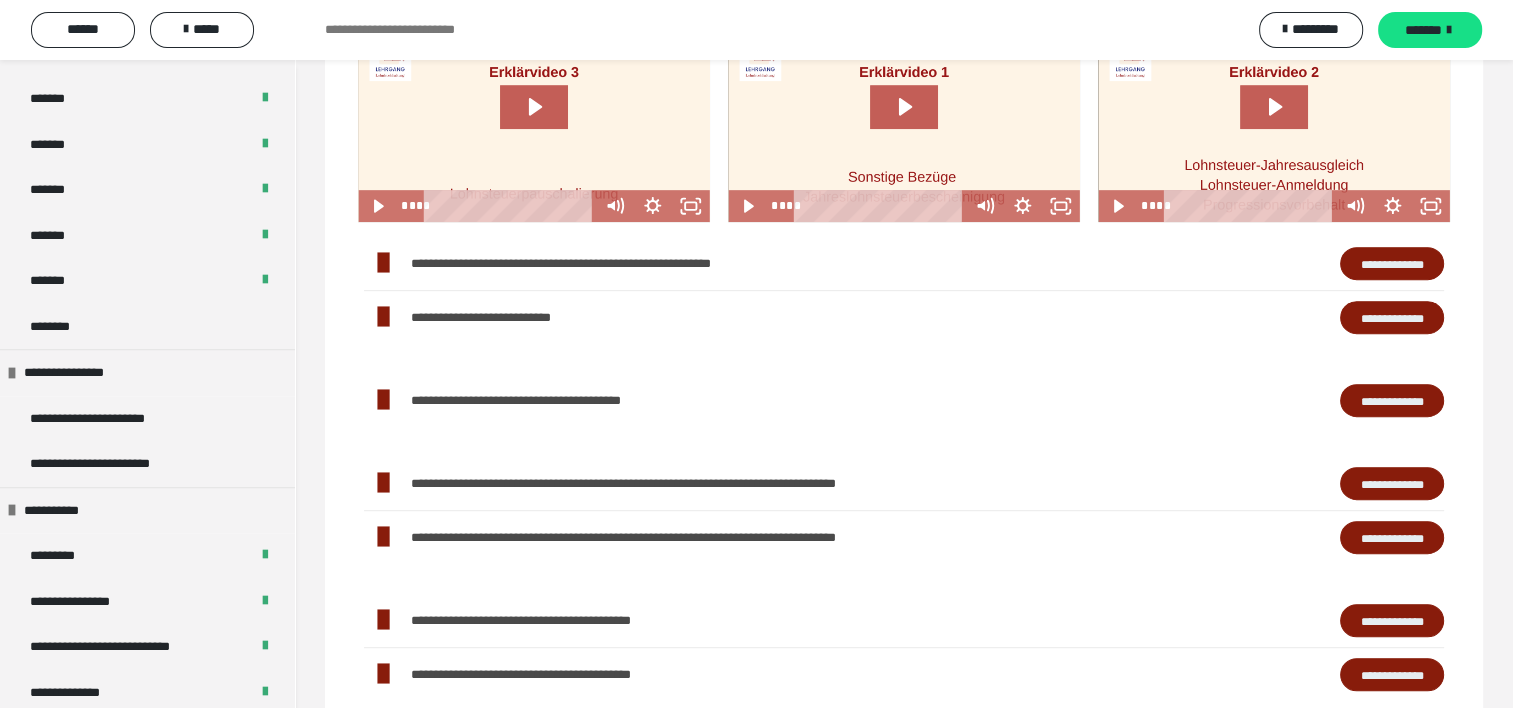 click on "**********" at bounding box center (1392, 401) 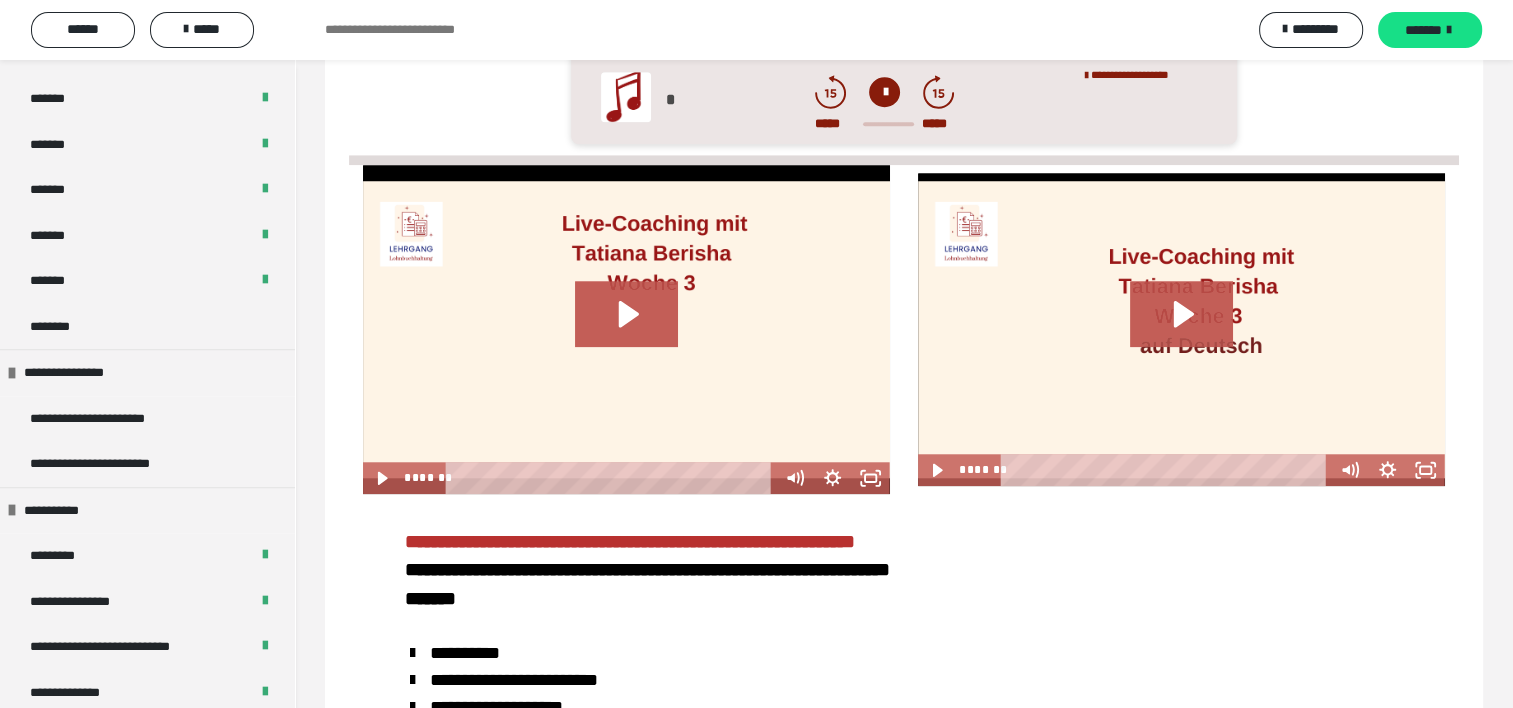 scroll, scrollTop: 1868, scrollLeft: 0, axis: vertical 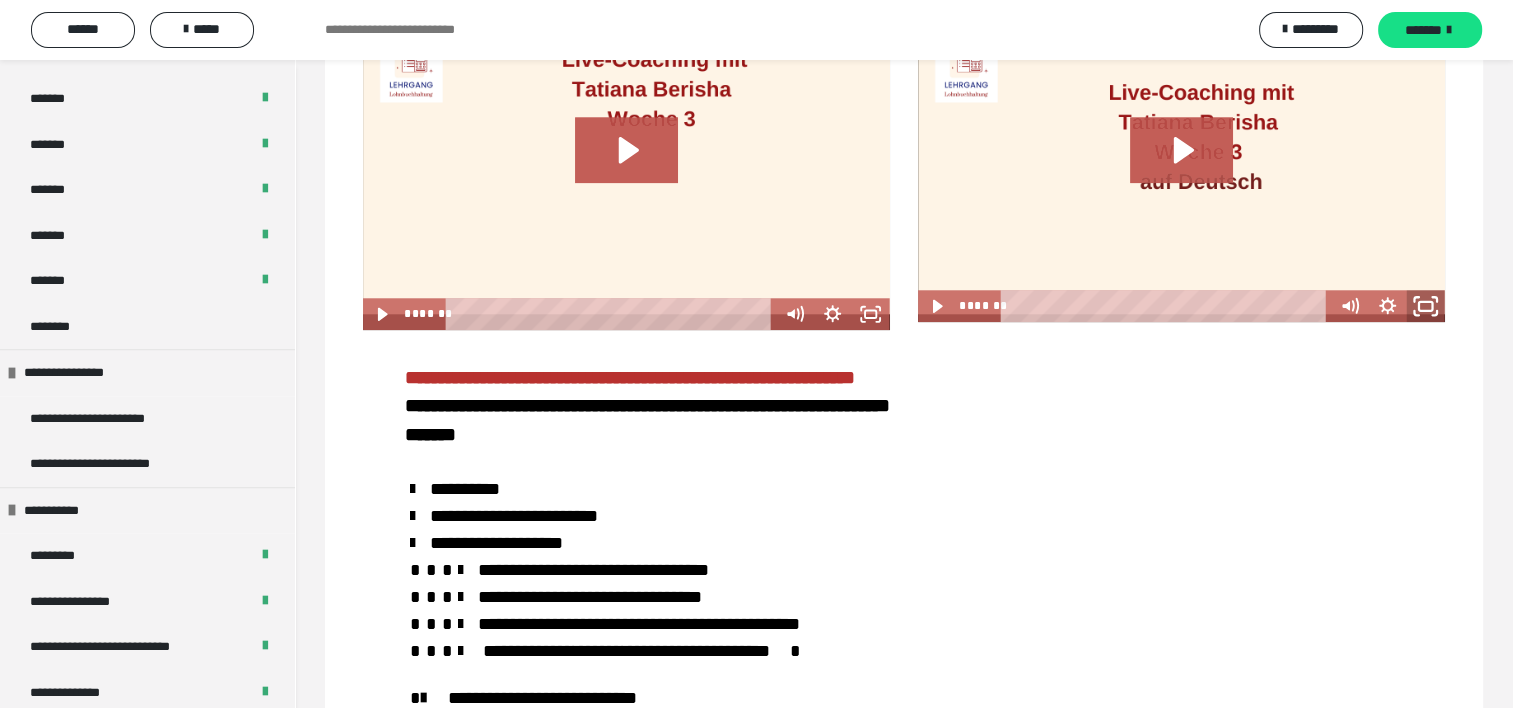 click 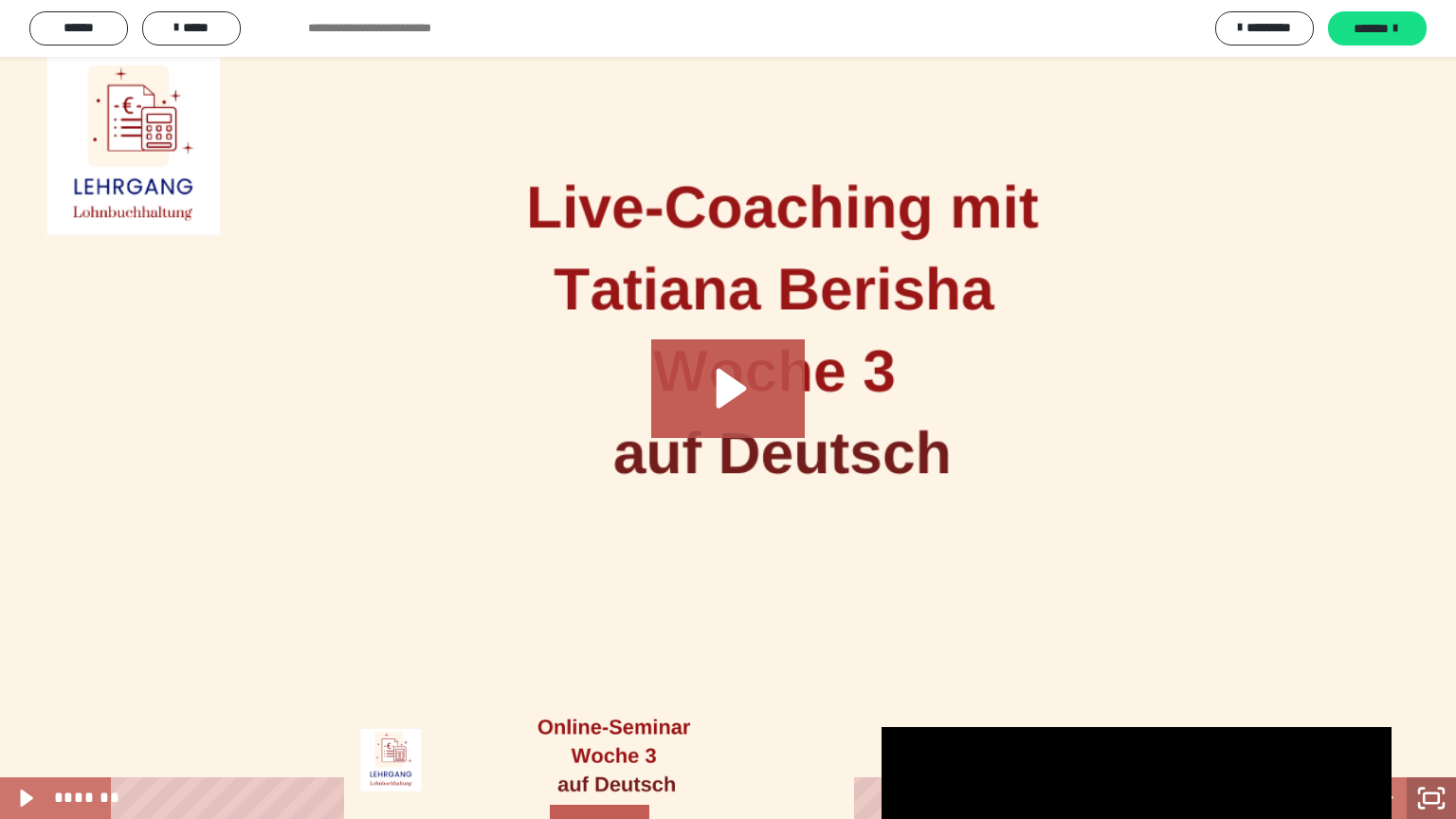 click 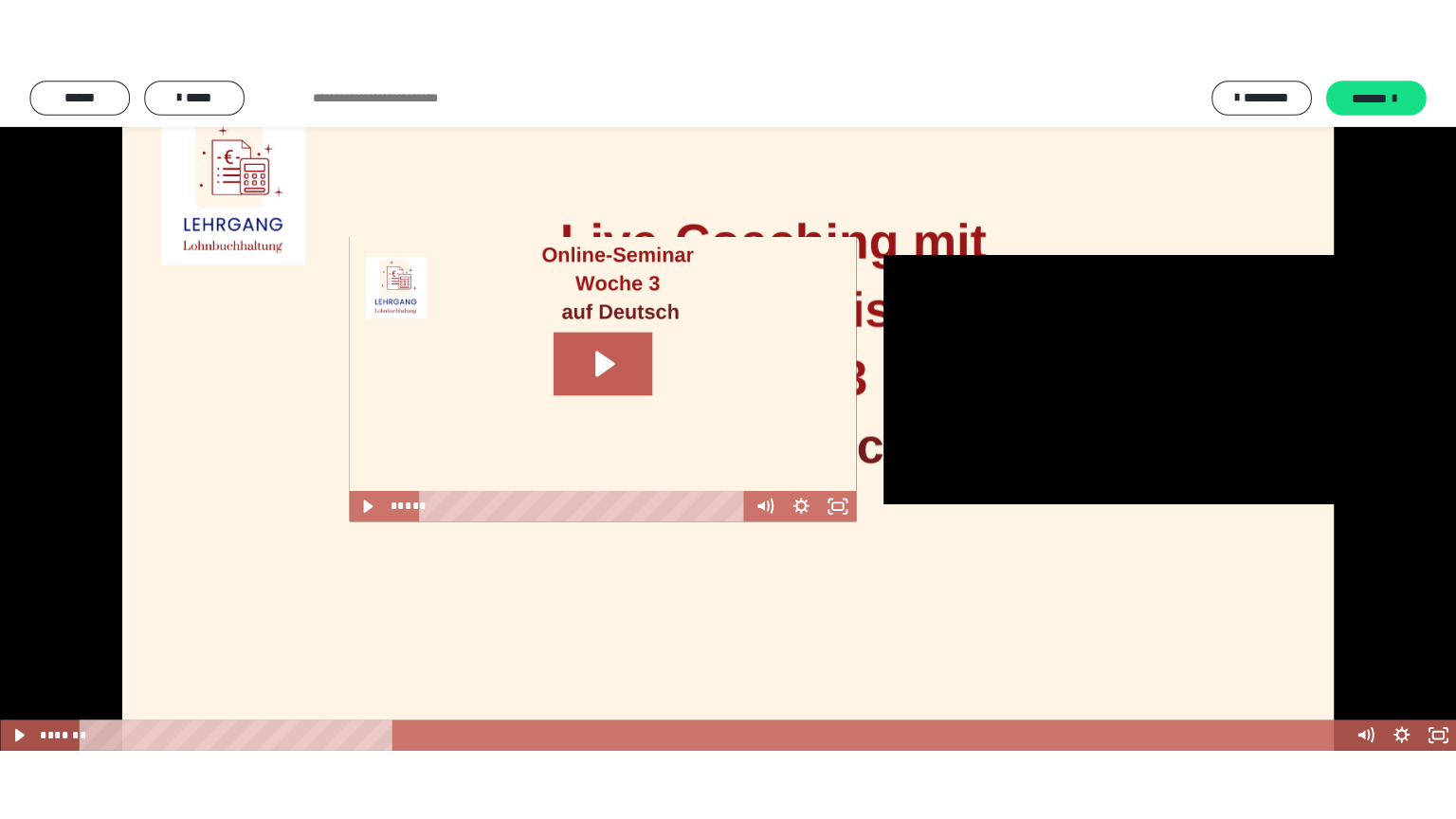 scroll, scrollTop: 2434, scrollLeft: 0, axis: vertical 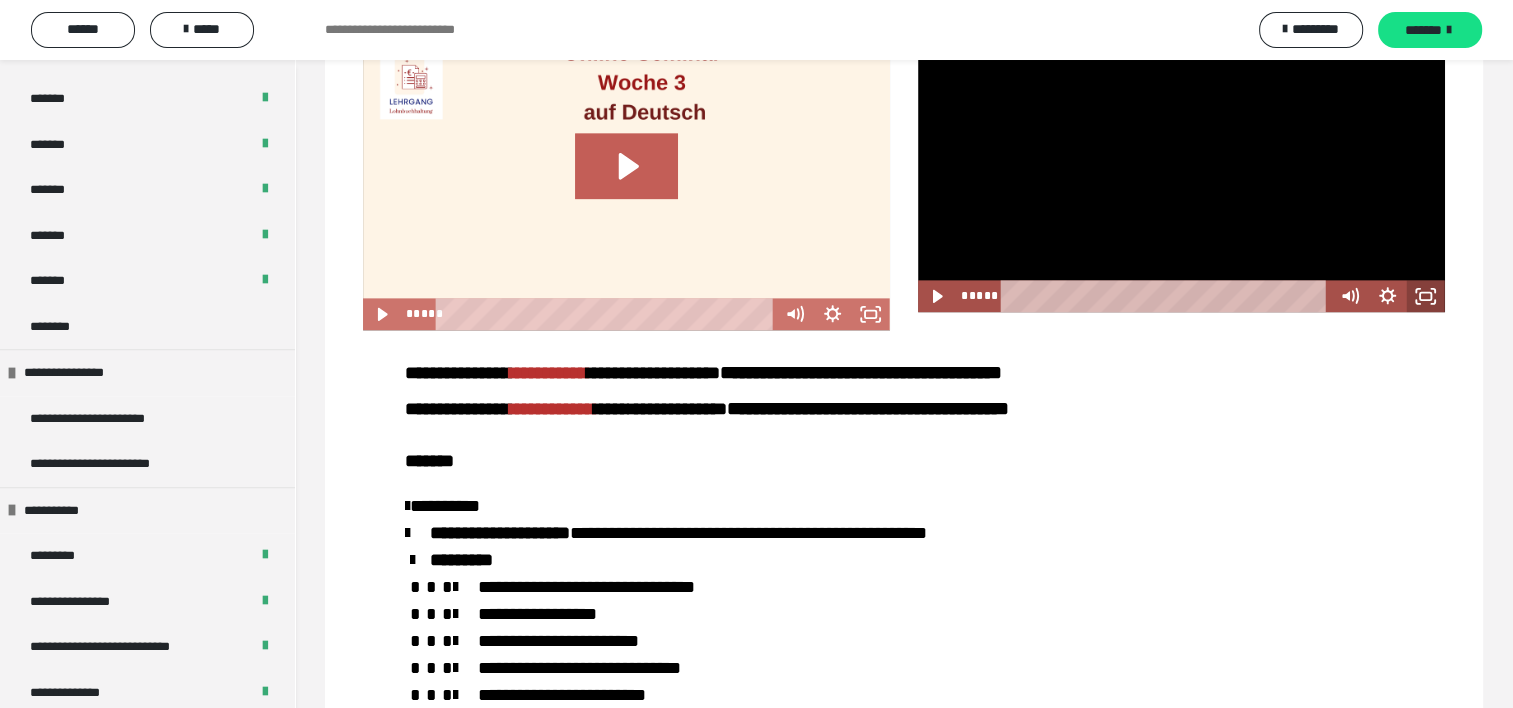 click 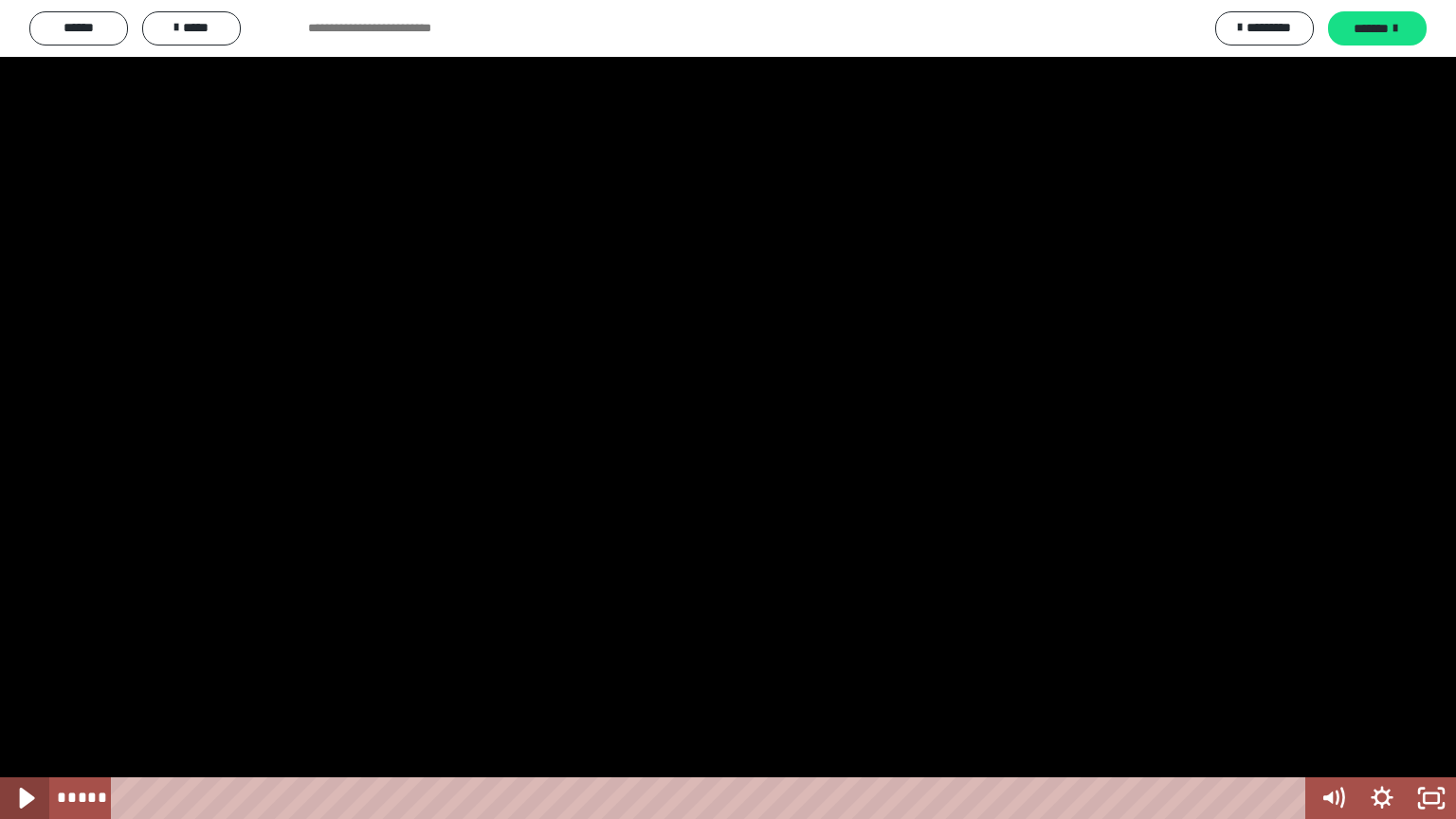 click 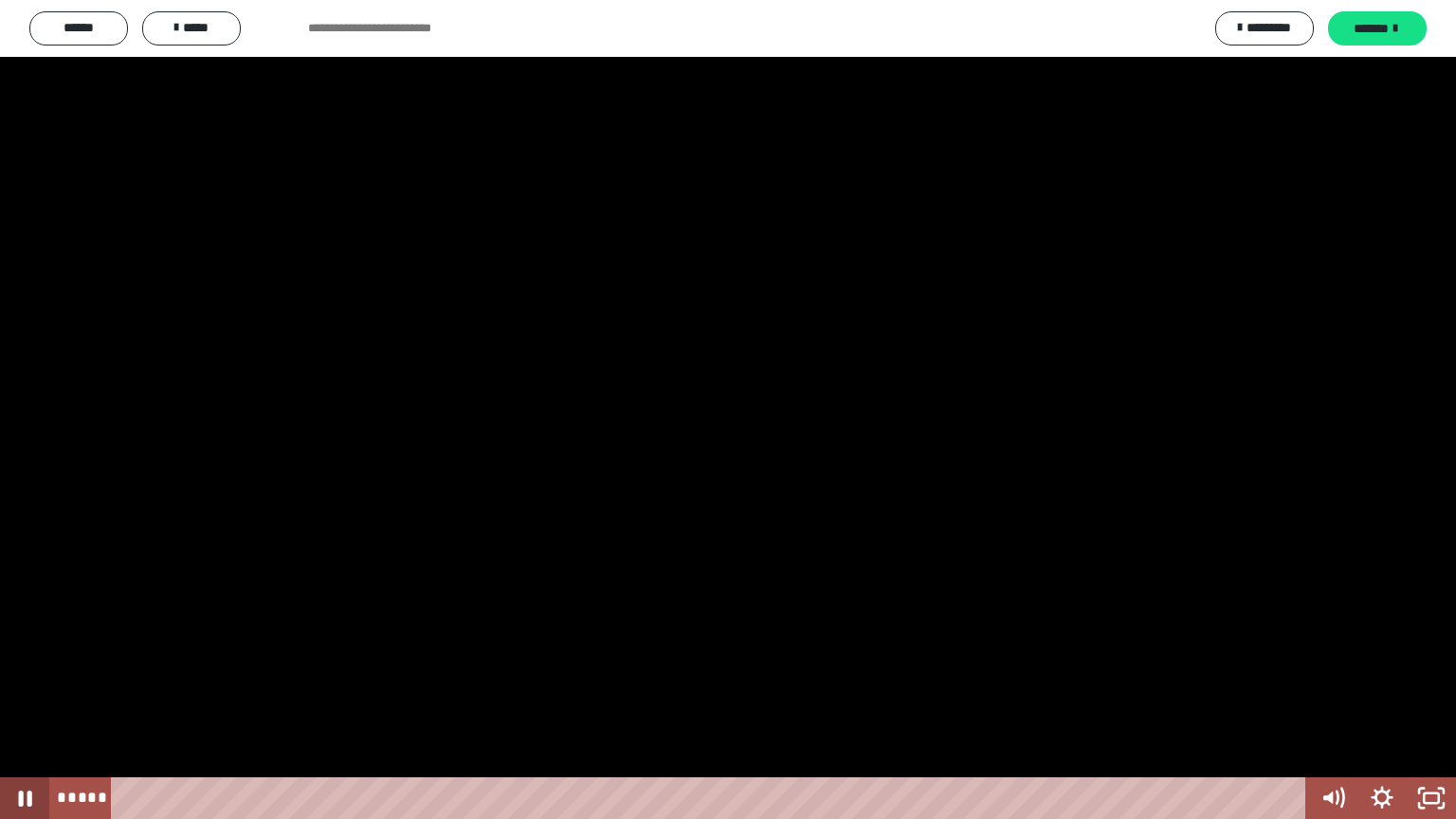click 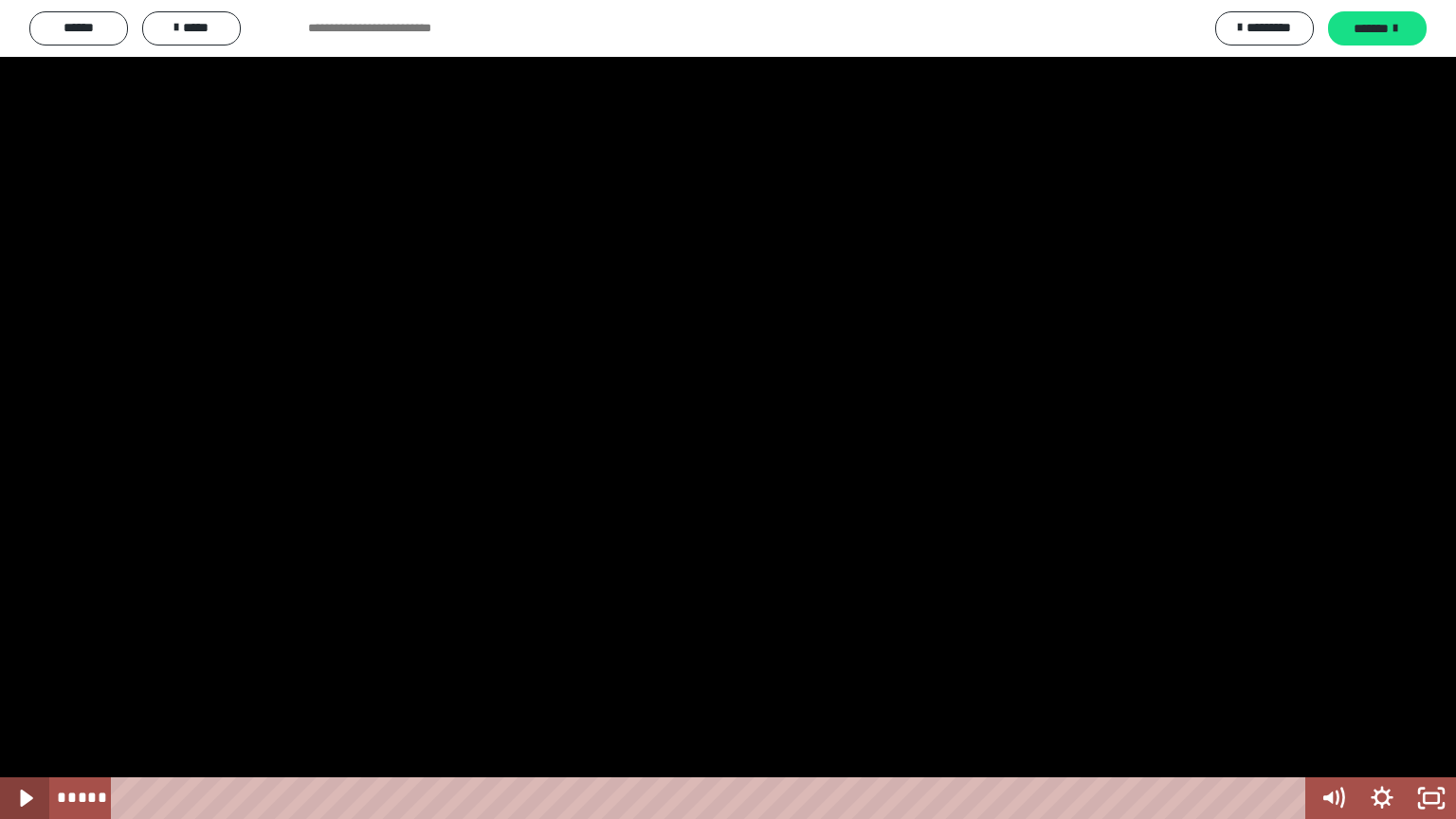 click 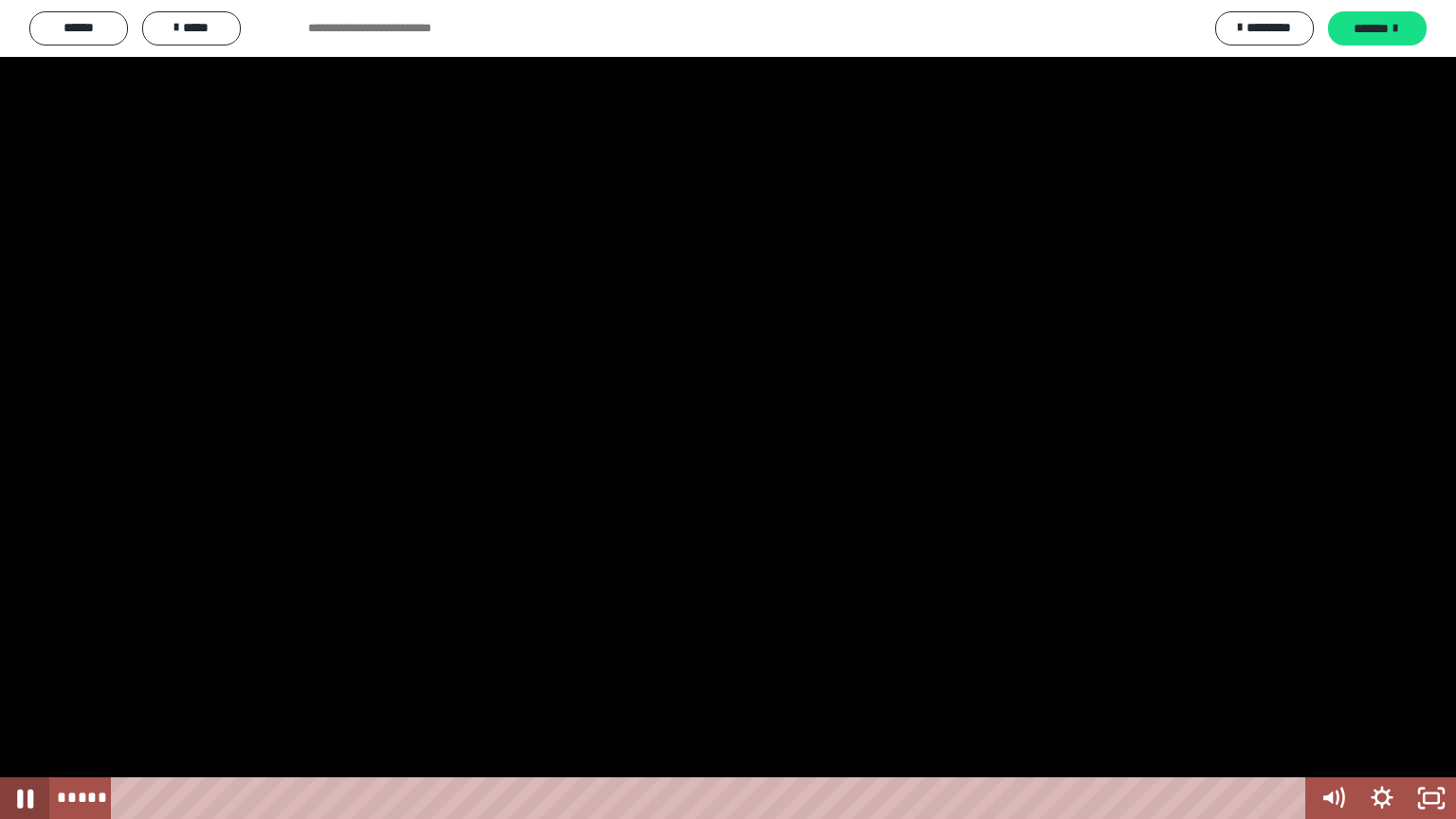 click 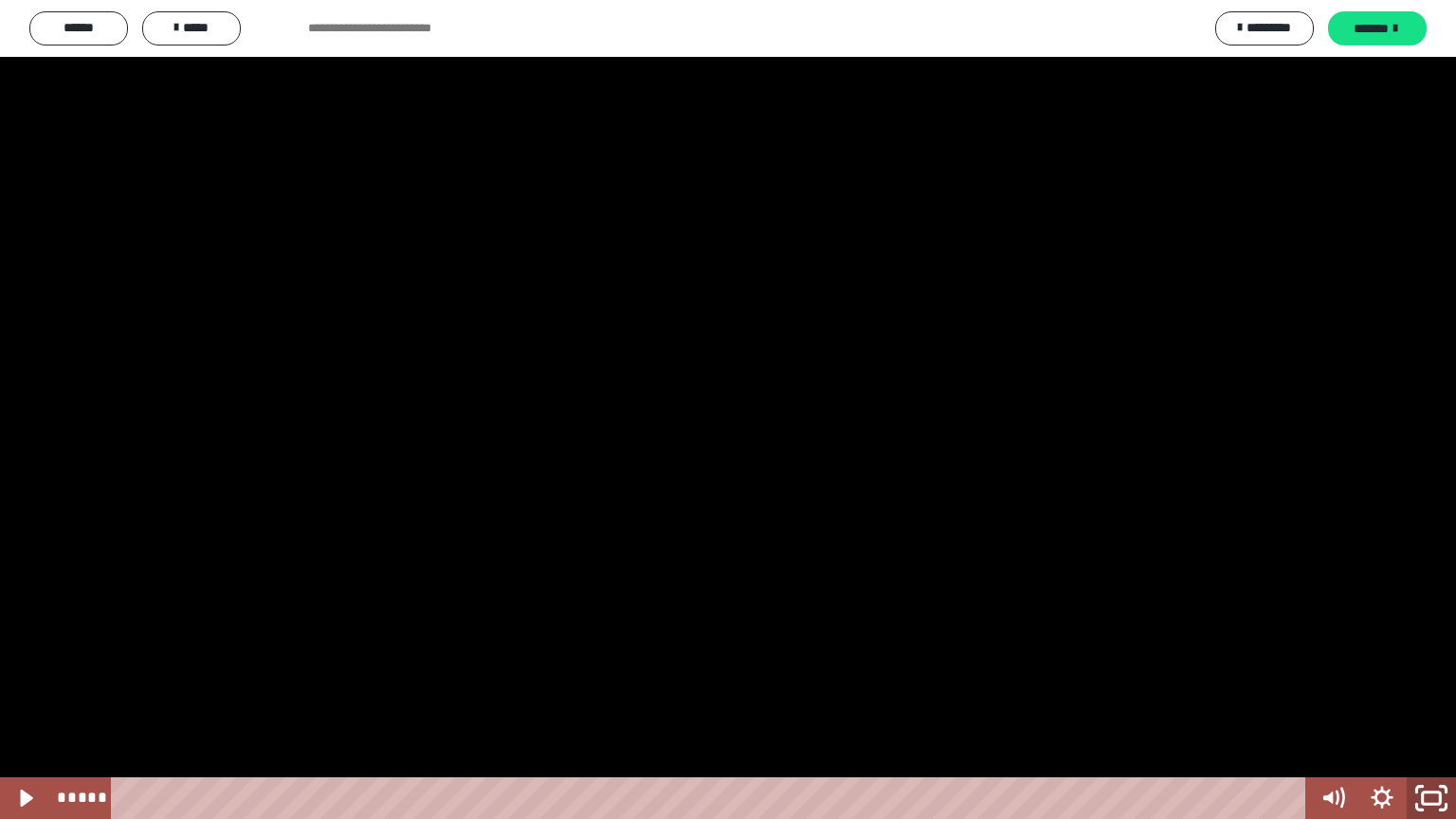 click 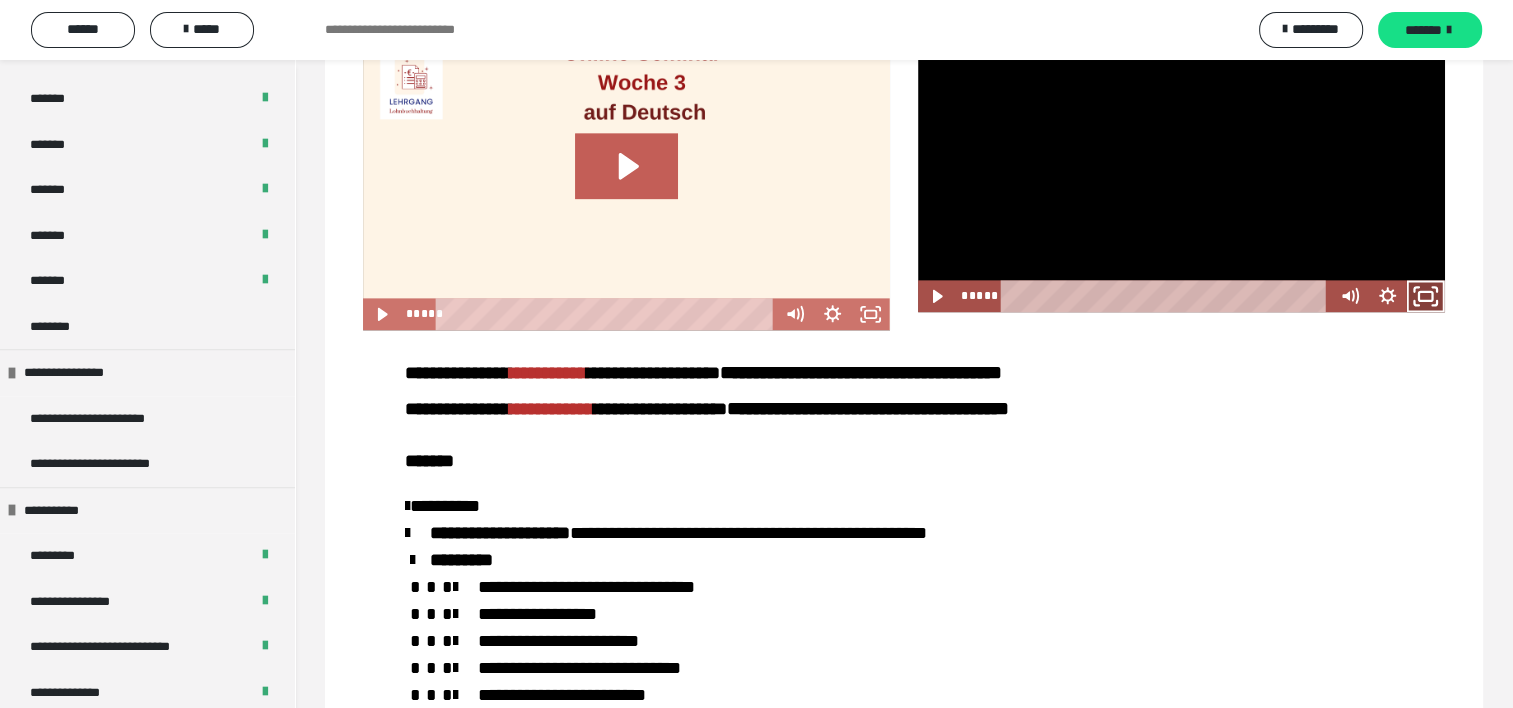 click 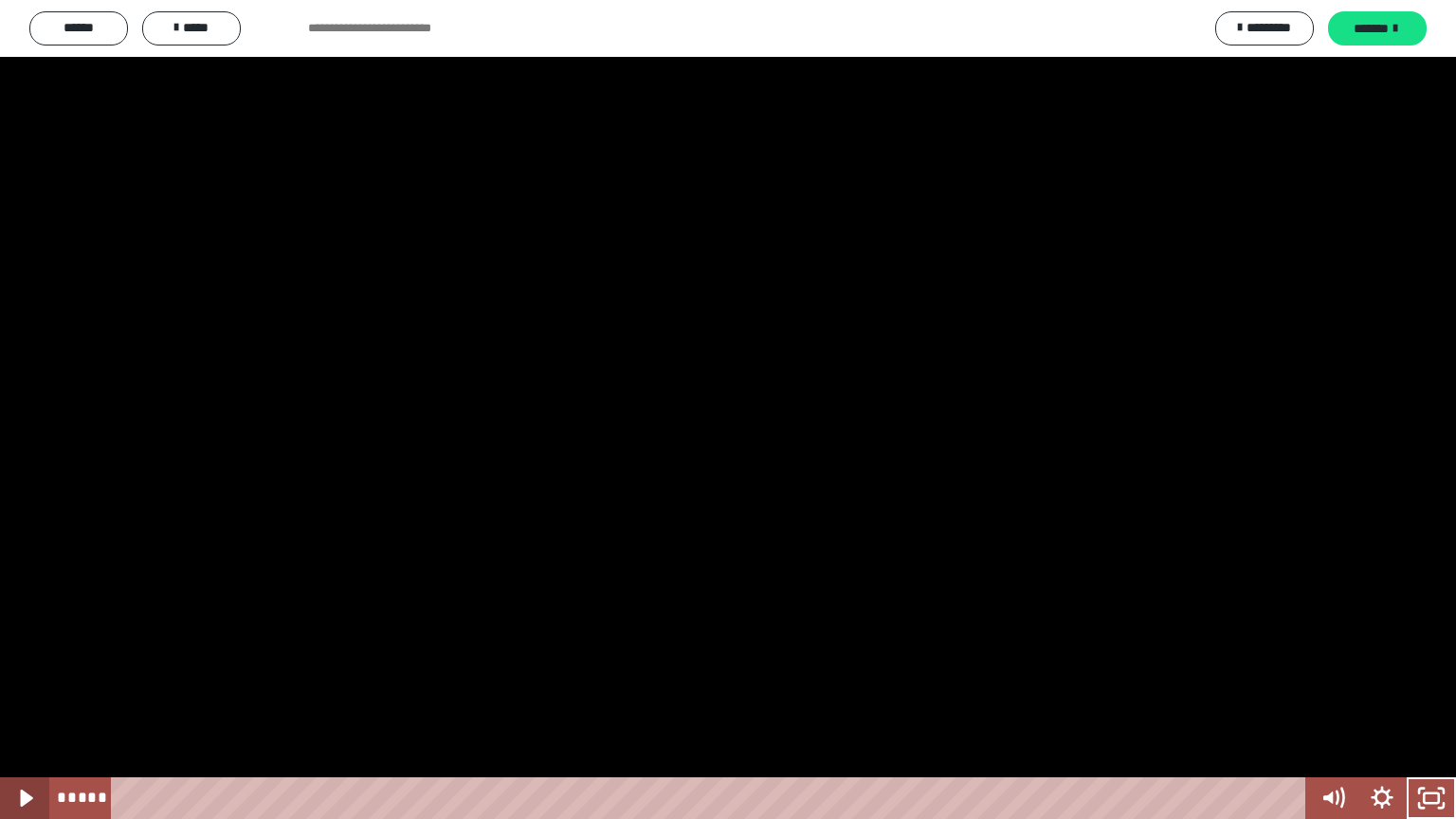 click 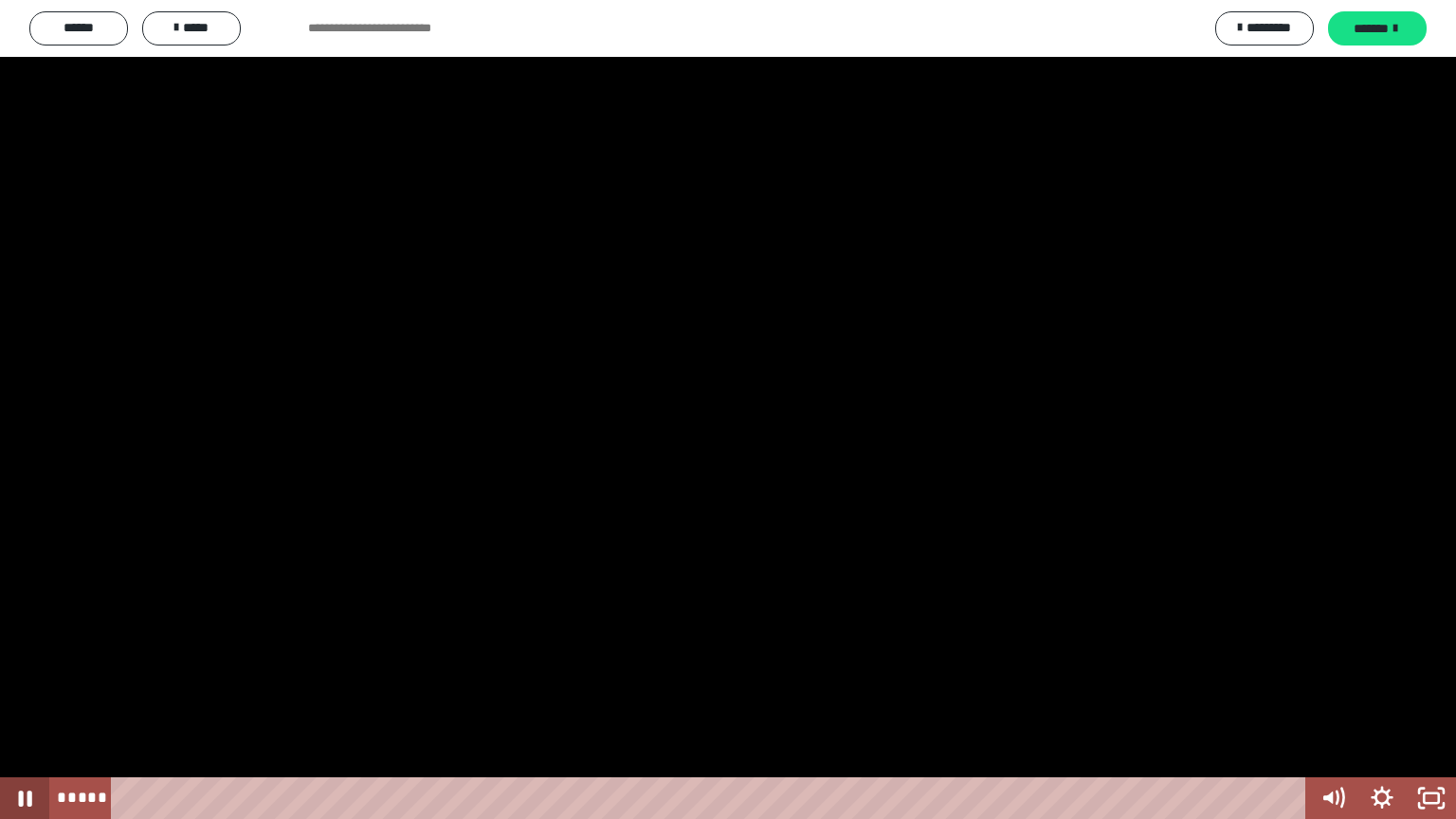 click 